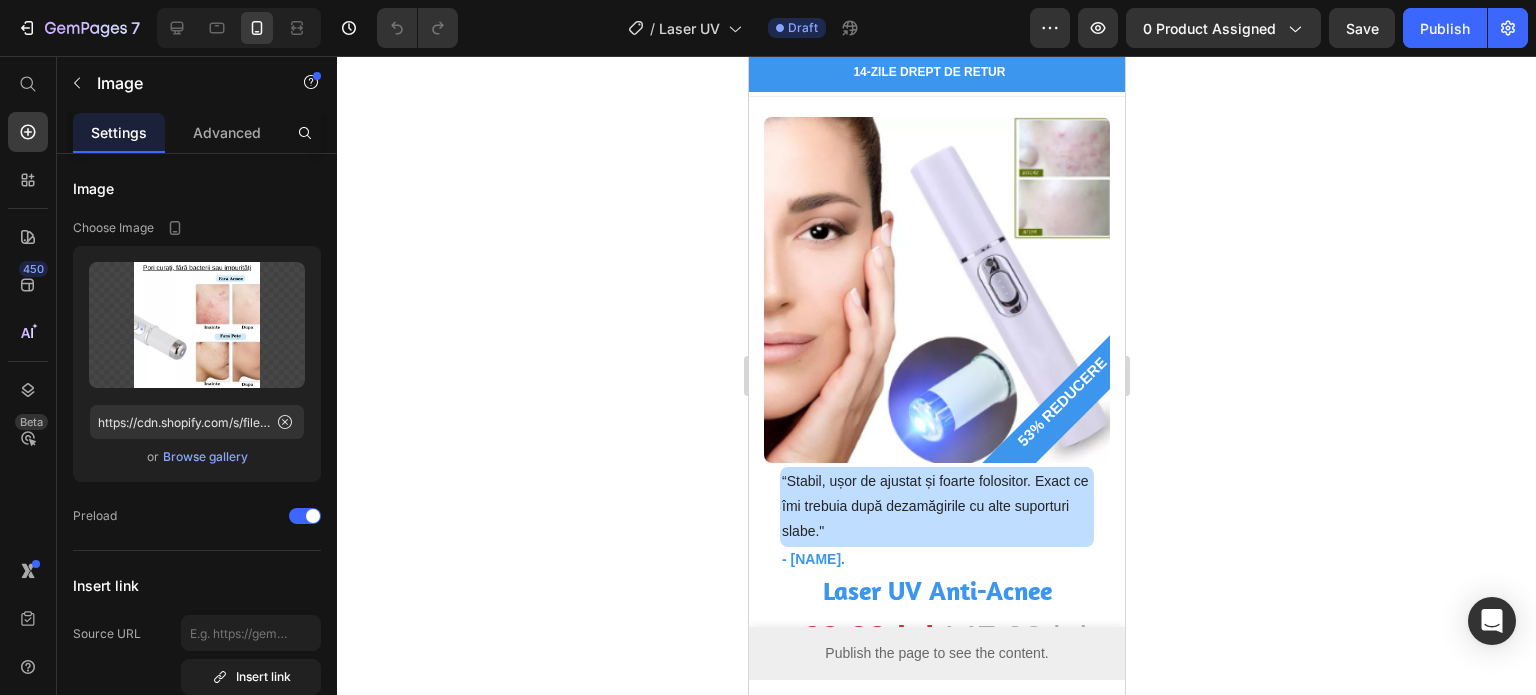 scroll, scrollTop: 1500, scrollLeft: 0, axis: vertical 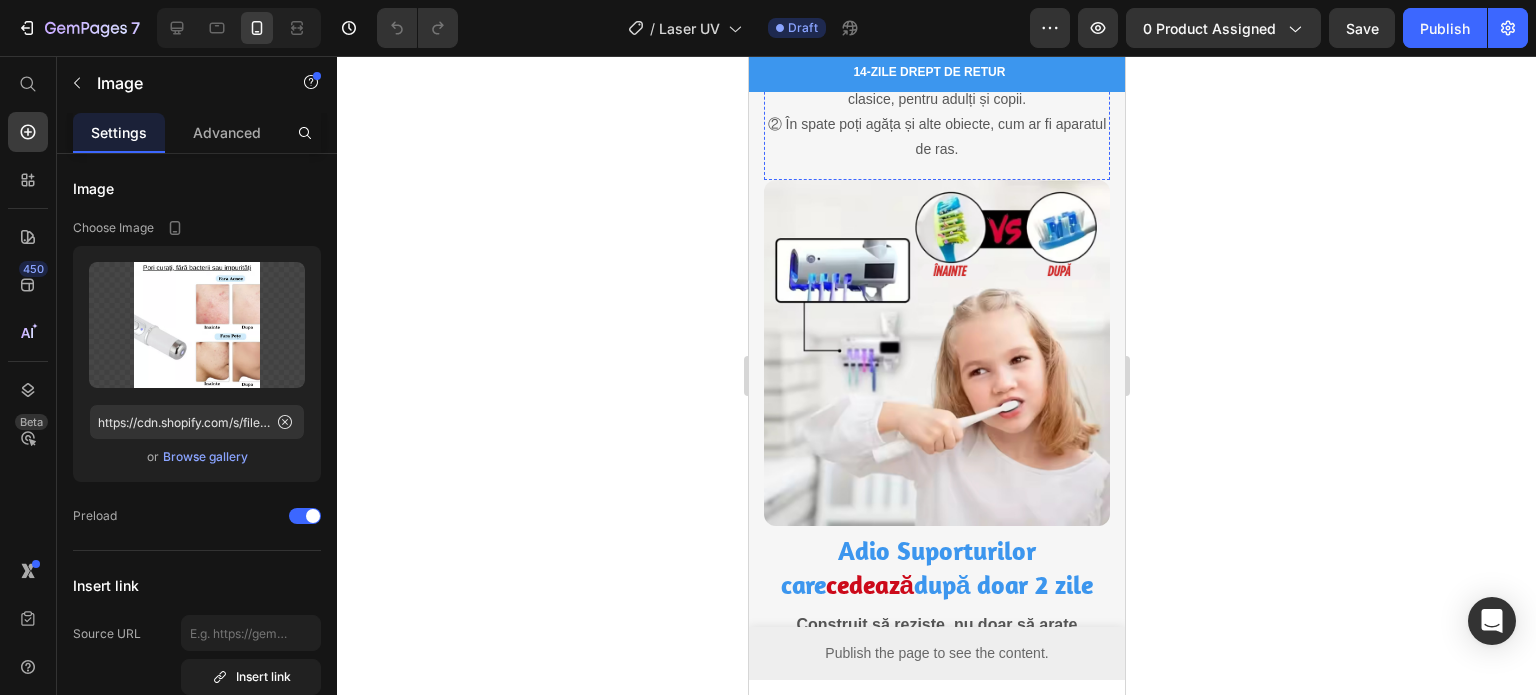 click on "🦷Design multifuncțional" at bounding box center [936, 1] 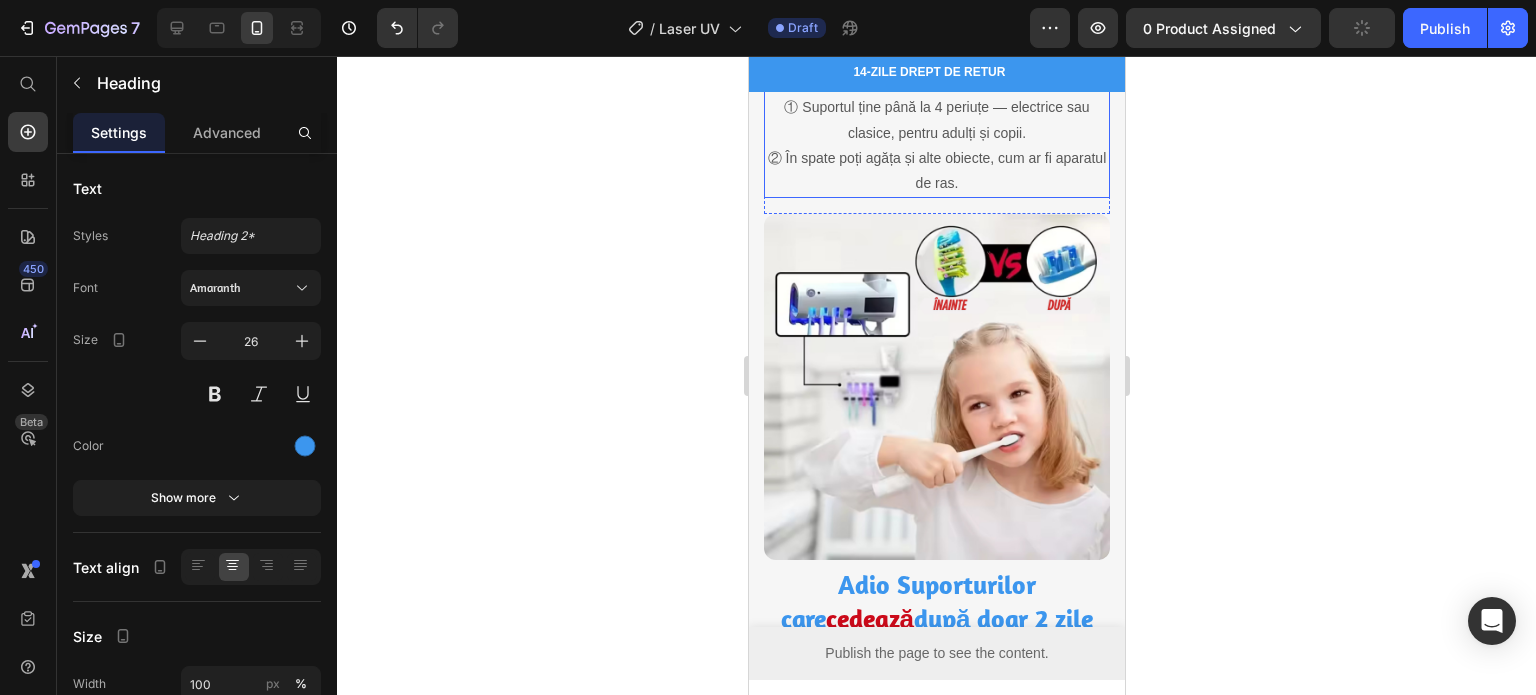 click on "② În spate poți agăța și alte obiecte, cum ar fi aparatul de ras." at bounding box center (936, 171) 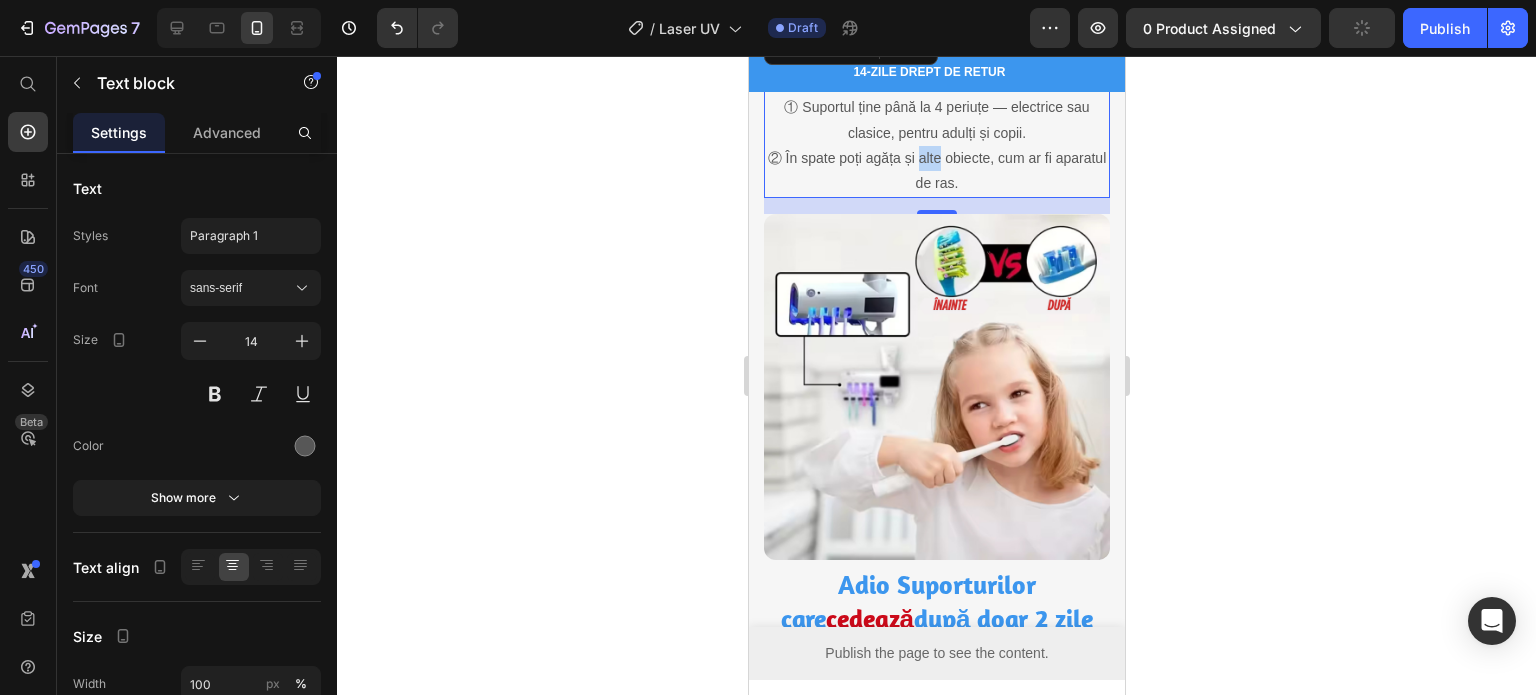 click on "② În spate poți agăța și alte obiecte, cum ar fi aparatul de ras." at bounding box center [936, 171] 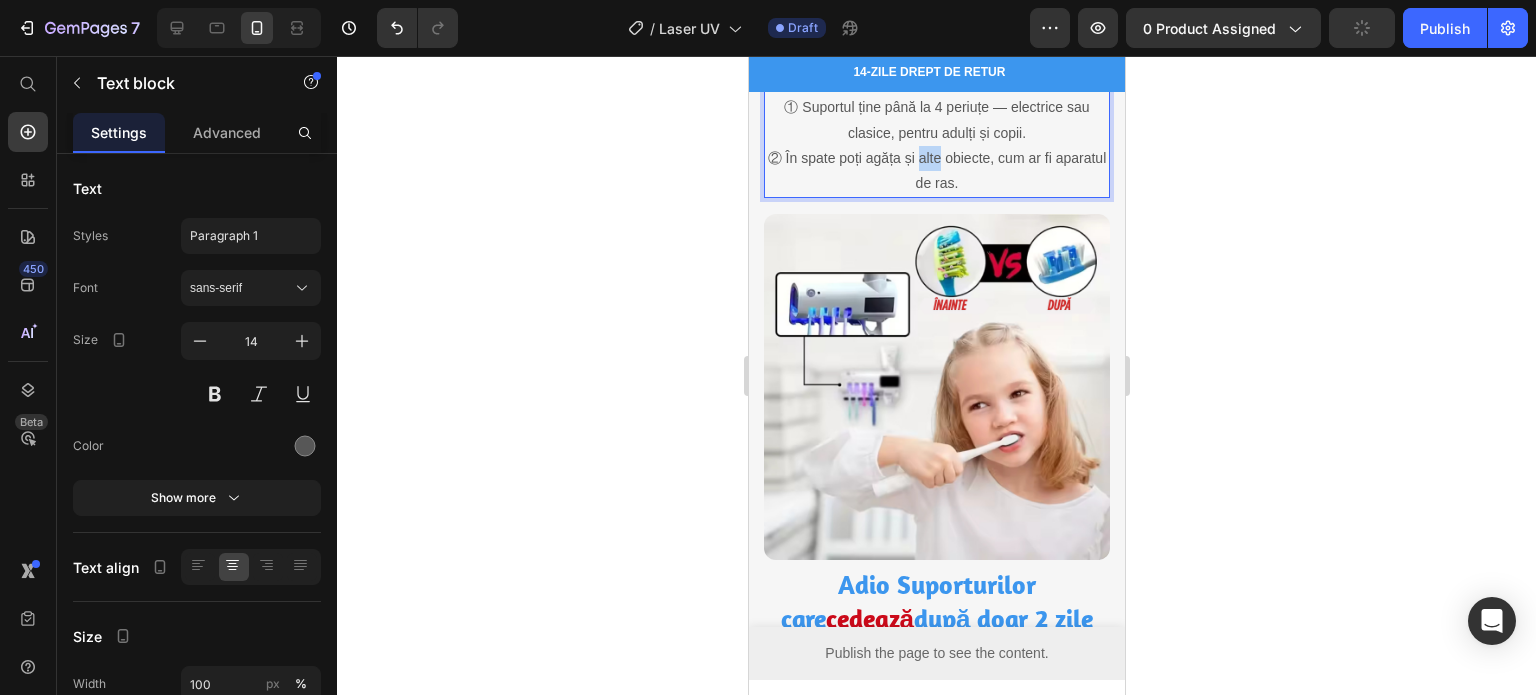 click on "② În spate poți agăța și alte obiecte, cum ar fi aparatul de ras." at bounding box center [936, 171] 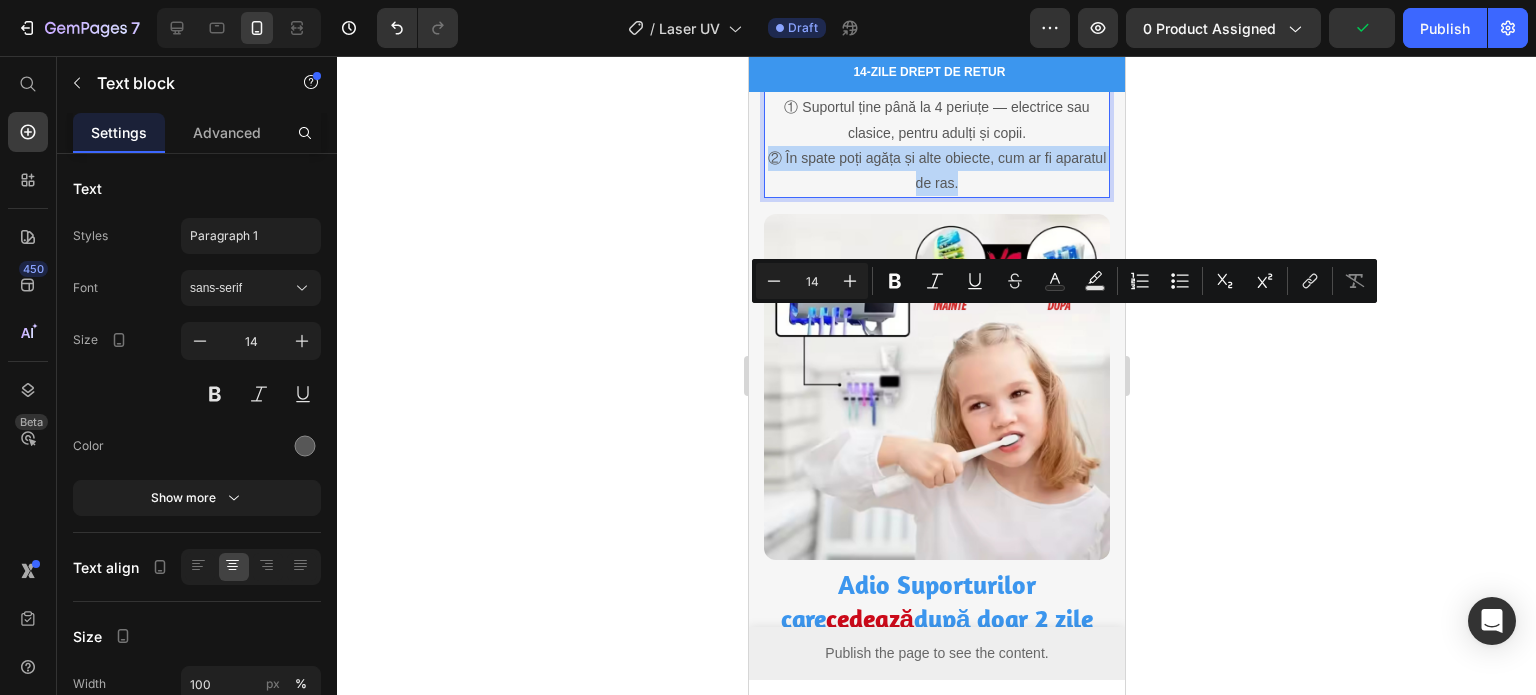 click on "② În spate poți agăța și alte obiecte, cum ar fi aparatul de ras." at bounding box center (936, 171) 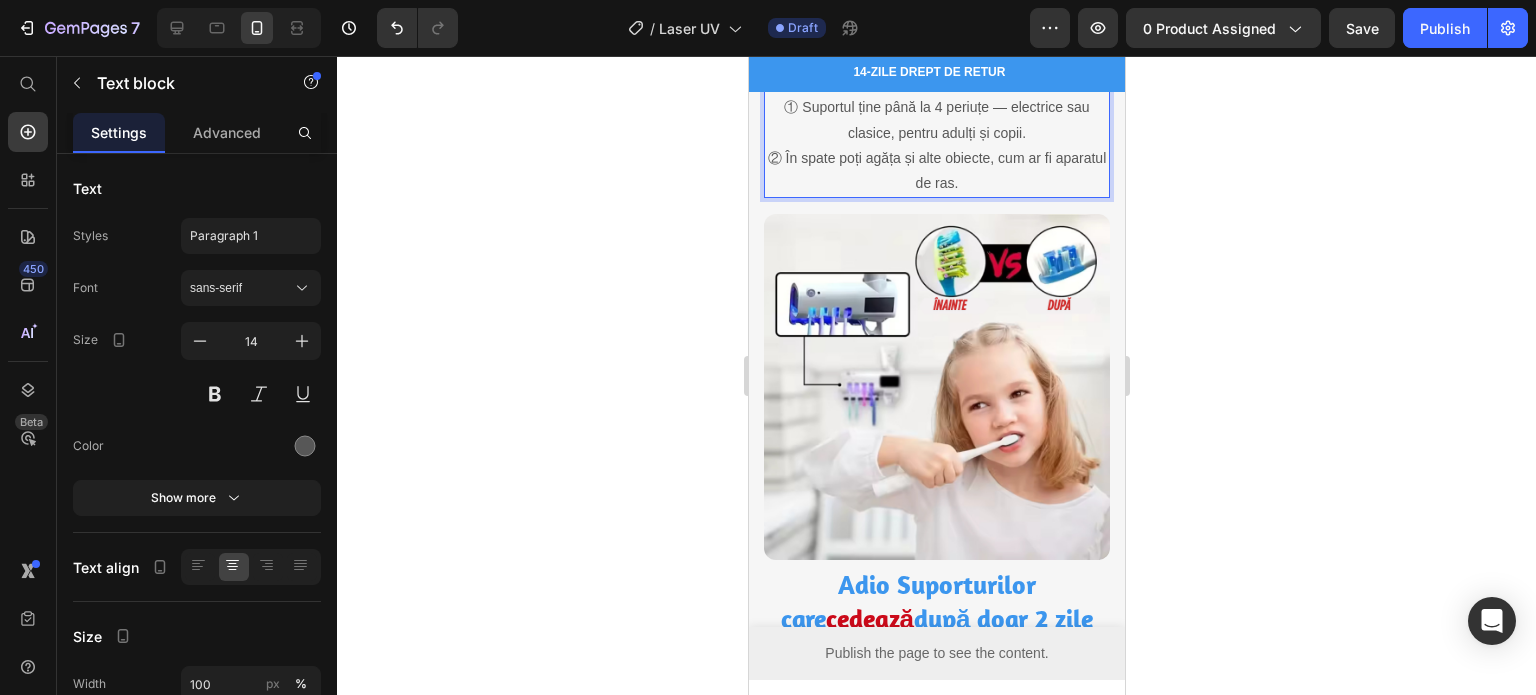 click on "Perfect pentru familie!" at bounding box center [936, 82] 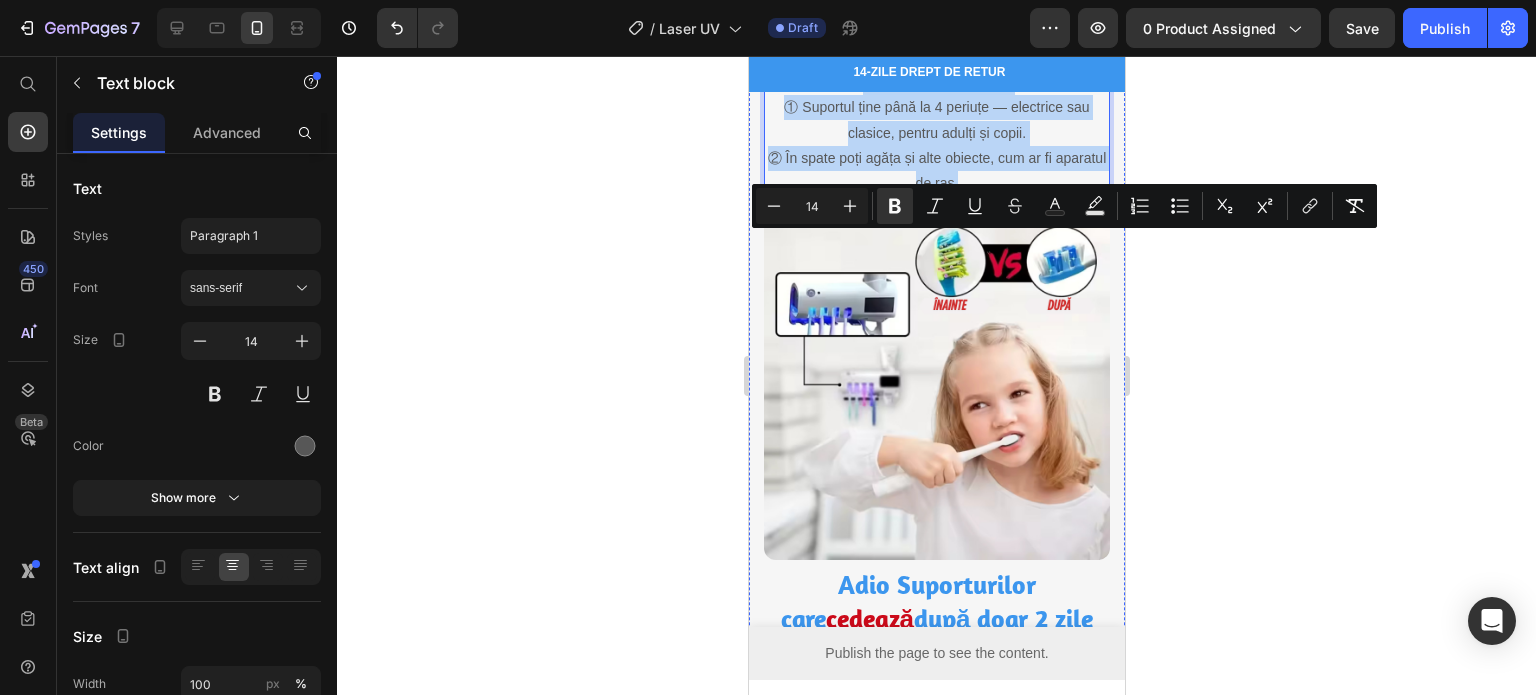 drag, startPoint x: 853, startPoint y: 240, endPoint x: 1029, endPoint y: 373, distance: 220.60146 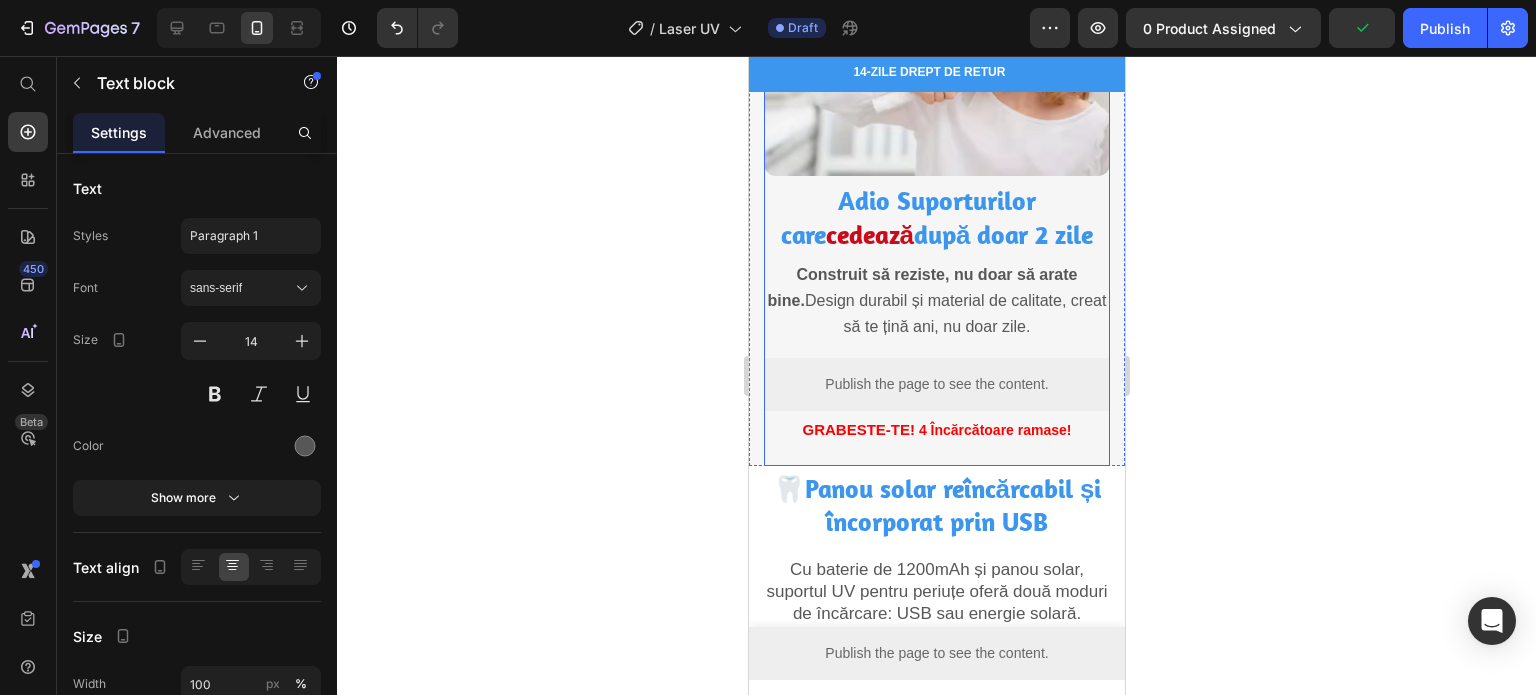 scroll, scrollTop: 2600, scrollLeft: 0, axis: vertical 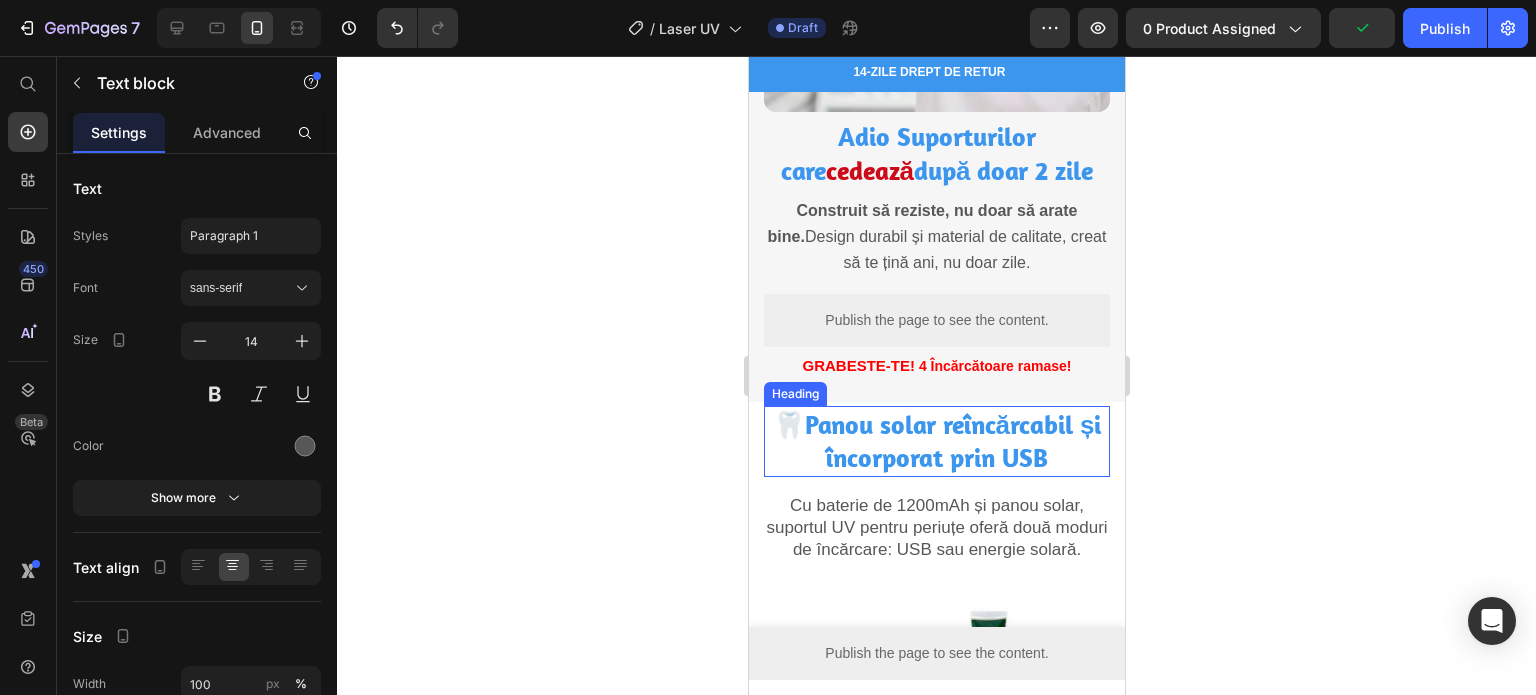 click on "🦷Panou solar reîncărcabil și încorporat prin USB" at bounding box center (936, 442) 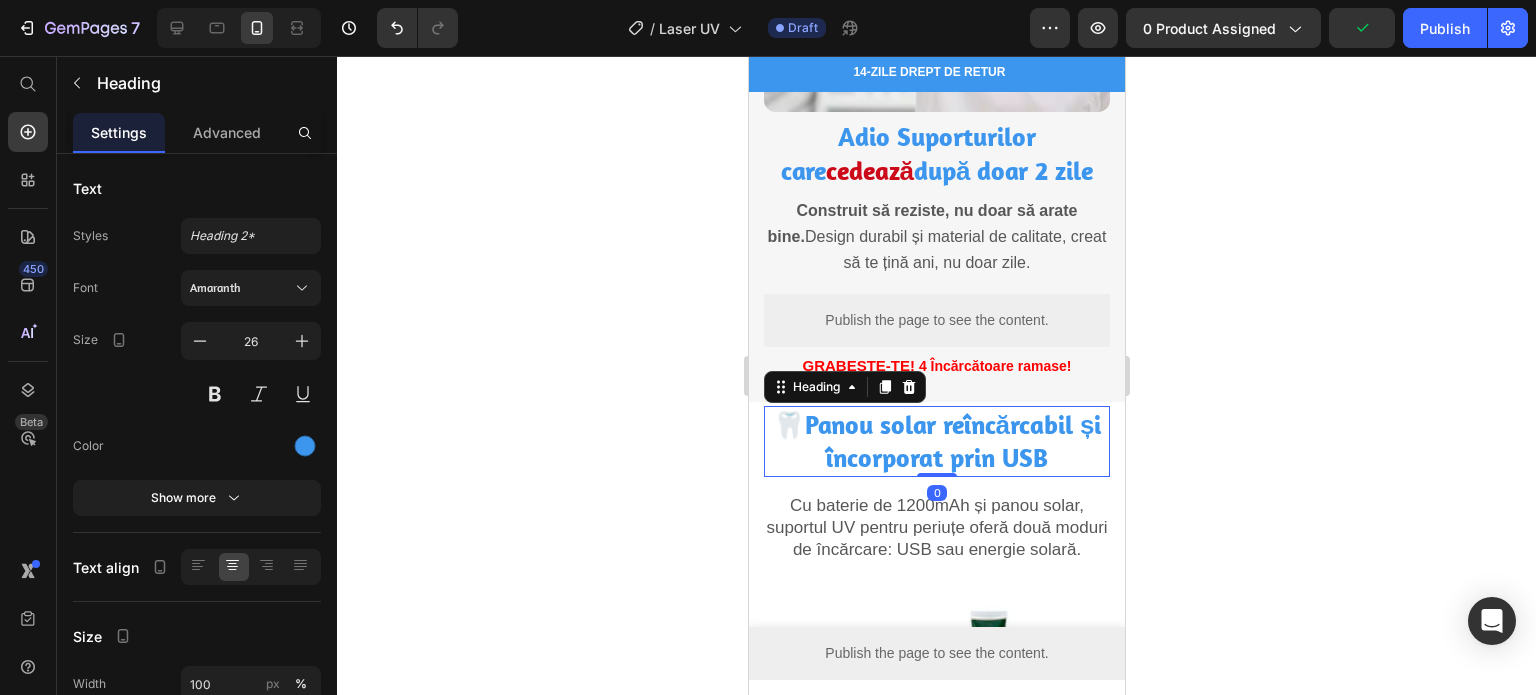 click on "🦷Panou solar reîncărcabil și încorporat prin USB" at bounding box center (936, 442) 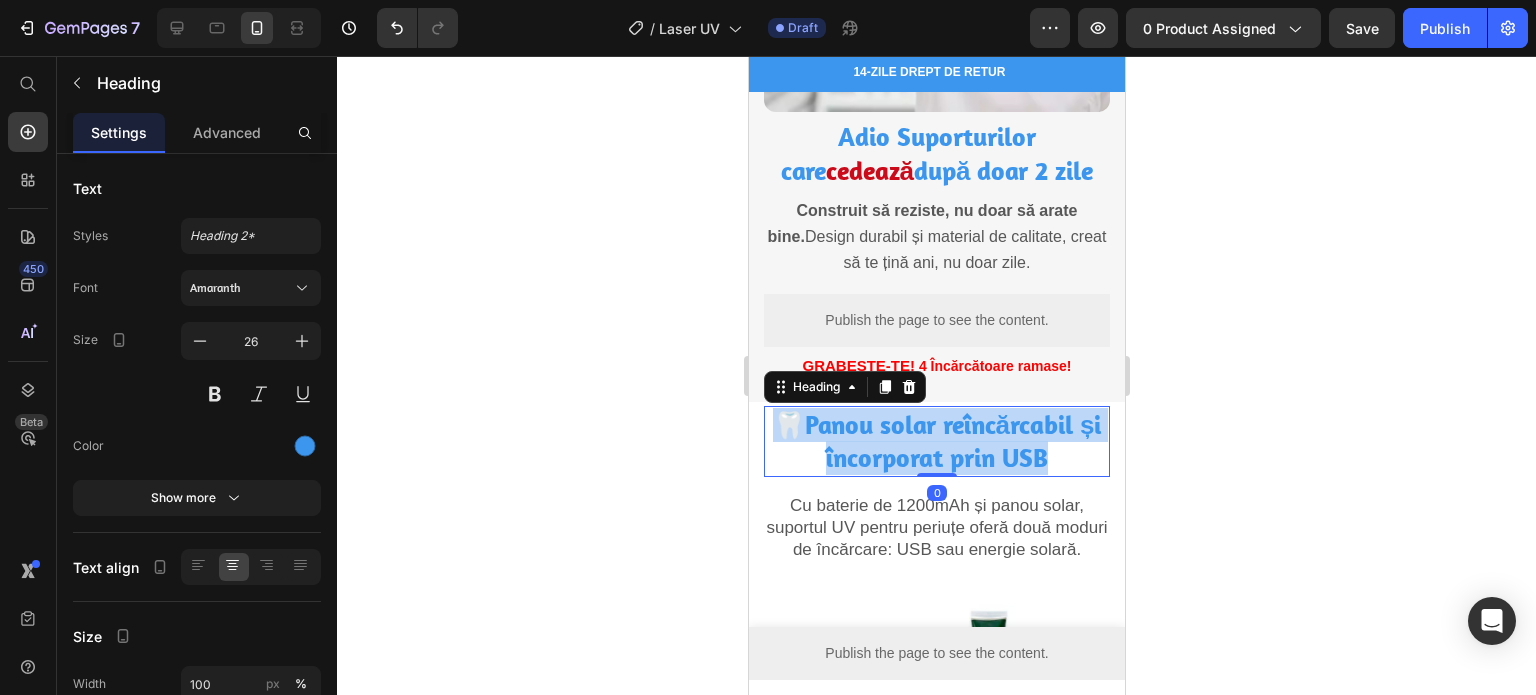 click on "🦷Panou solar reîncărcabil și încorporat prin USB" at bounding box center [936, 442] 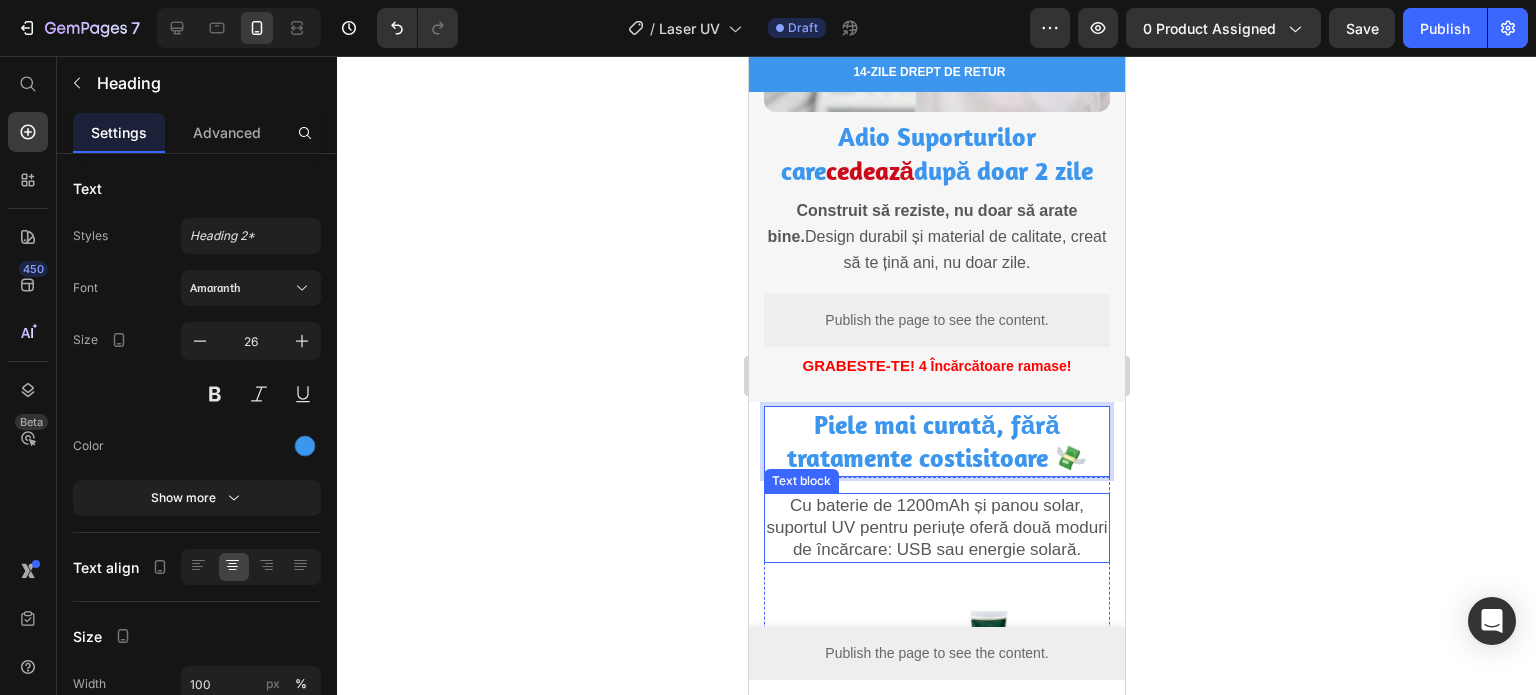 click on "Cu baterie de 1200mAh și panou solar, suportul UV pentru periuțe oferă două moduri de încărcare: USB sau energie solară." at bounding box center (936, 528) 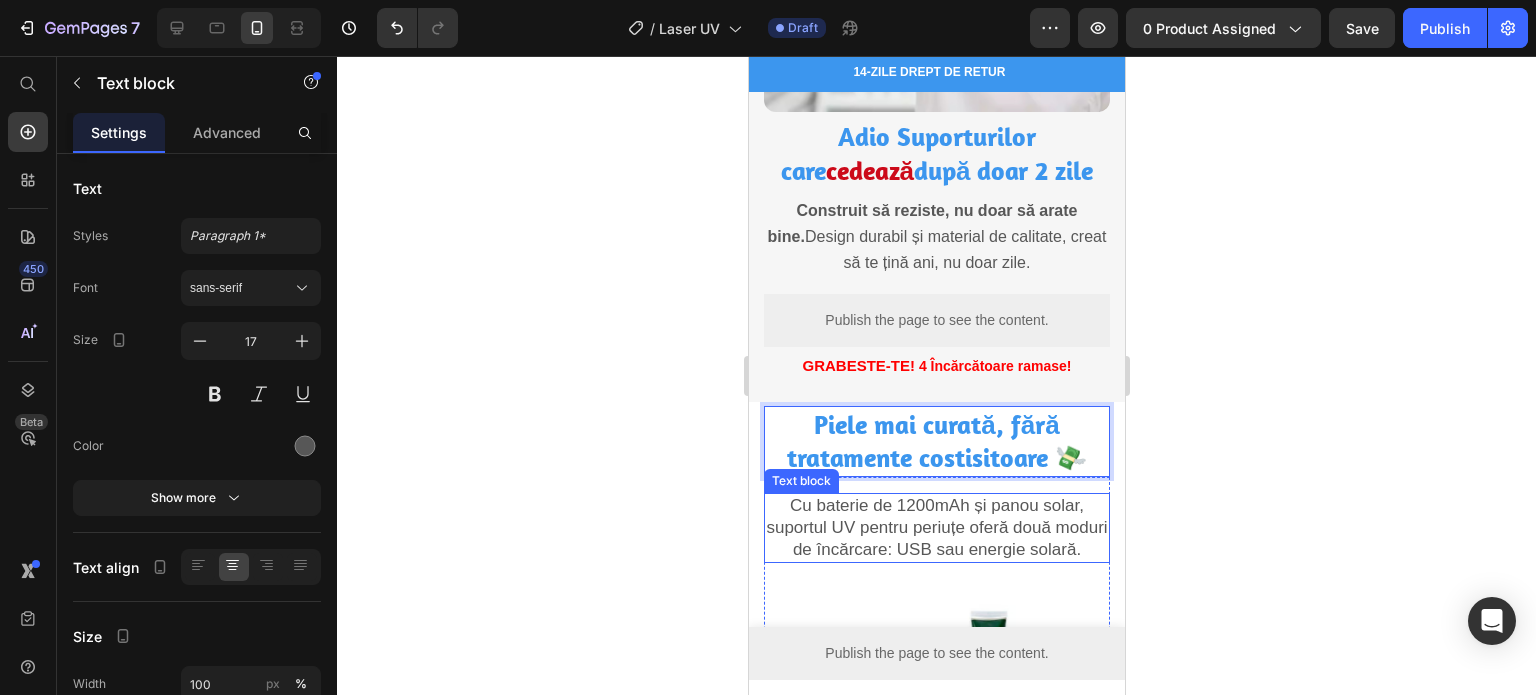 click on "Cu baterie de 1200mAh și panou solar, suportul UV pentru periuțe oferă două moduri de încărcare: USB sau energie solară." at bounding box center (936, 528) 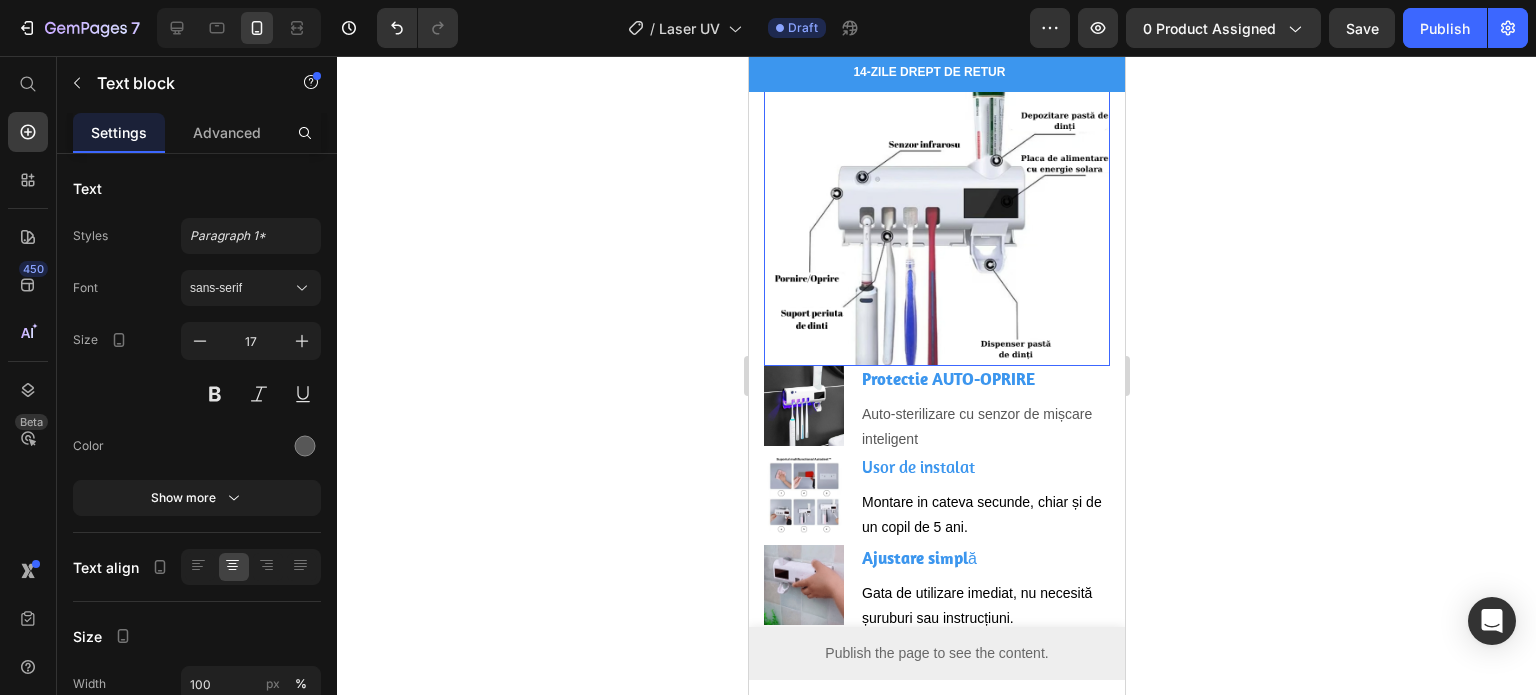 scroll, scrollTop: 3200, scrollLeft: 0, axis: vertical 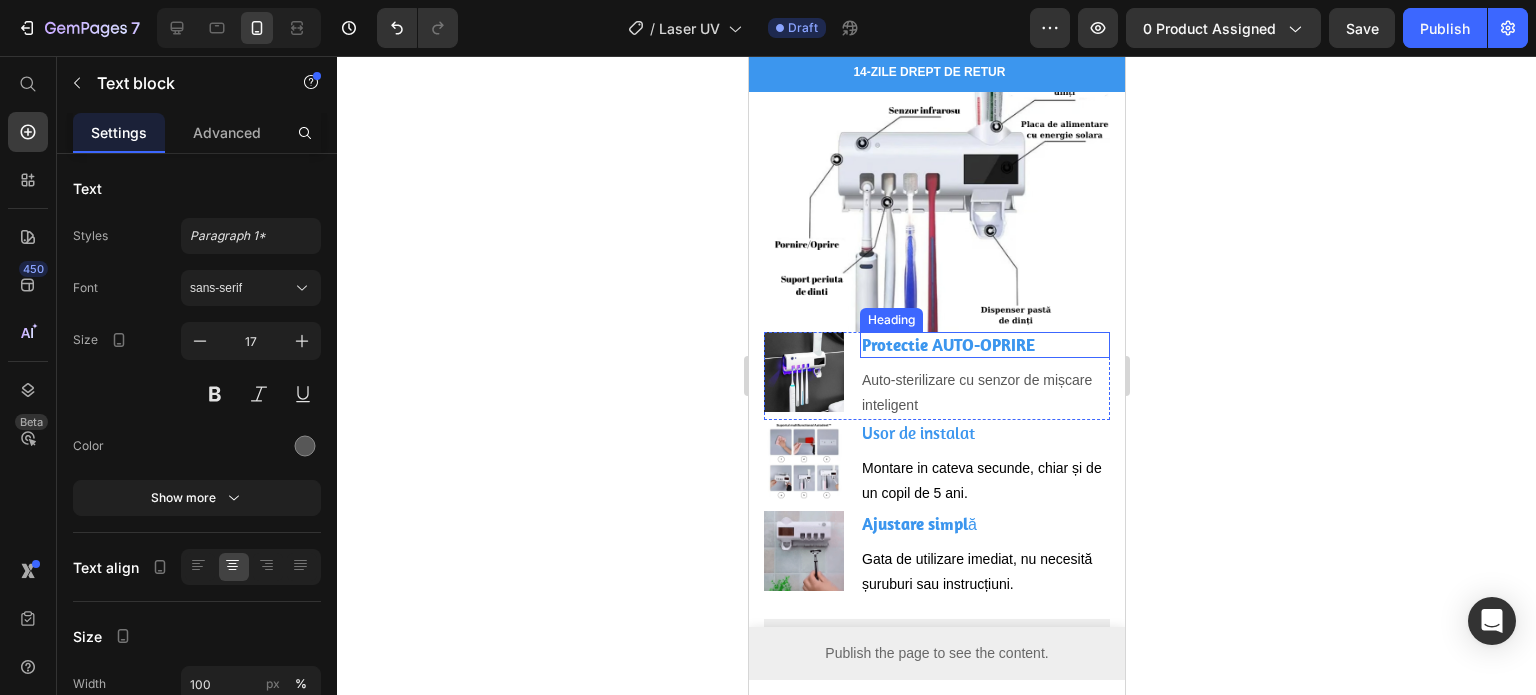 click on "Protectie AUTO-OPRIRE" at bounding box center [984, 345] 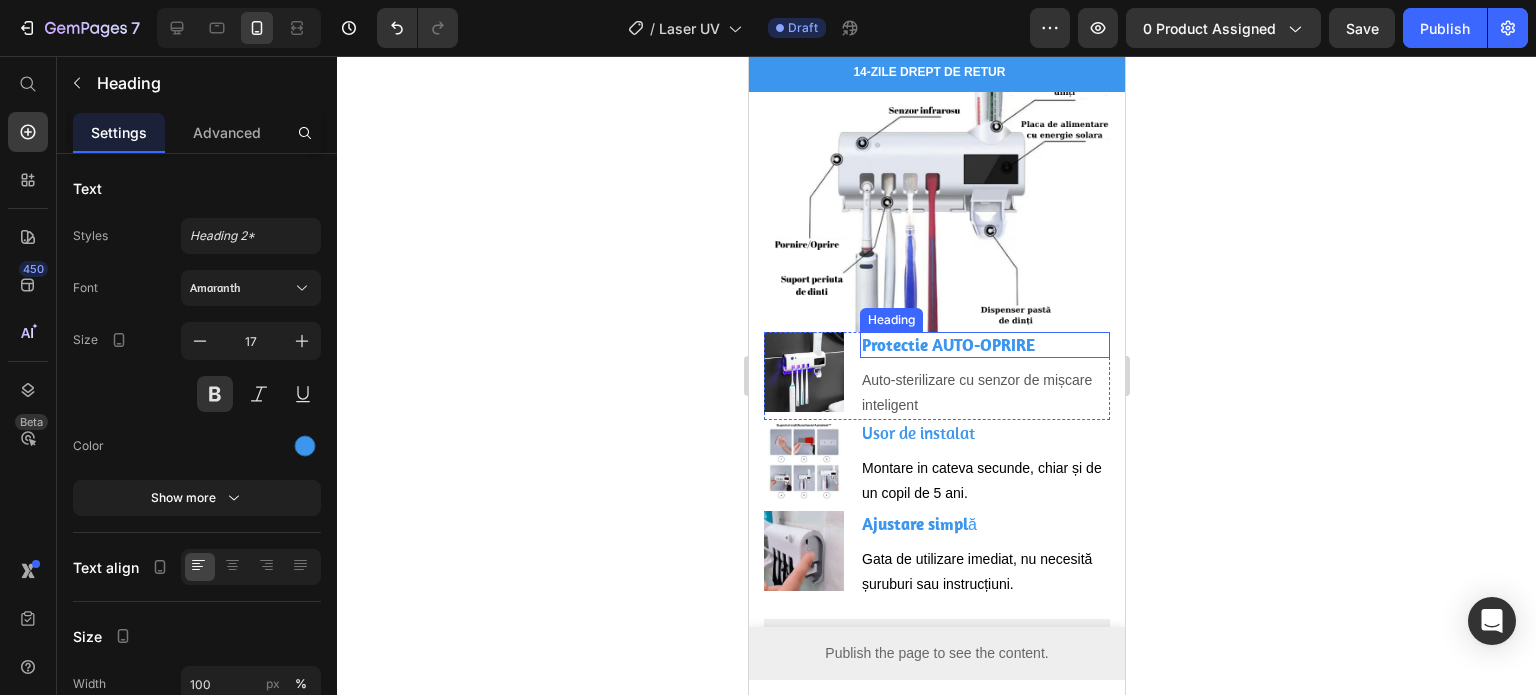 click on "Protectie AUTO-OPRIRE" at bounding box center (984, 345) 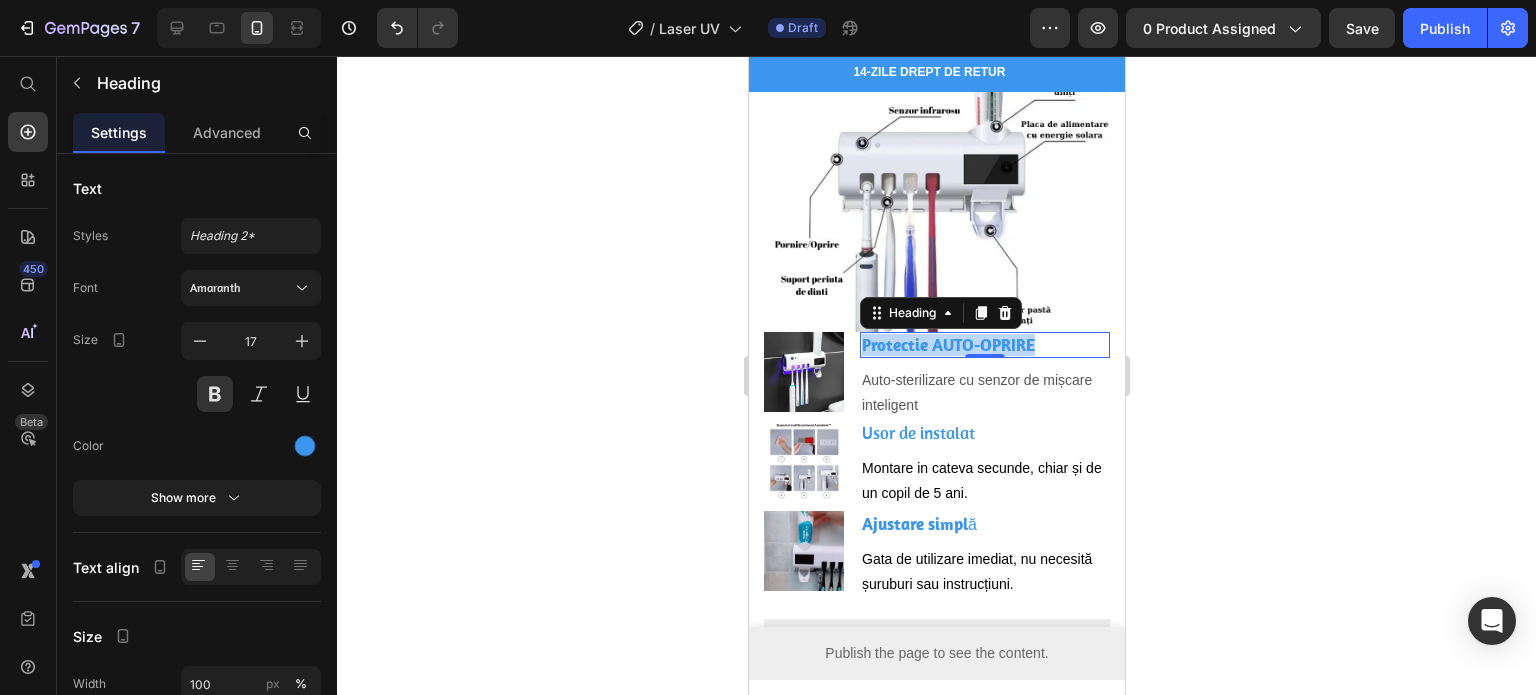 click on "Protectie AUTO-OPRIRE" at bounding box center [984, 345] 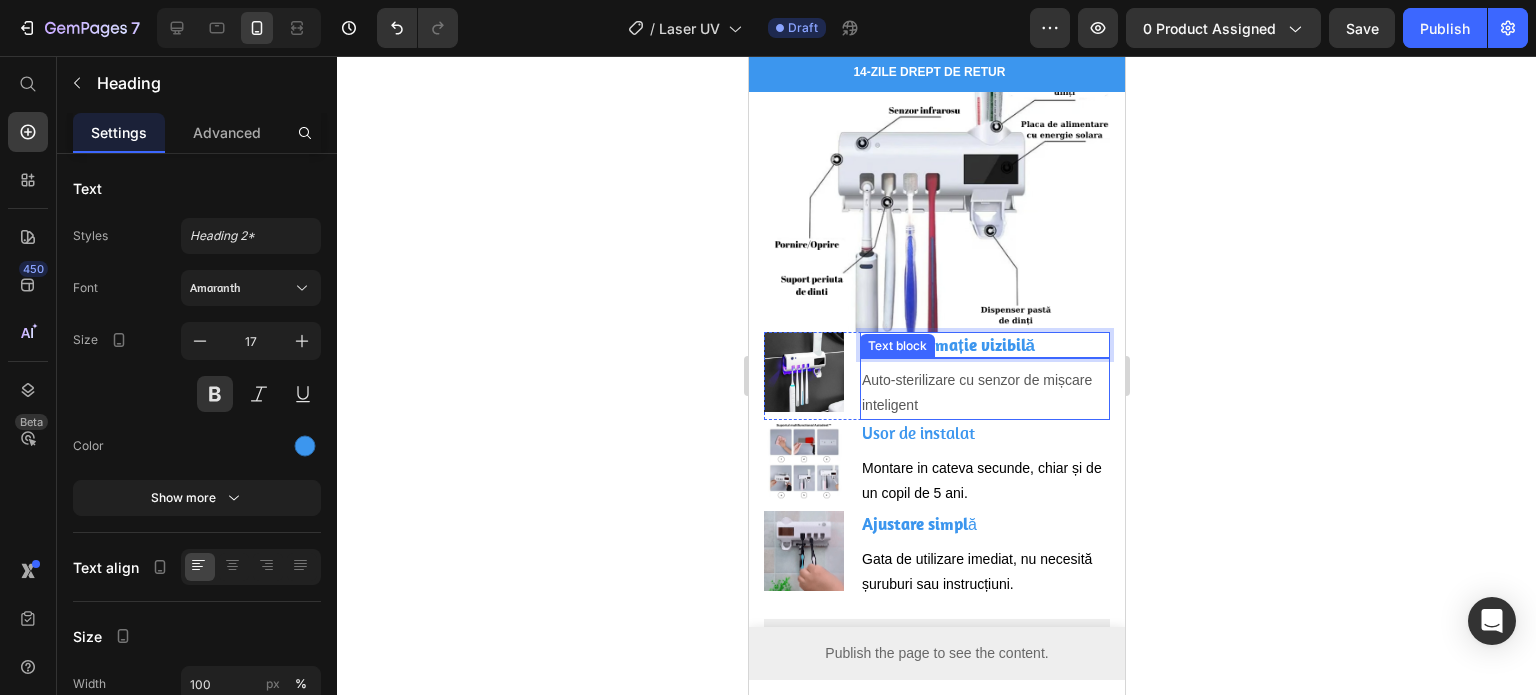 click on "Auto-sterilizare cu senzor de mișcare inteligent" at bounding box center (984, 393) 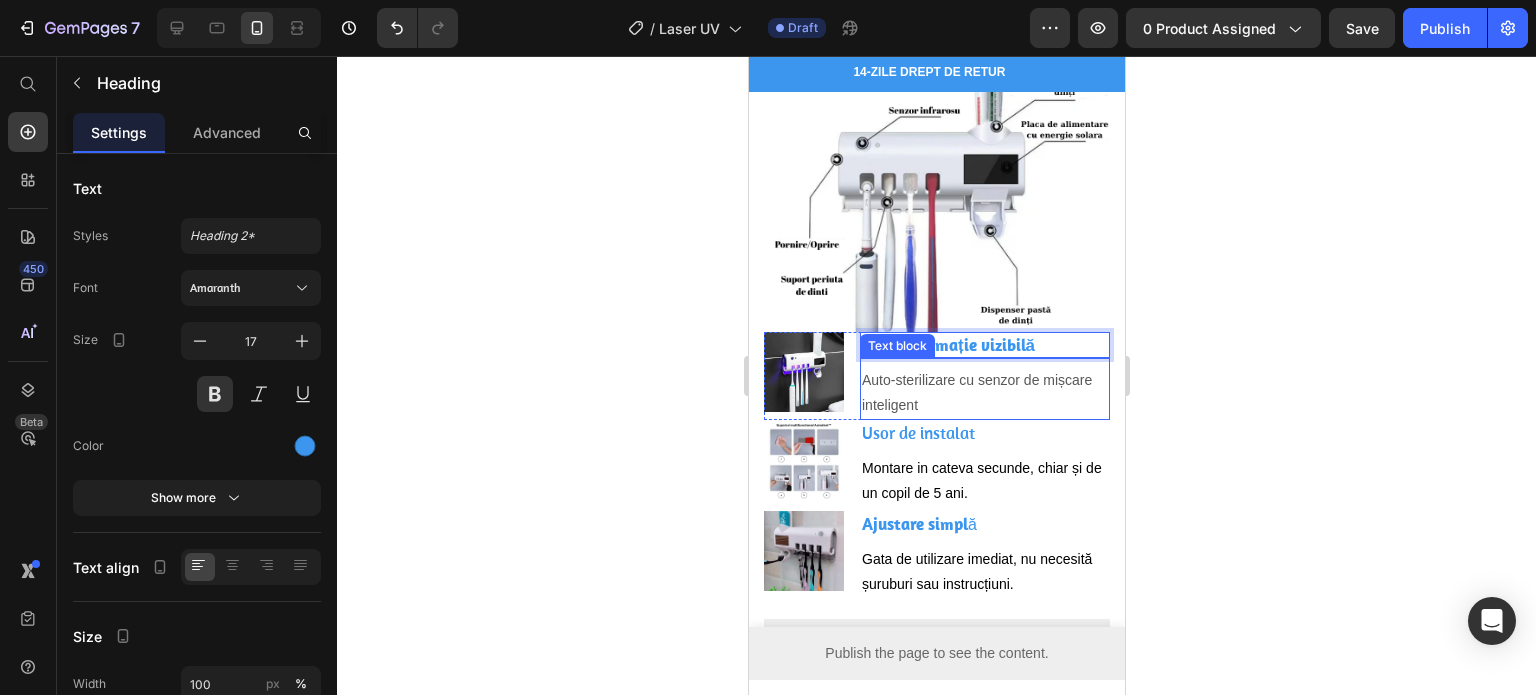click on "Auto-sterilizare cu senzor de mișcare inteligent" at bounding box center [984, 393] 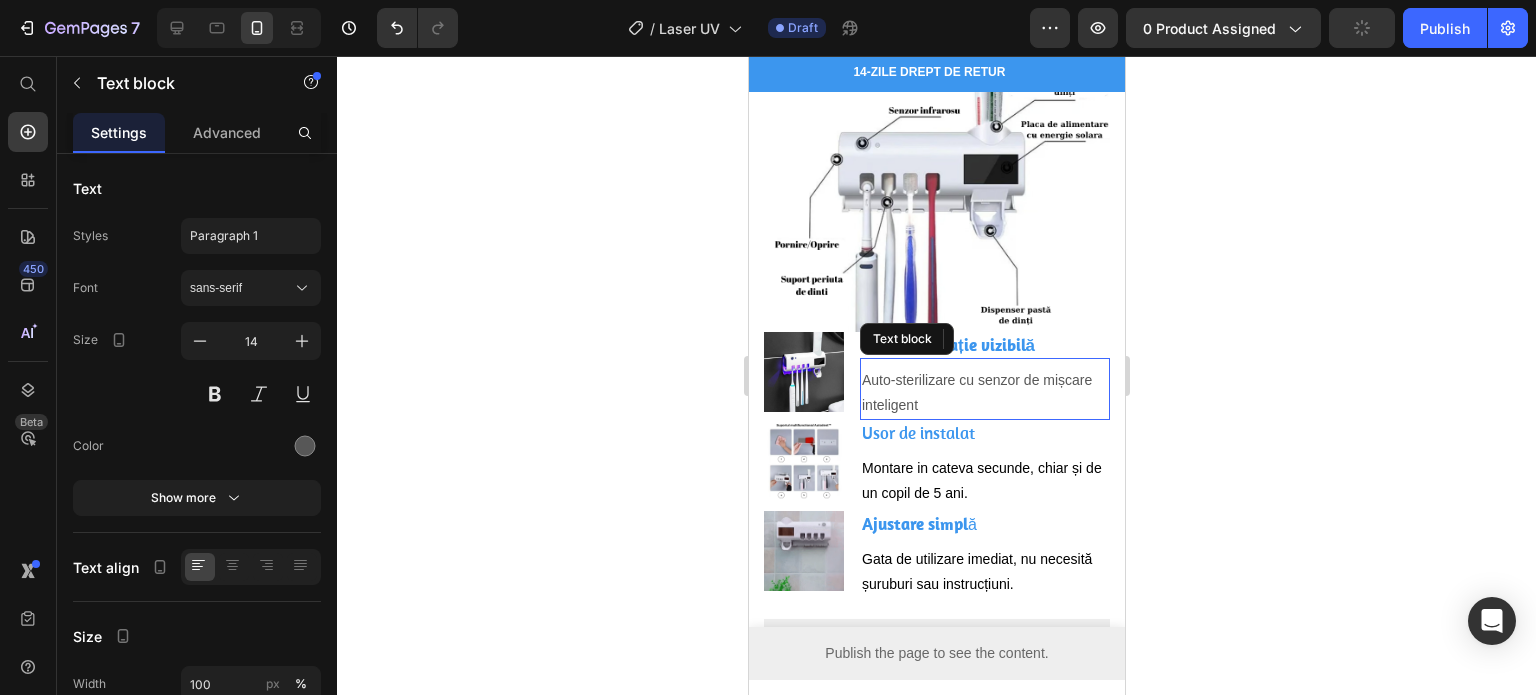 click on "Auto-sterilizare cu senzor de mișcare inteligent" at bounding box center (984, 393) 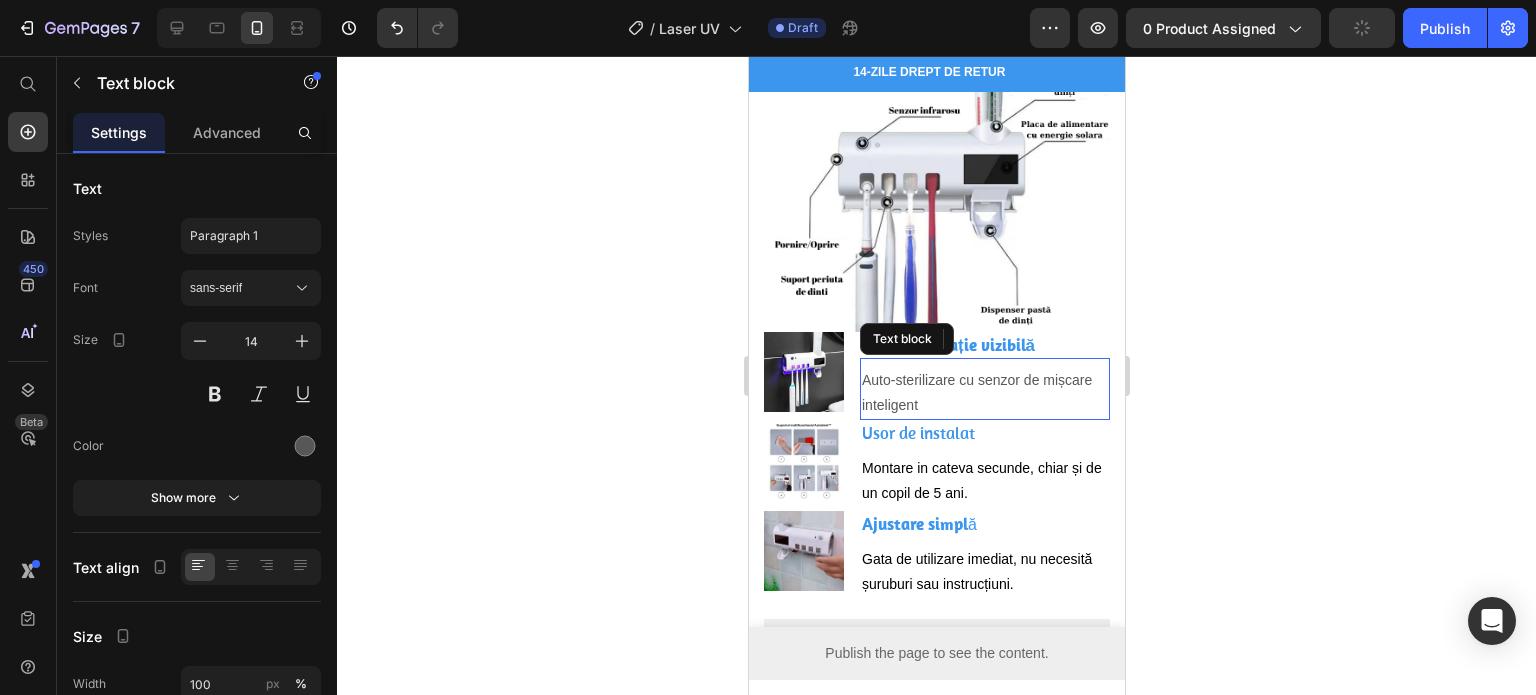click on "Auto-sterilizare cu senzor de mișcare inteligent" at bounding box center [984, 393] 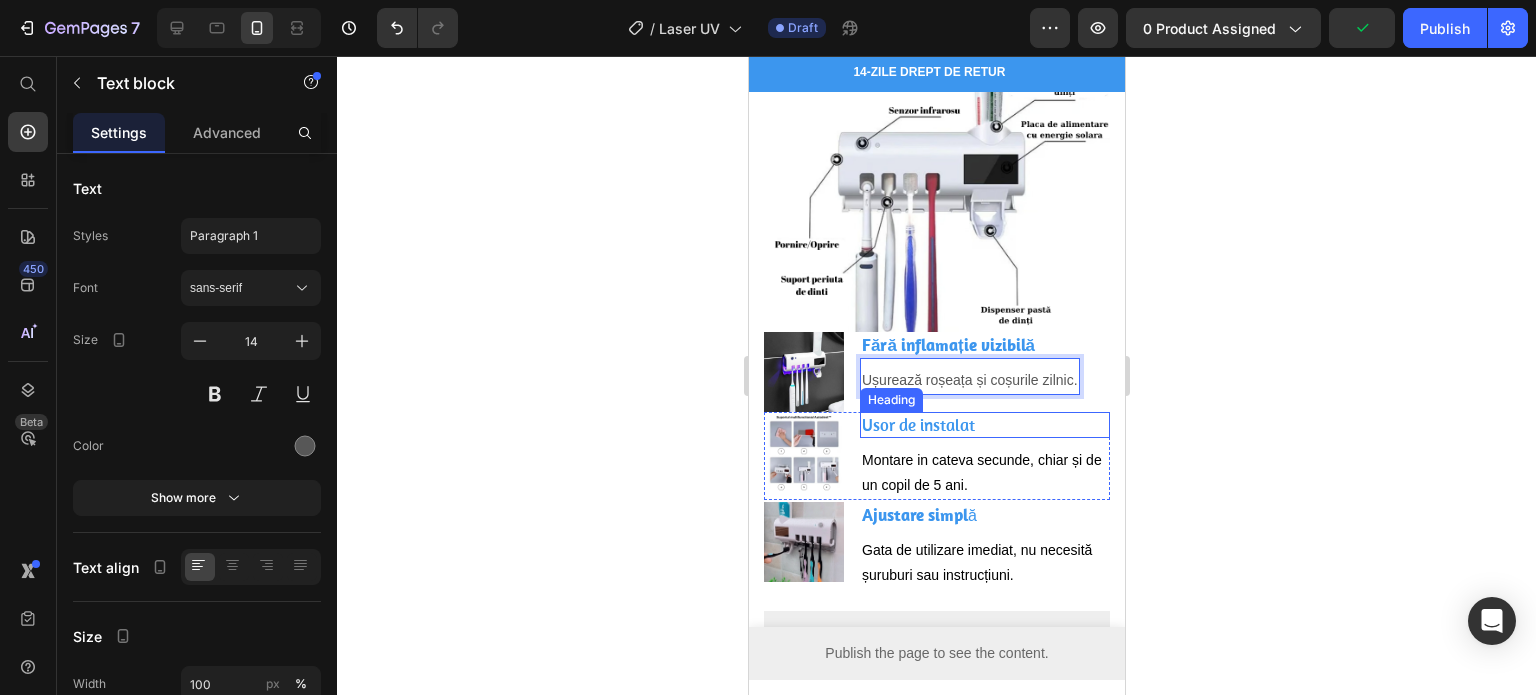 click on "Usor de instalat" at bounding box center [984, 425] 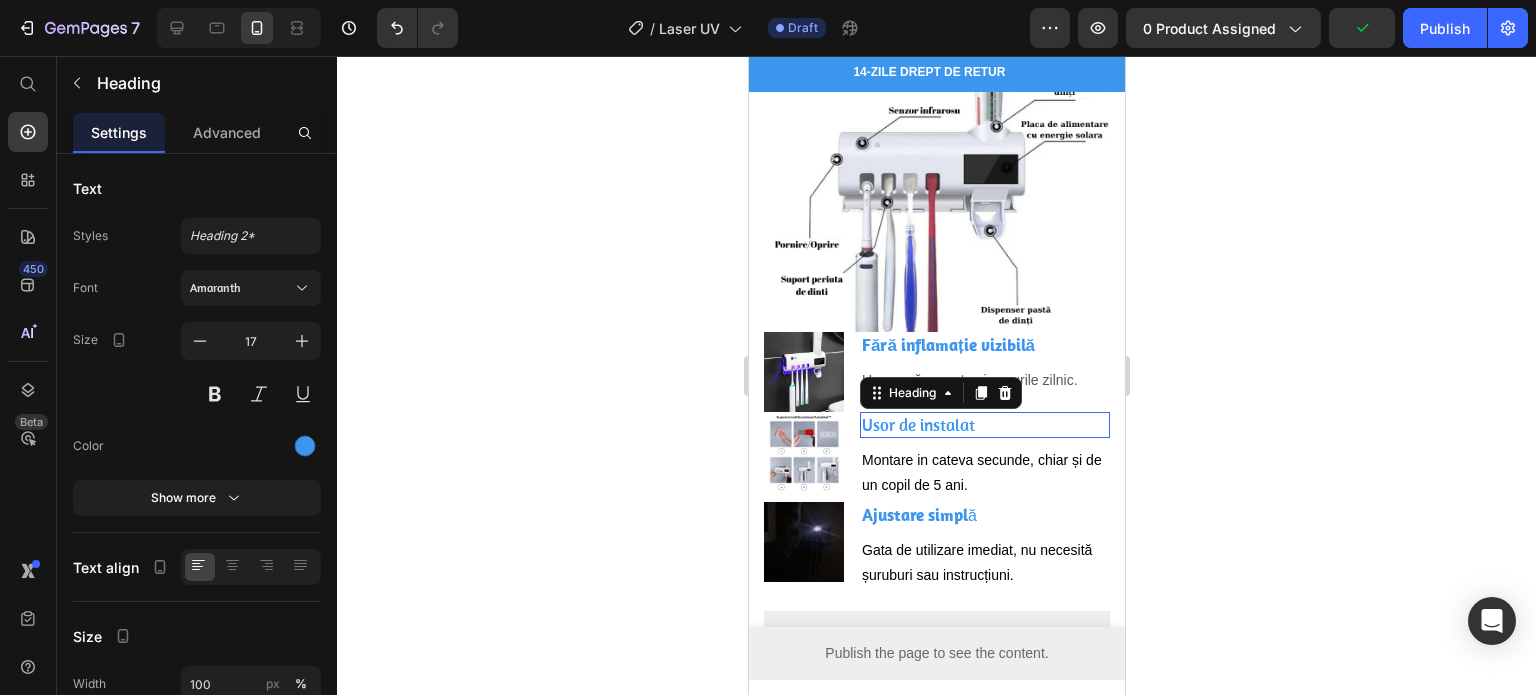 click on "Usor de instalat" at bounding box center [984, 425] 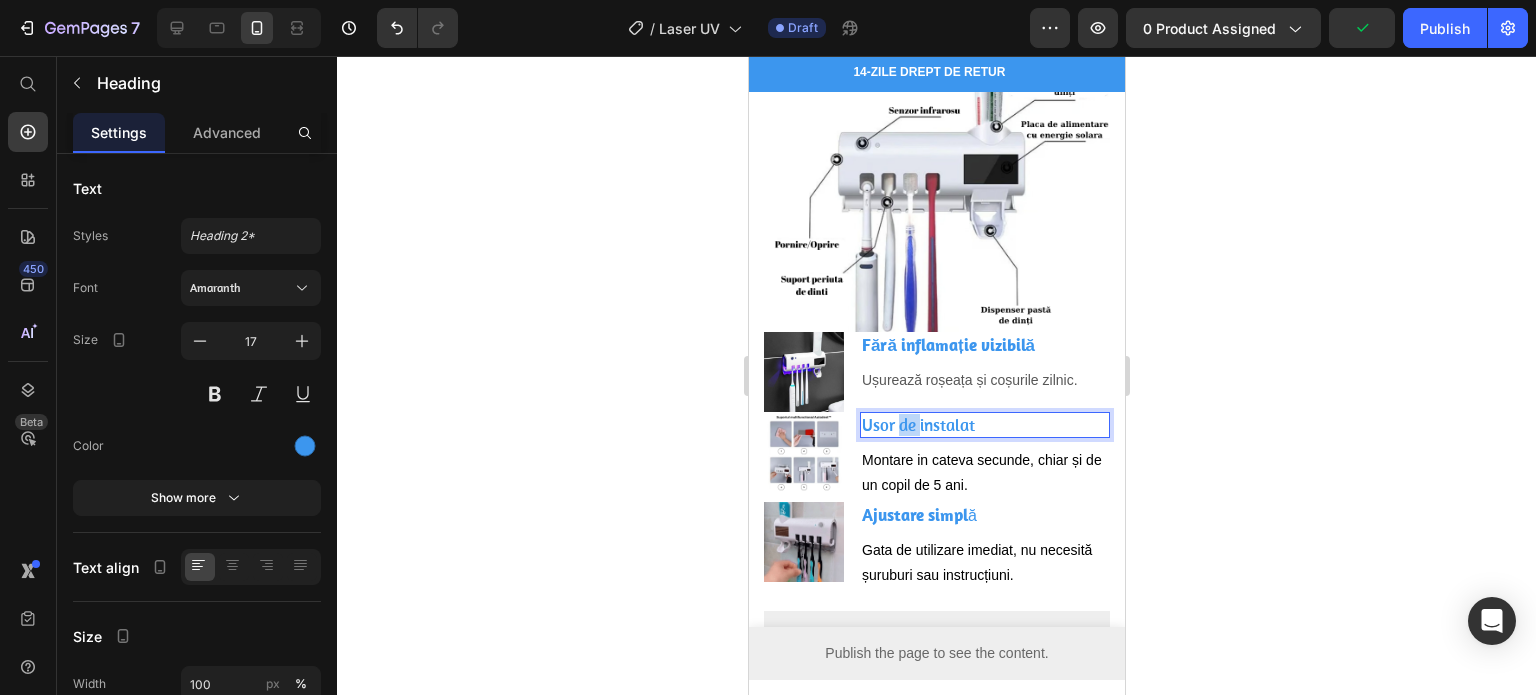 click on "Usor de instalat" at bounding box center [984, 425] 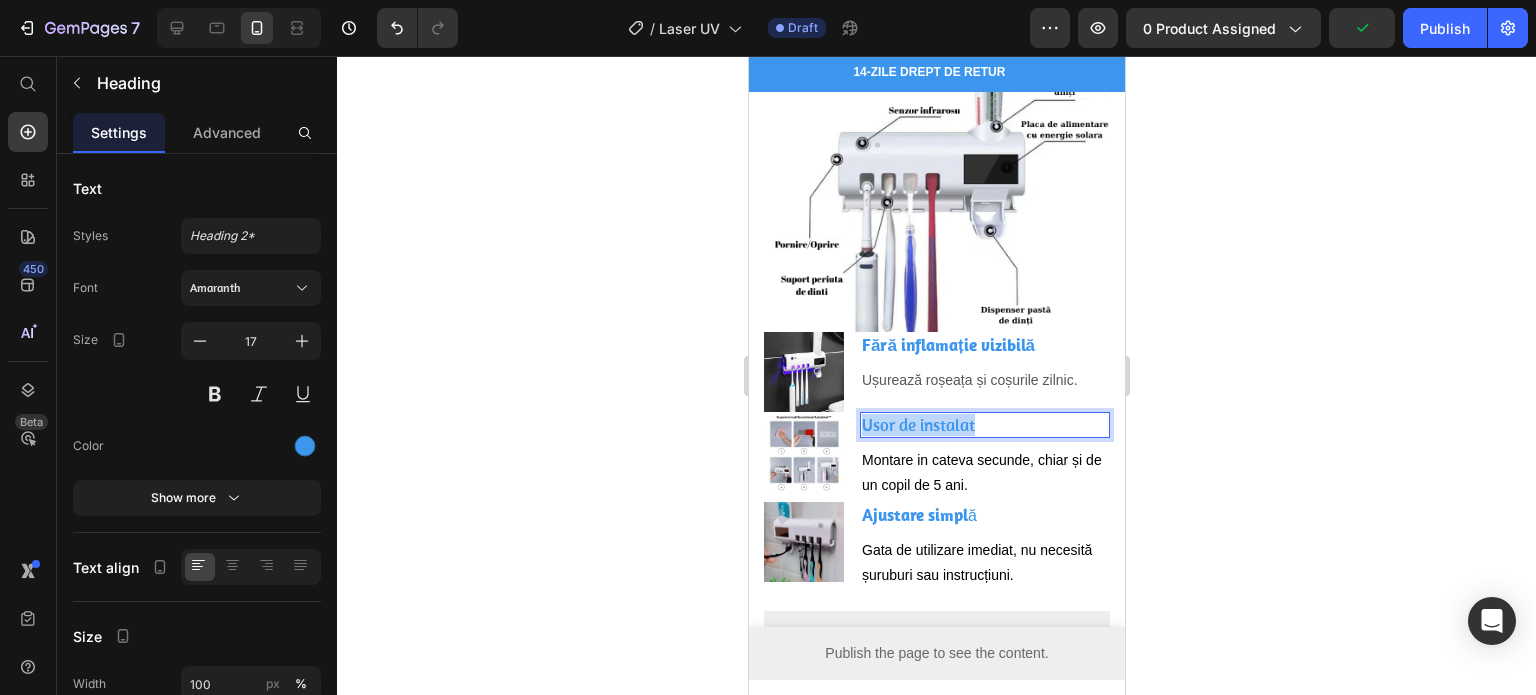click on "Usor de instalat" at bounding box center (984, 425) 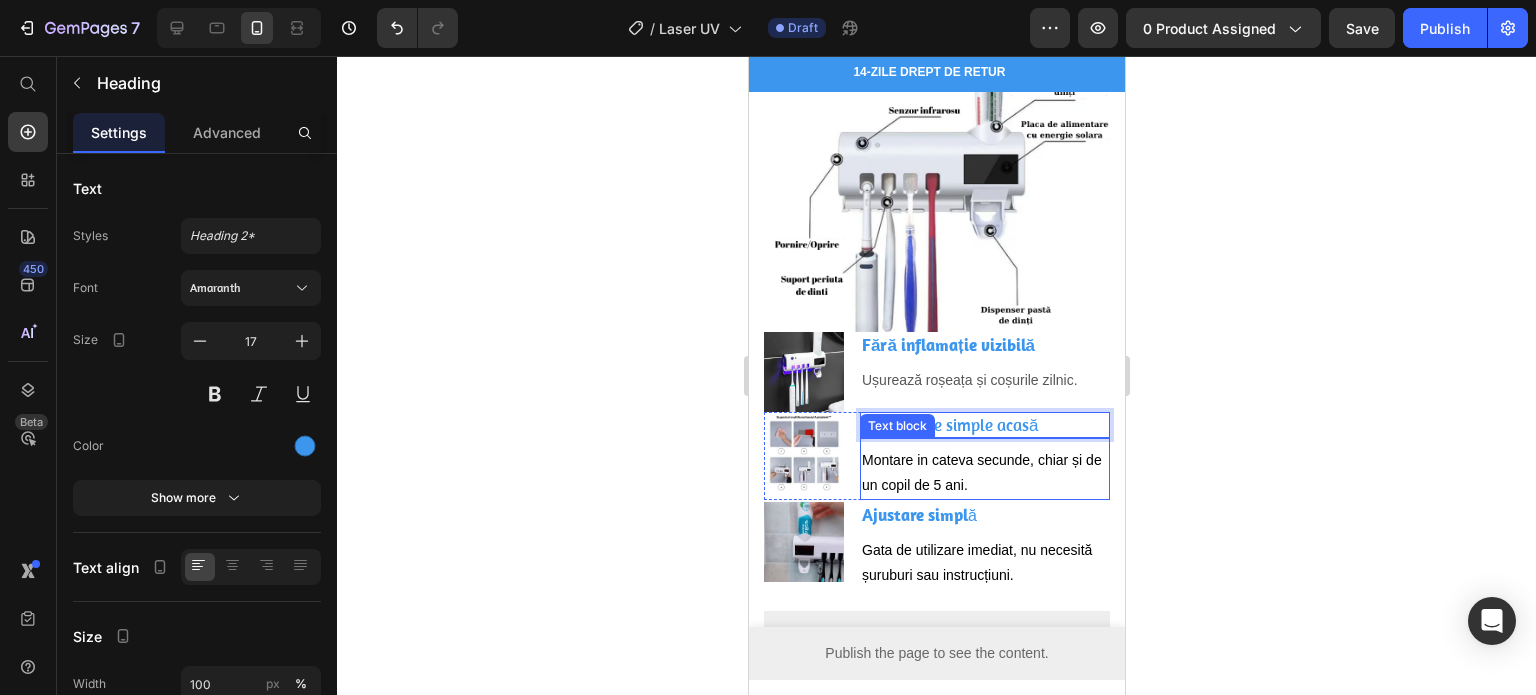 click on "Montare in cateva secunde, chiar și de un copil de 5 ani." at bounding box center [981, 472] 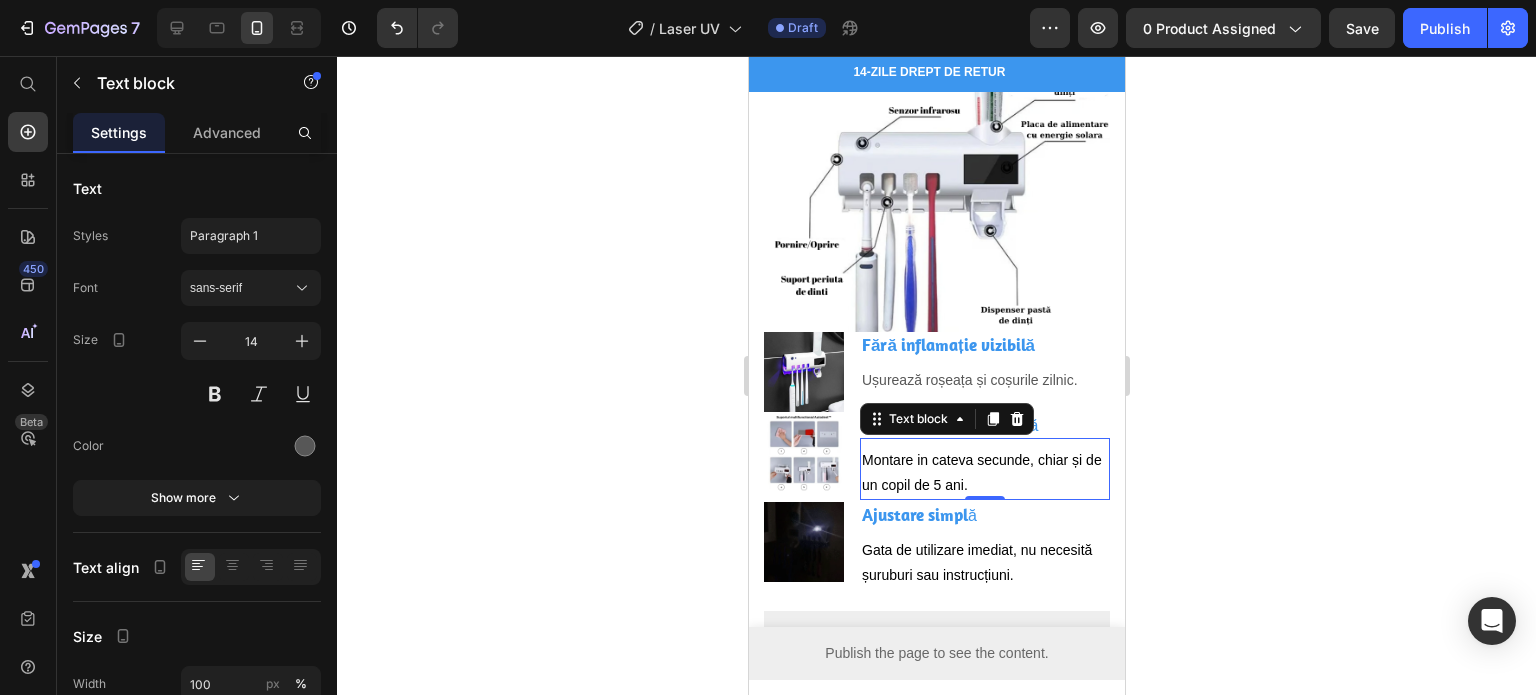 click on "Montare in cateva secunde, chiar și de un copil de 5 ani." at bounding box center [981, 472] 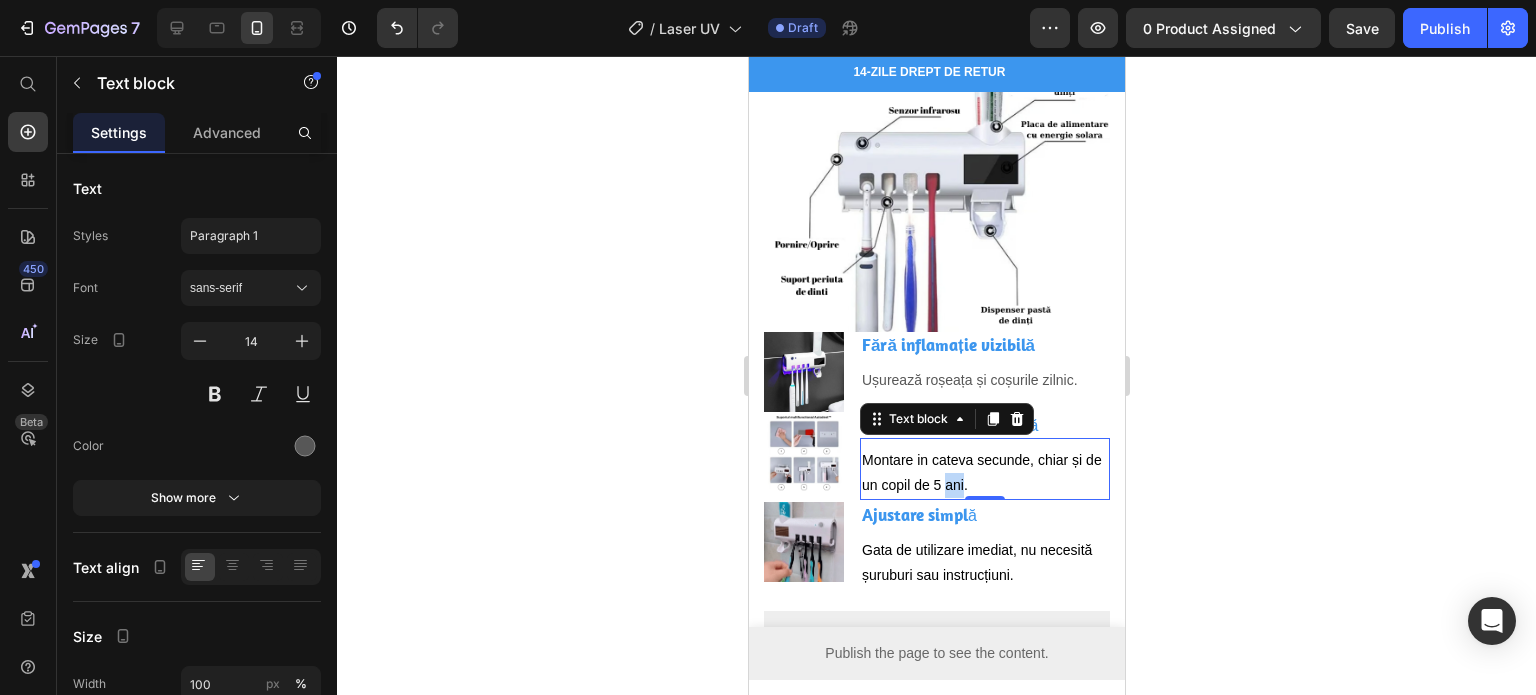 click on "Montare in cateva secunde, chiar și de un copil de 5 ani." at bounding box center (981, 472) 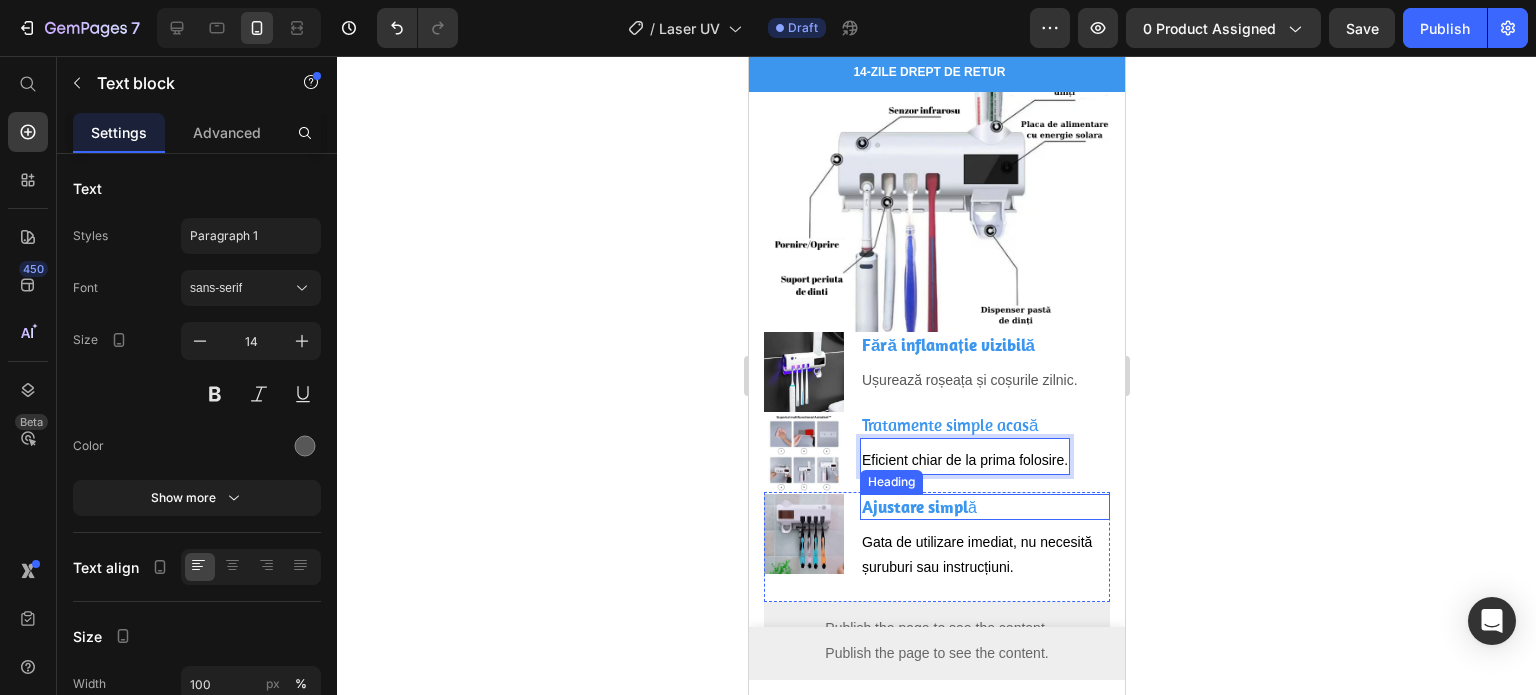 click on "ă" at bounding box center [971, 507] 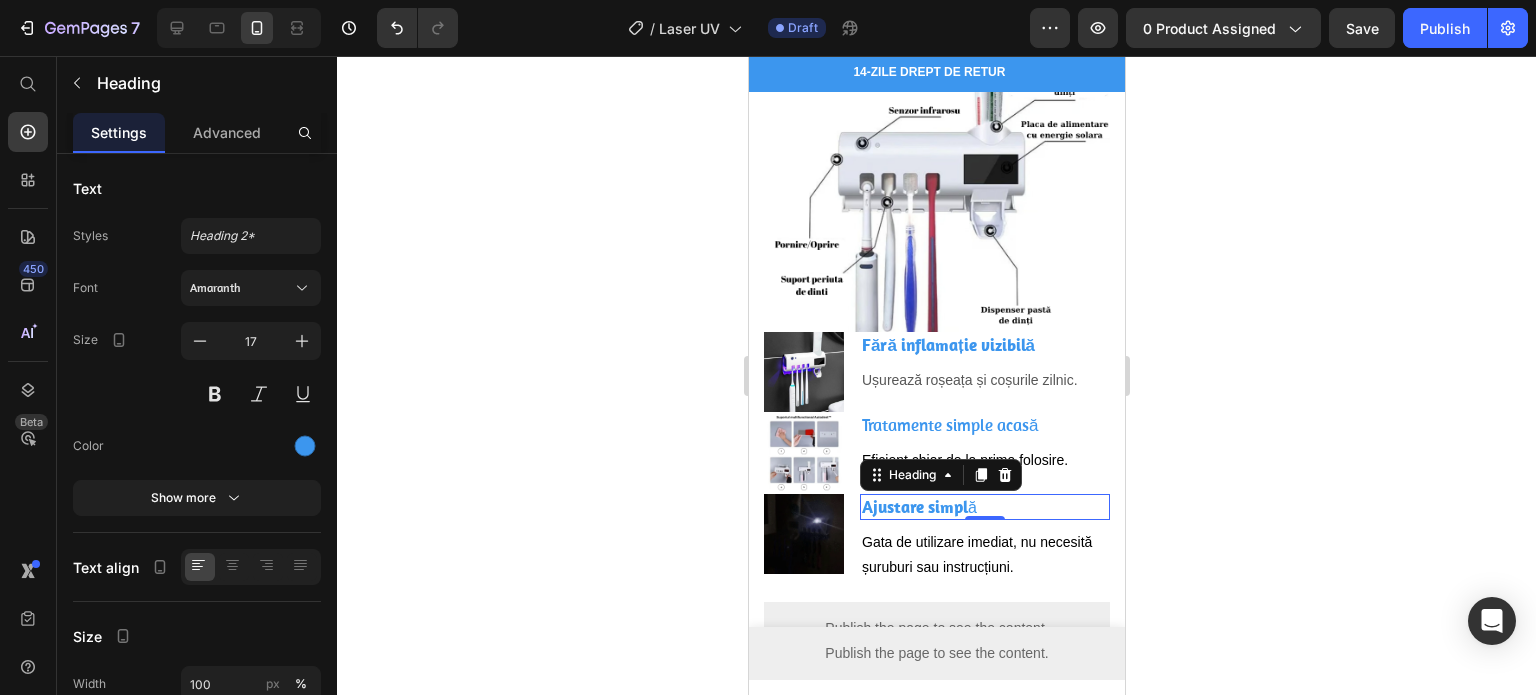 click on "ă" at bounding box center (971, 507) 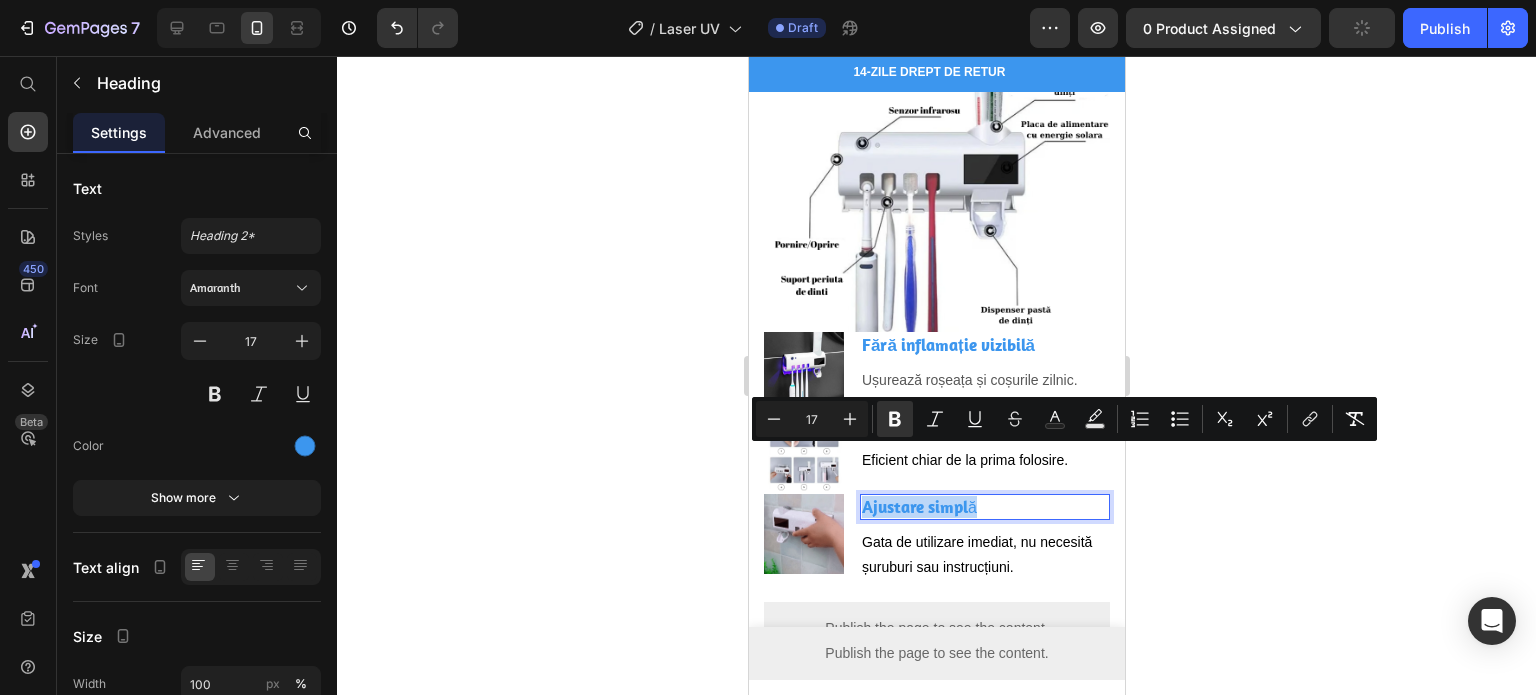 copy on "Ajustare sim pl ă" 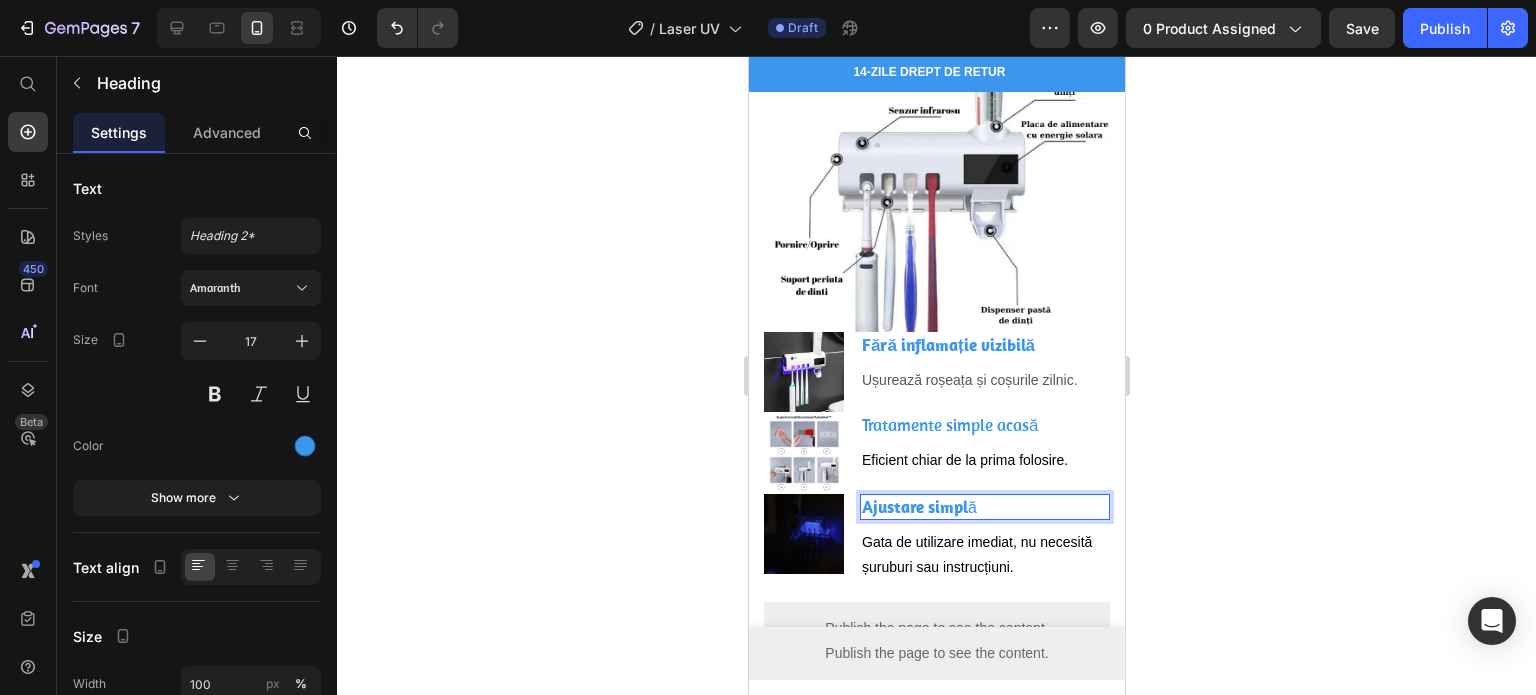 click on "Ajustare sim" at bounding box center (907, 507) 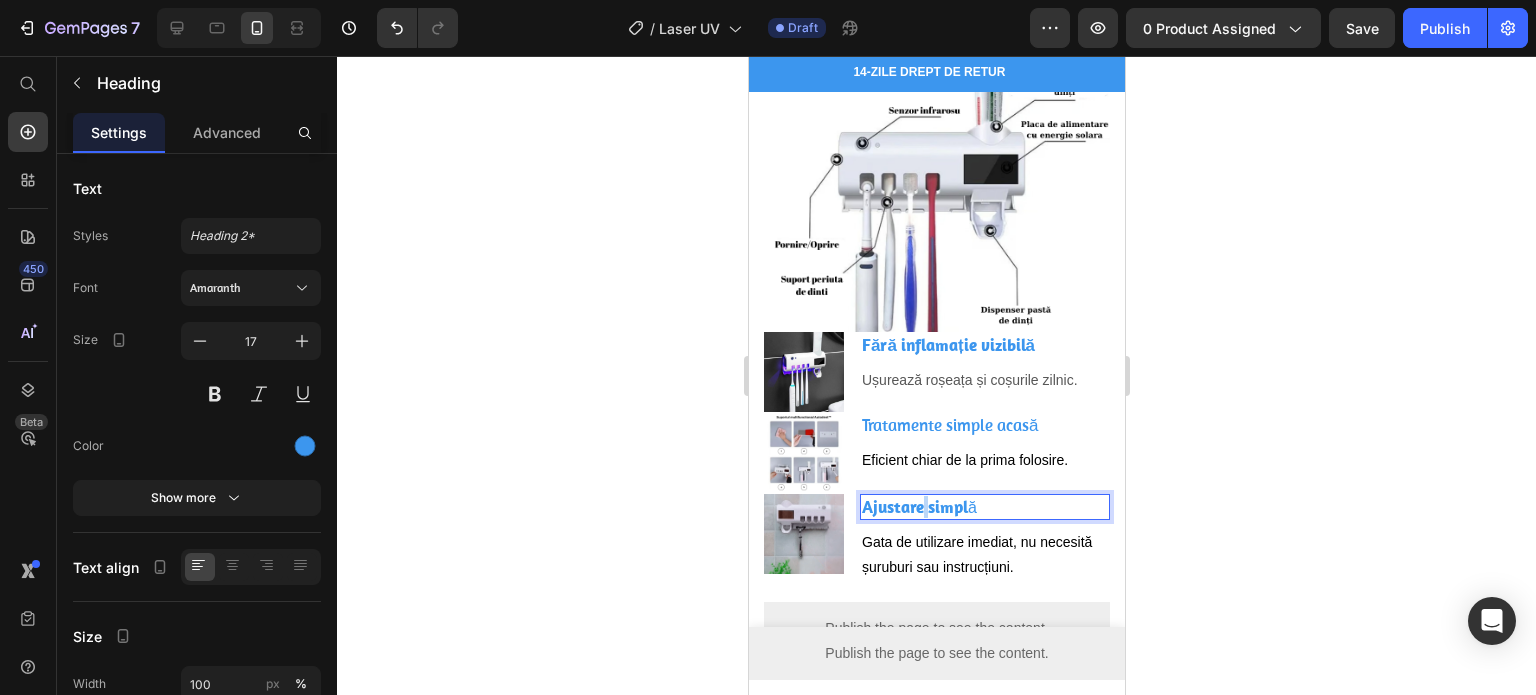 click on "Ajustare sim" at bounding box center (907, 507) 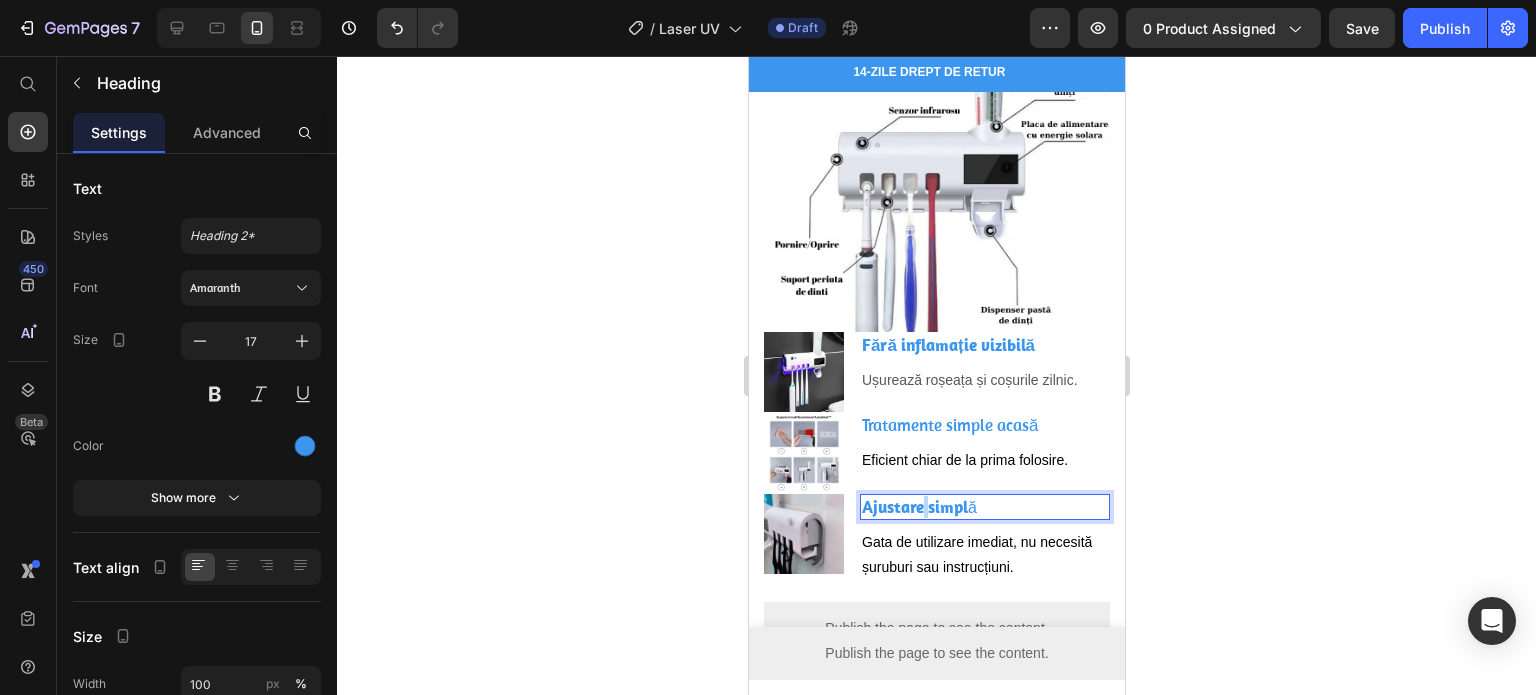 click on "Ajustare sim" at bounding box center (907, 507) 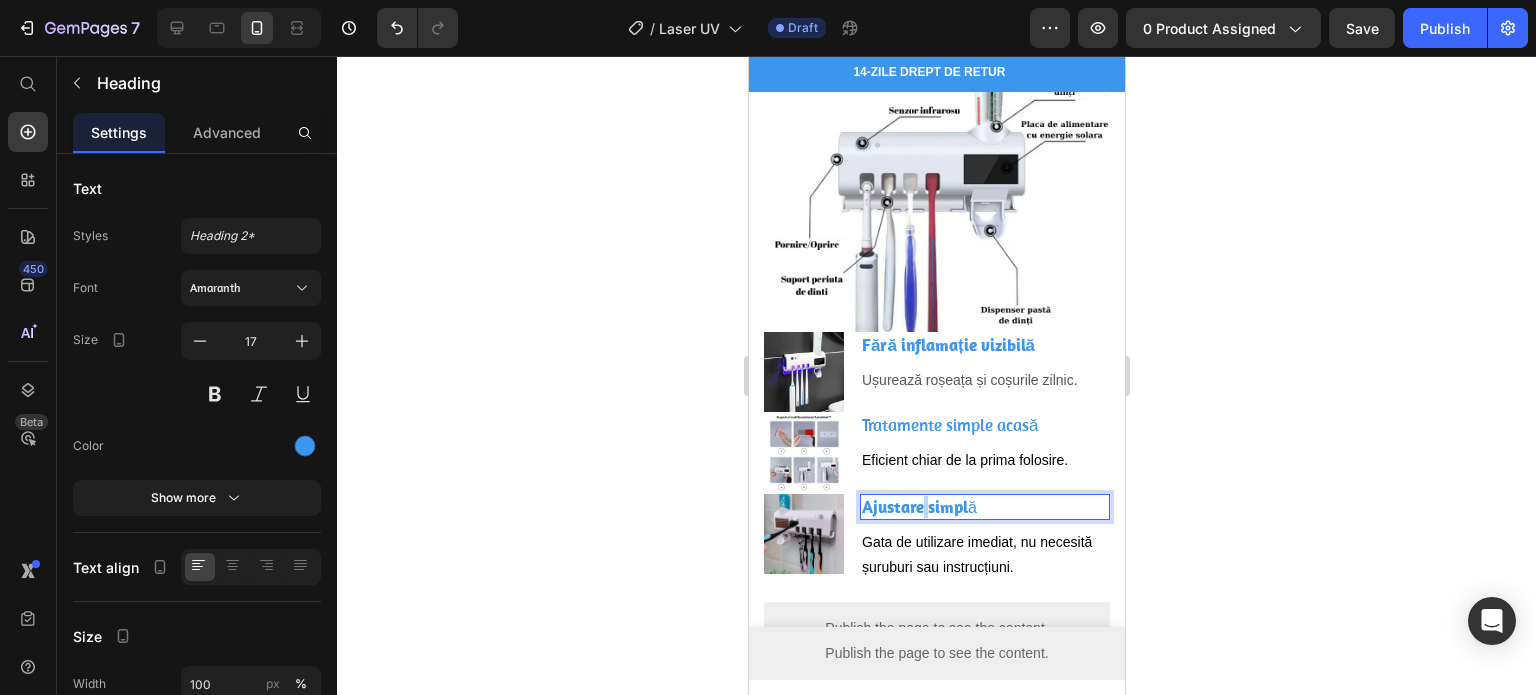 click on "Ajustare sim" at bounding box center [907, 507] 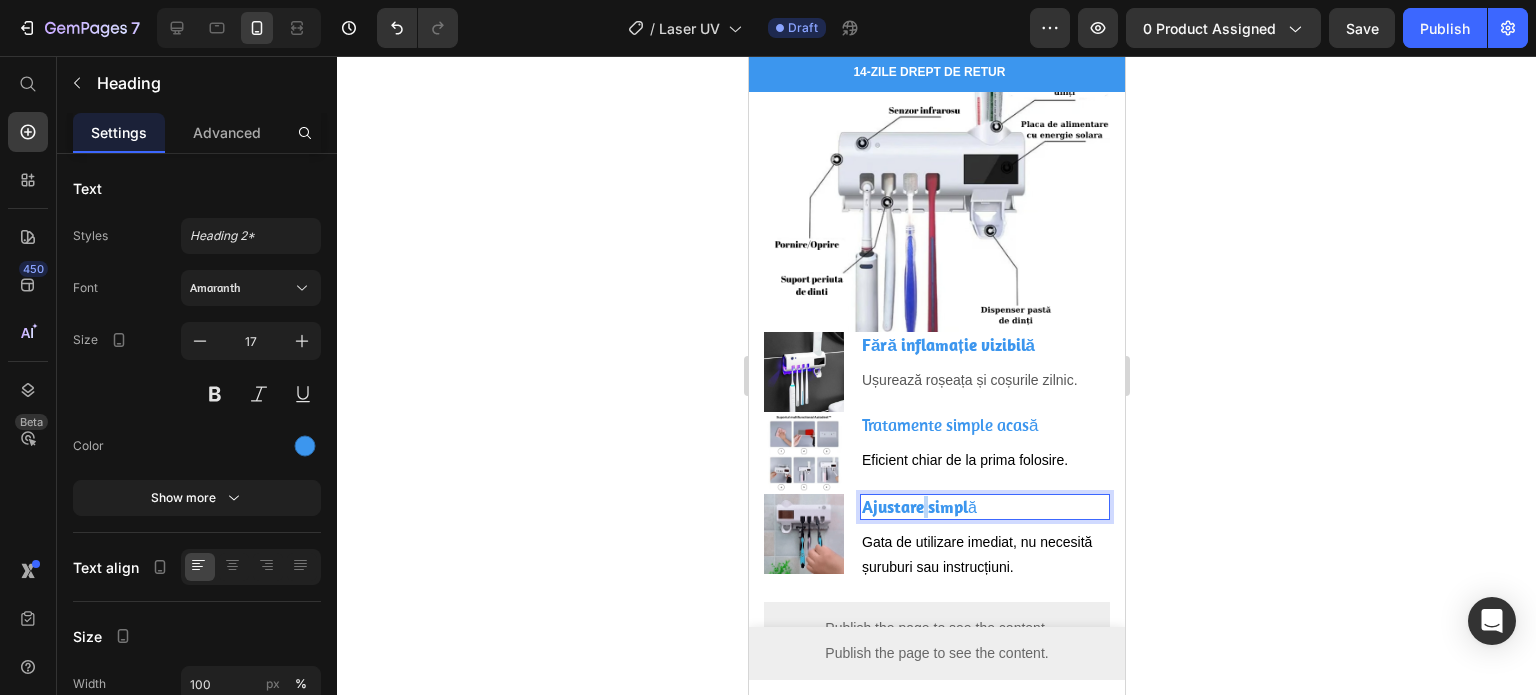 click on "Ajustare sim" at bounding box center (907, 507) 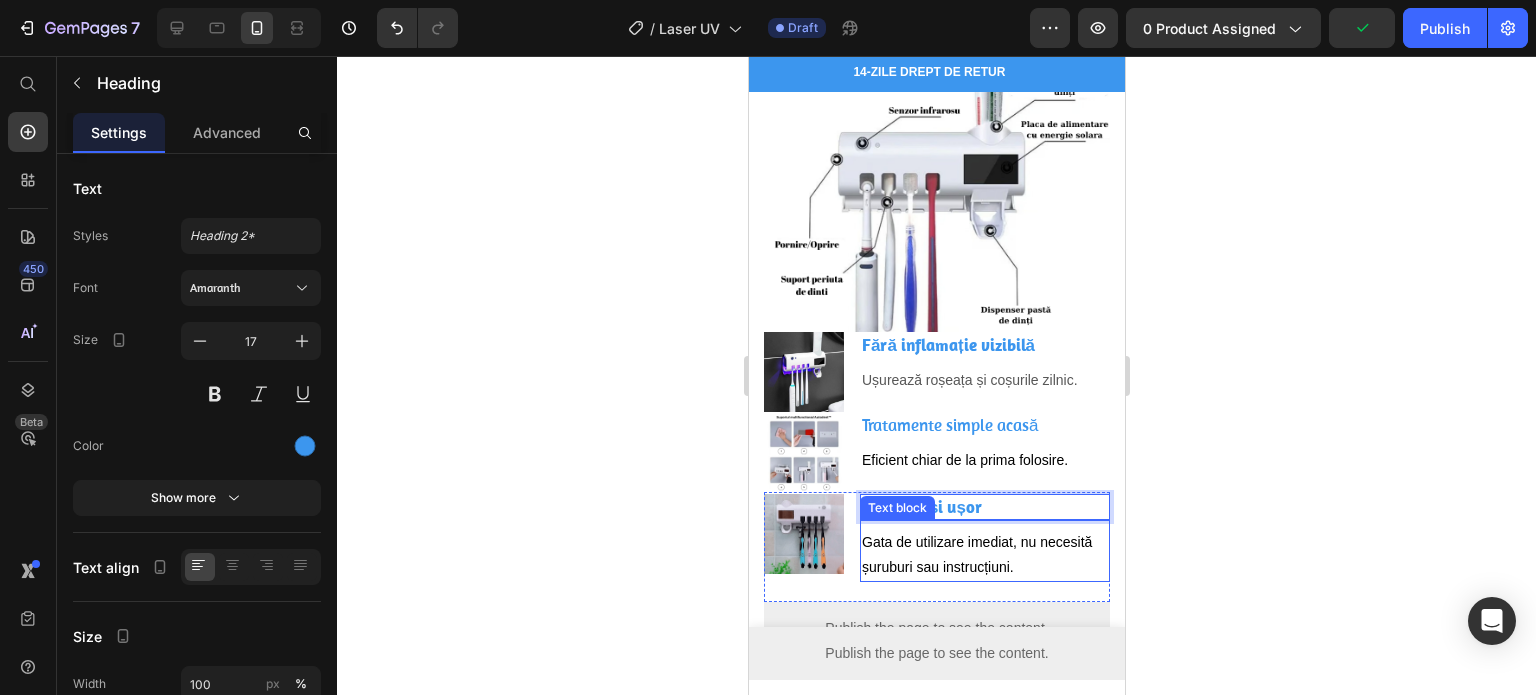 click on "Gata de utilizare imediat, nu necesită șuruburi sau instrucțiuni." at bounding box center [976, 554] 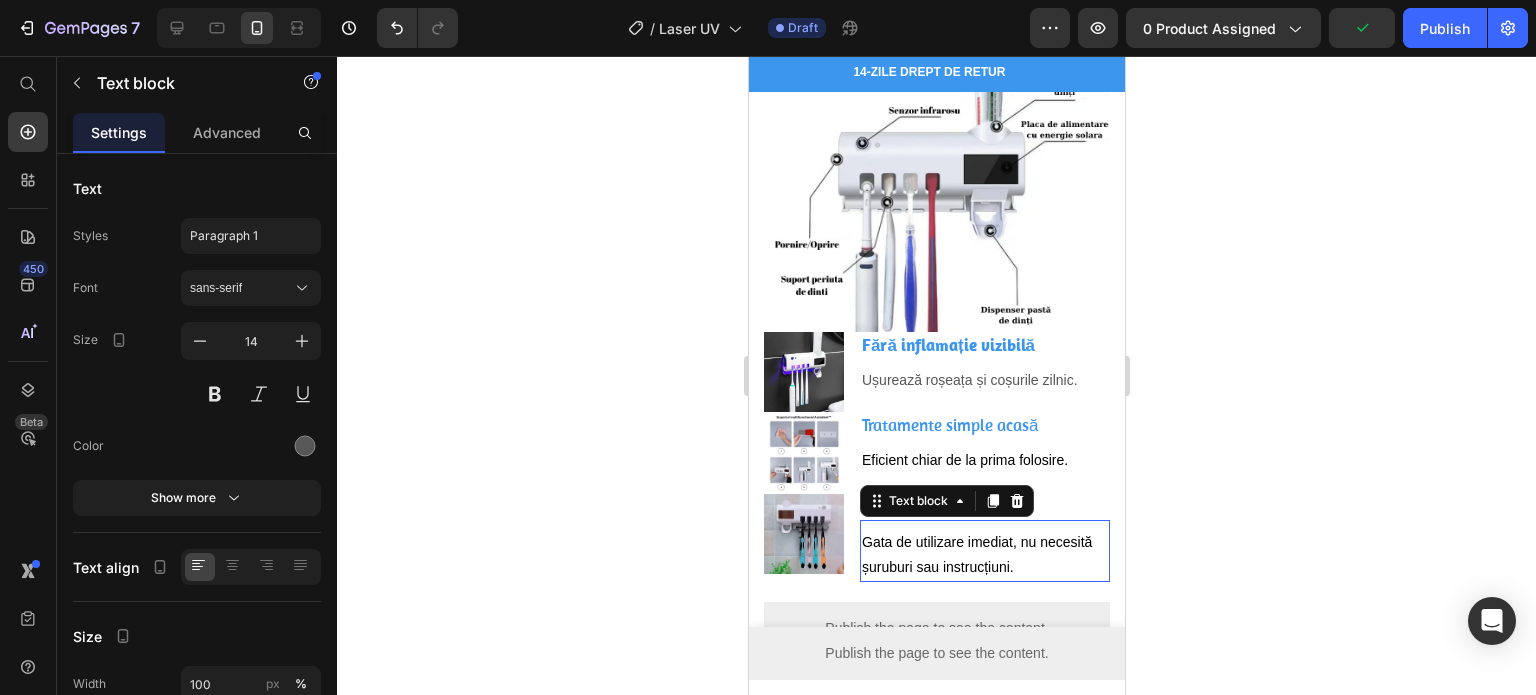 click on "Gata de utilizare imediat, nu necesită șuruburi sau instrucțiuni." at bounding box center (976, 554) 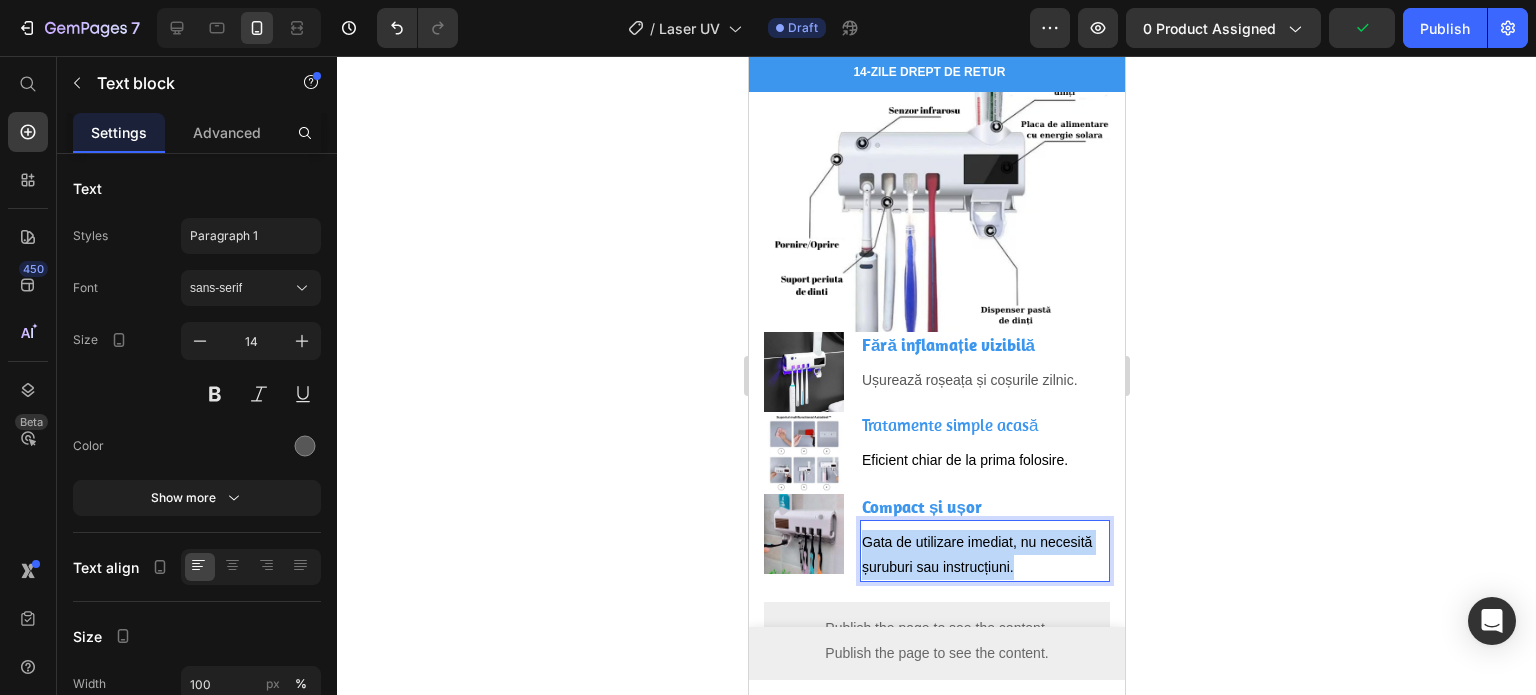 click on "Gata de utilizare imediat, nu necesită șuruburi sau instrucțiuni." at bounding box center (976, 554) 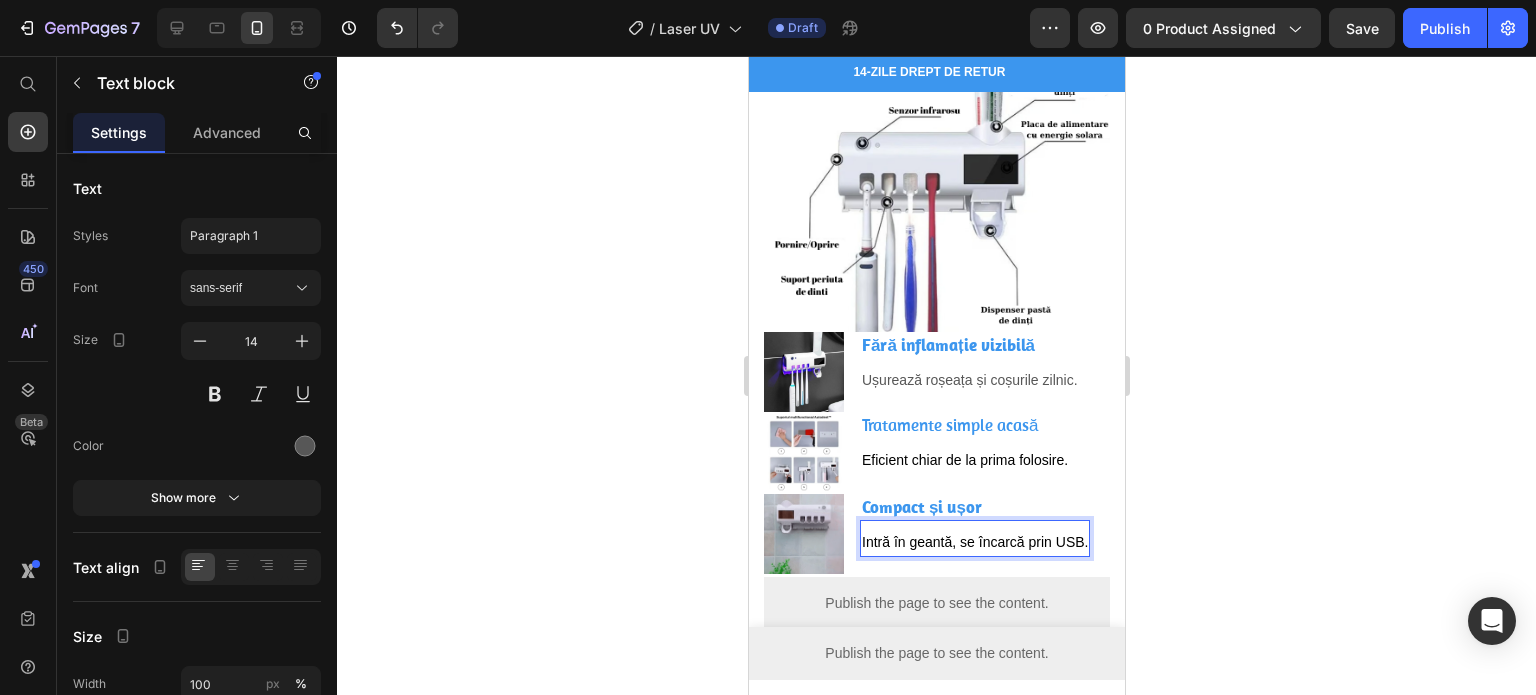 click on "Intră în geantă, se încarcă prin USB." at bounding box center [974, 542] 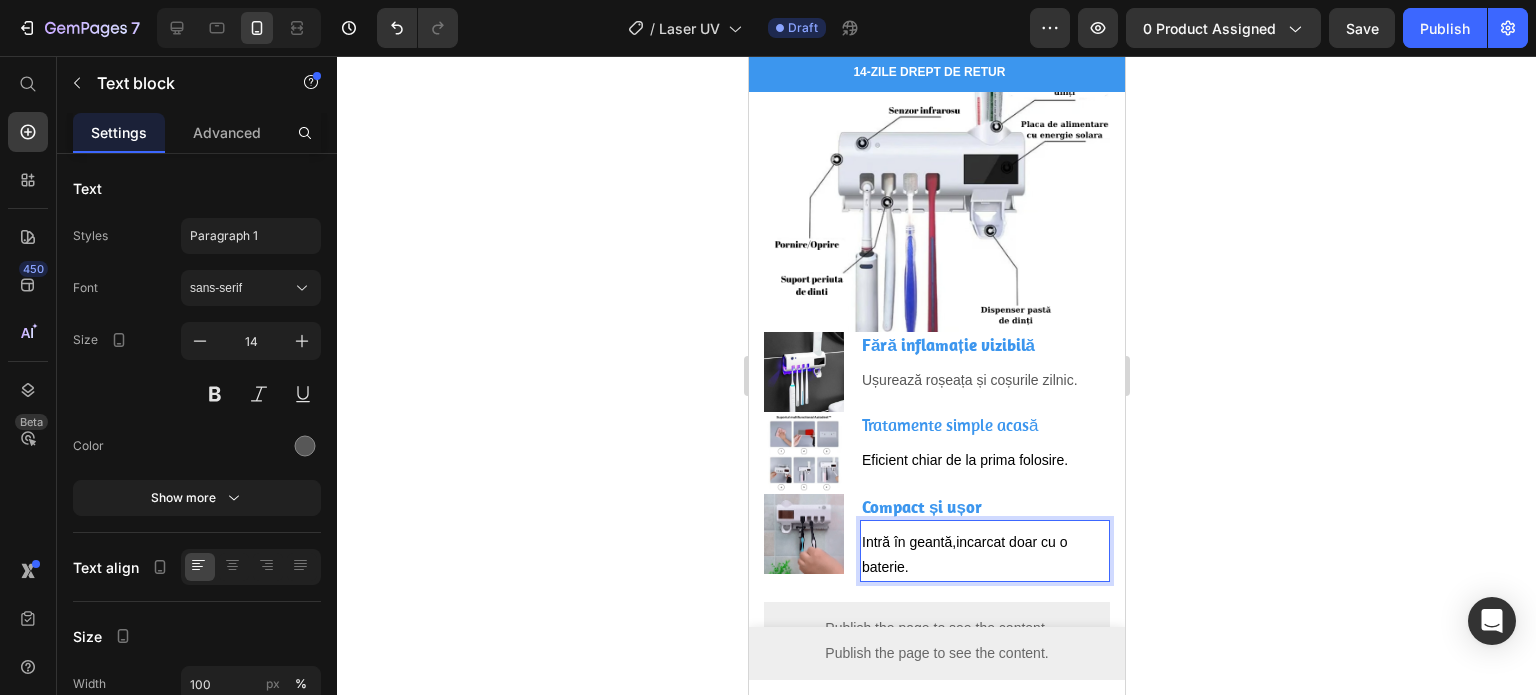 click on "Intră în geantă,incarcat doar cu o baterie." at bounding box center (963, 554) 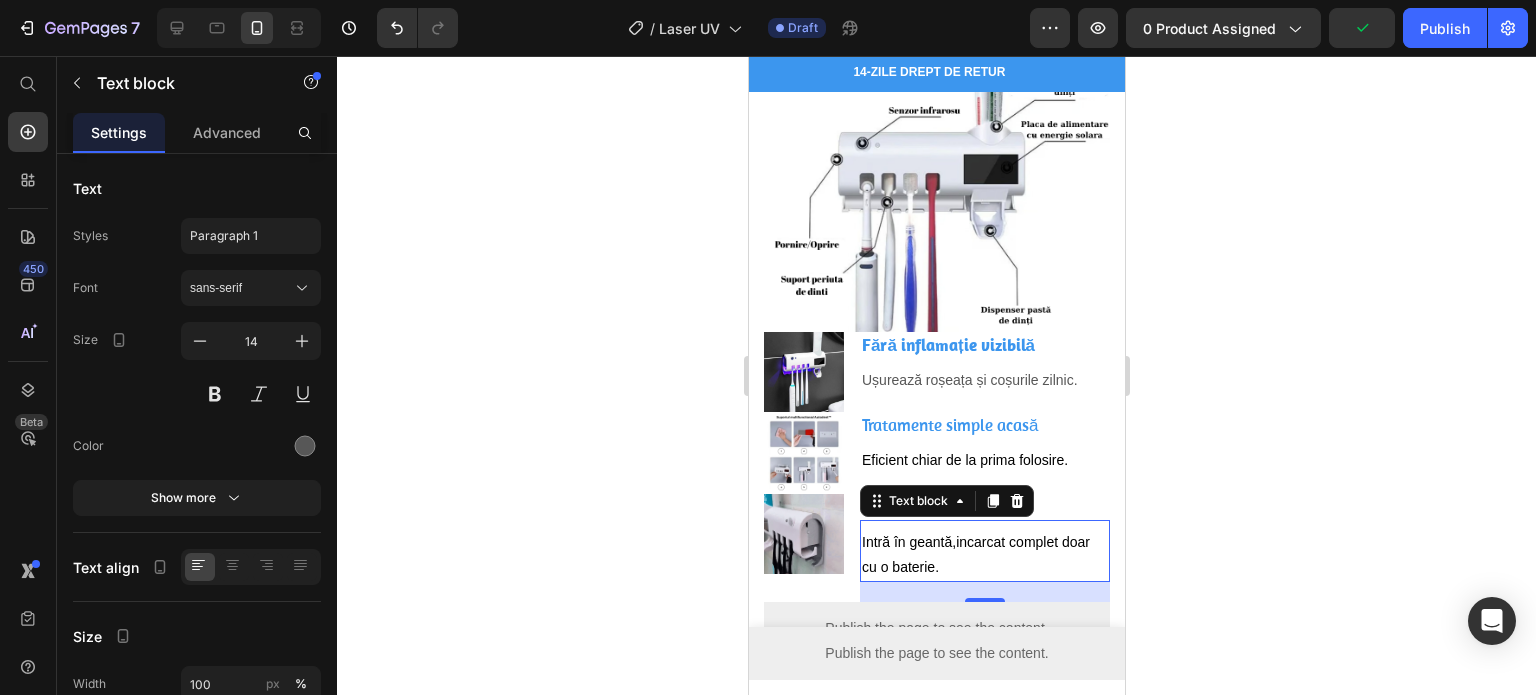 click 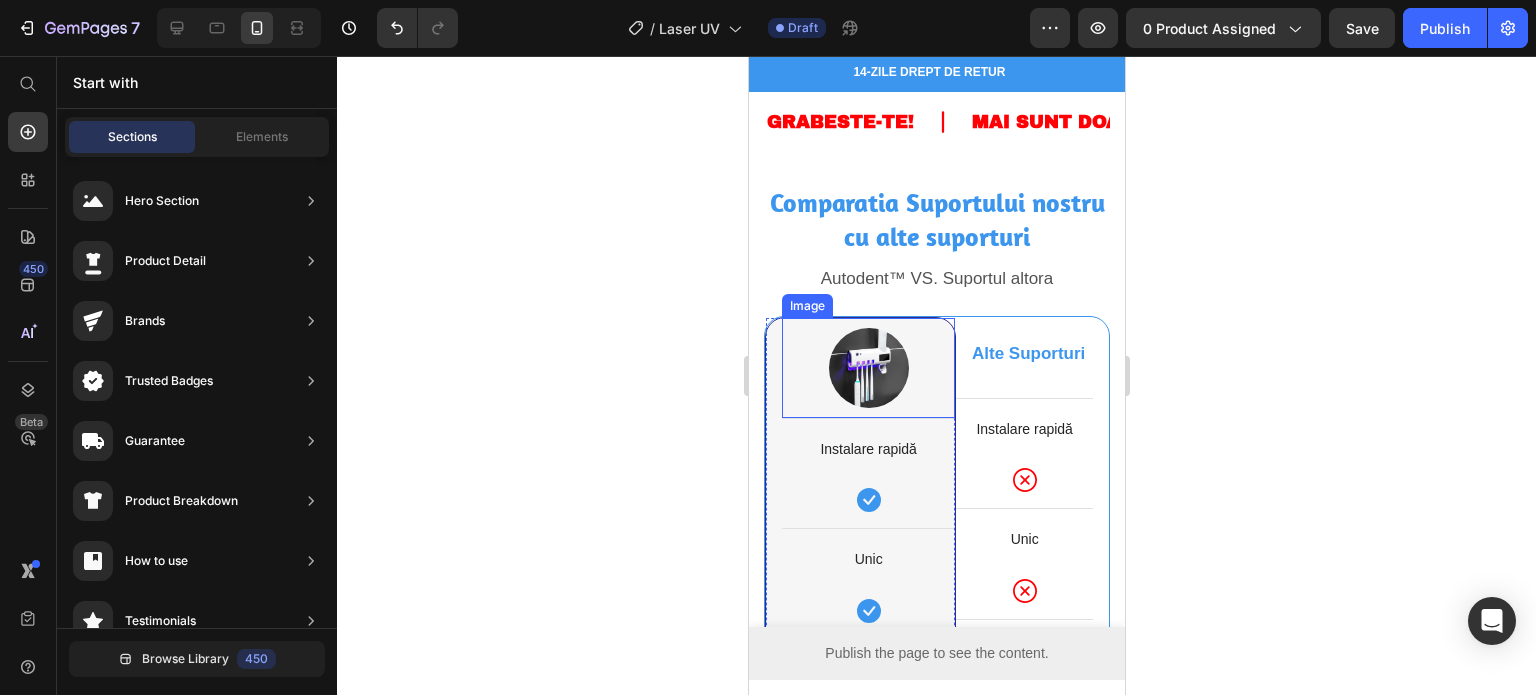 scroll, scrollTop: 3800, scrollLeft: 0, axis: vertical 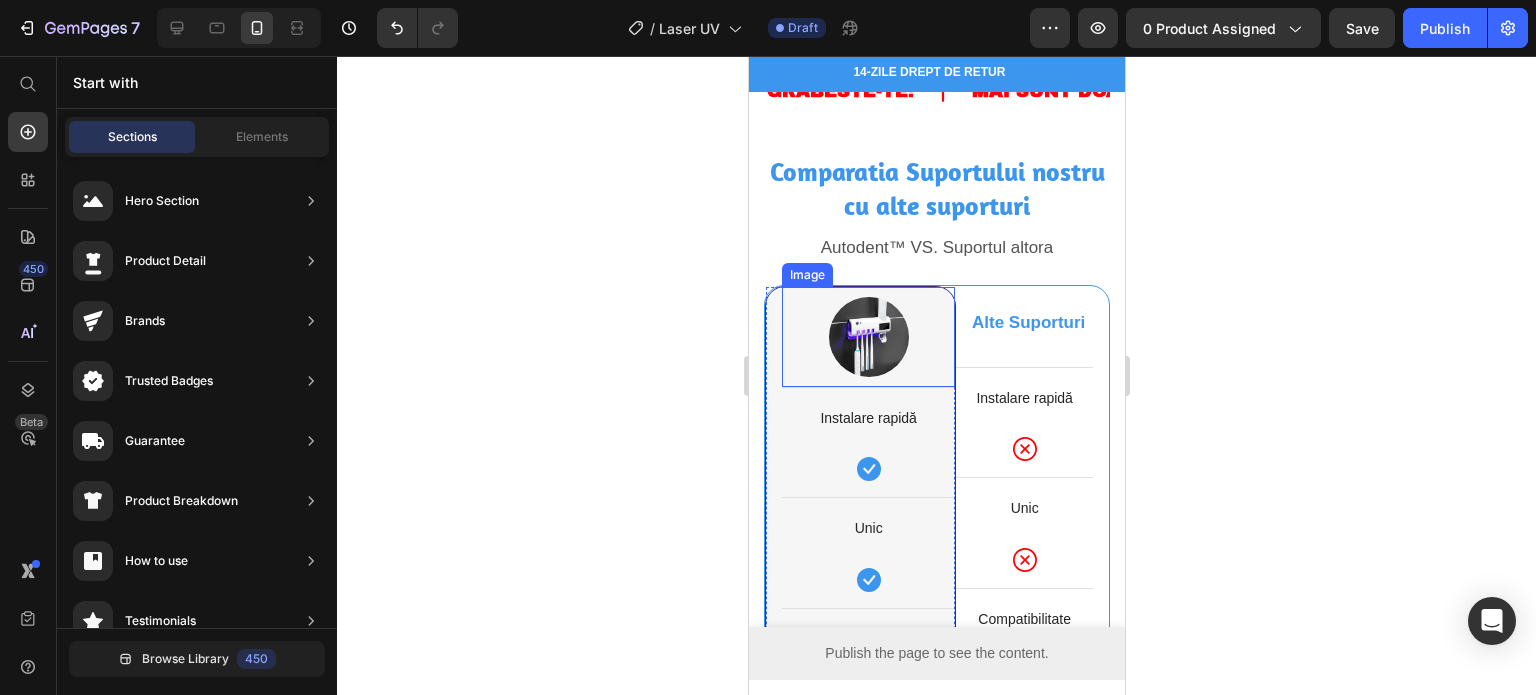 click at bounding box center (867, 337) 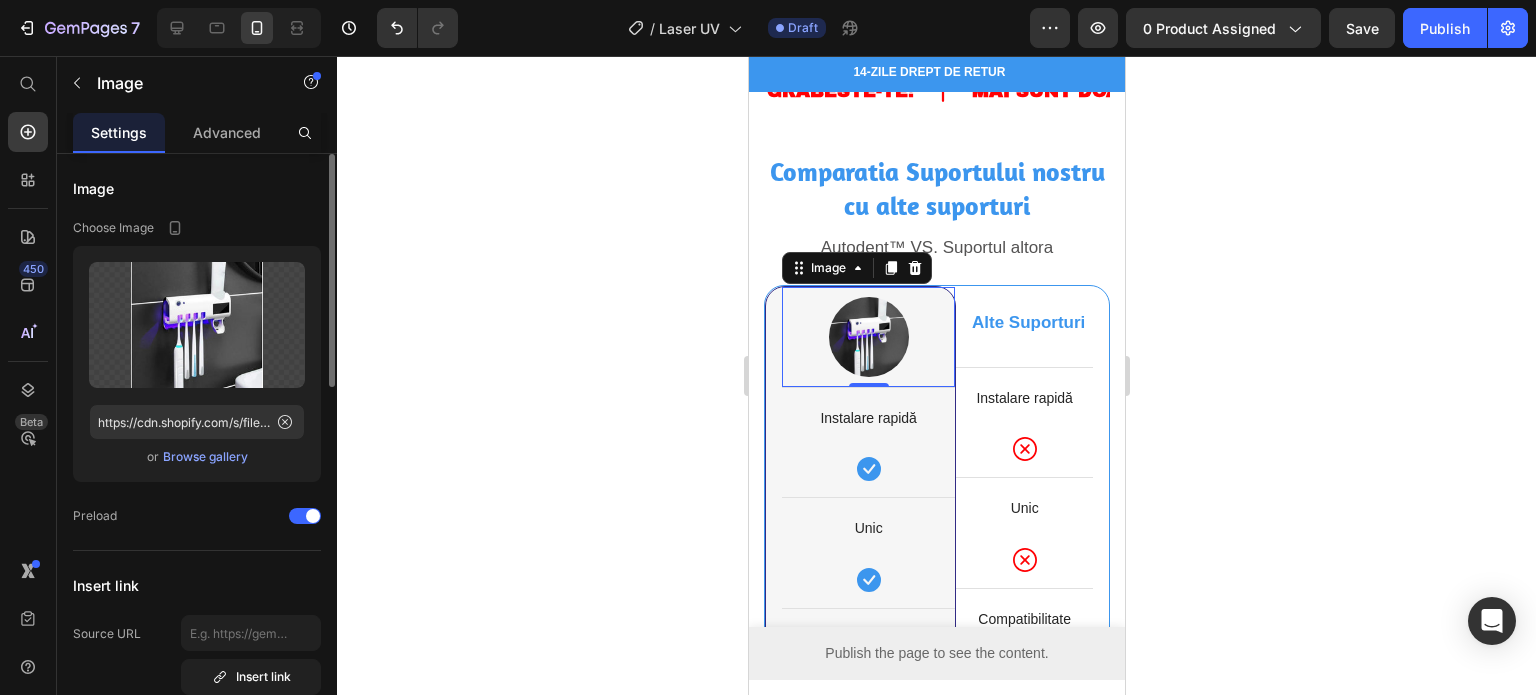 click on "Browse gallery" at bounding box center (205, 457) 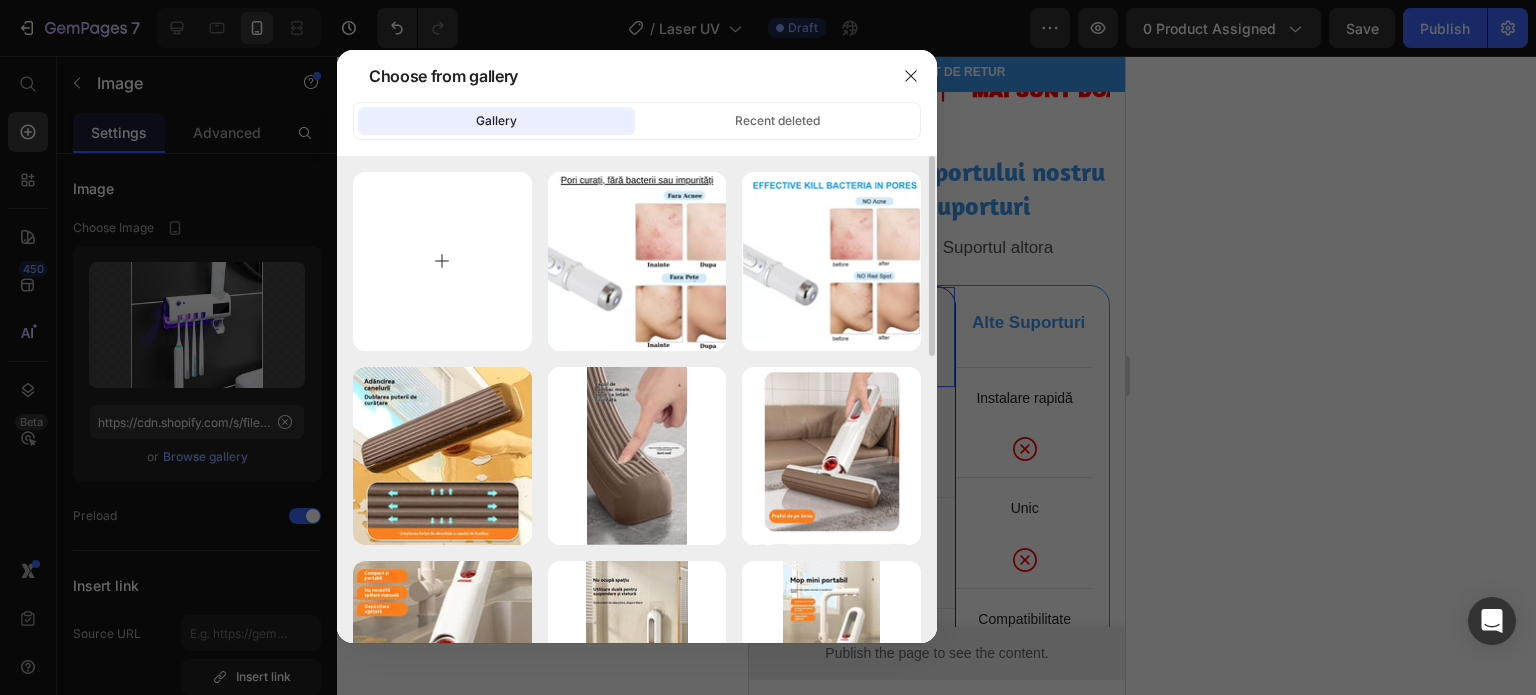 click at bounding box center (442, 261) 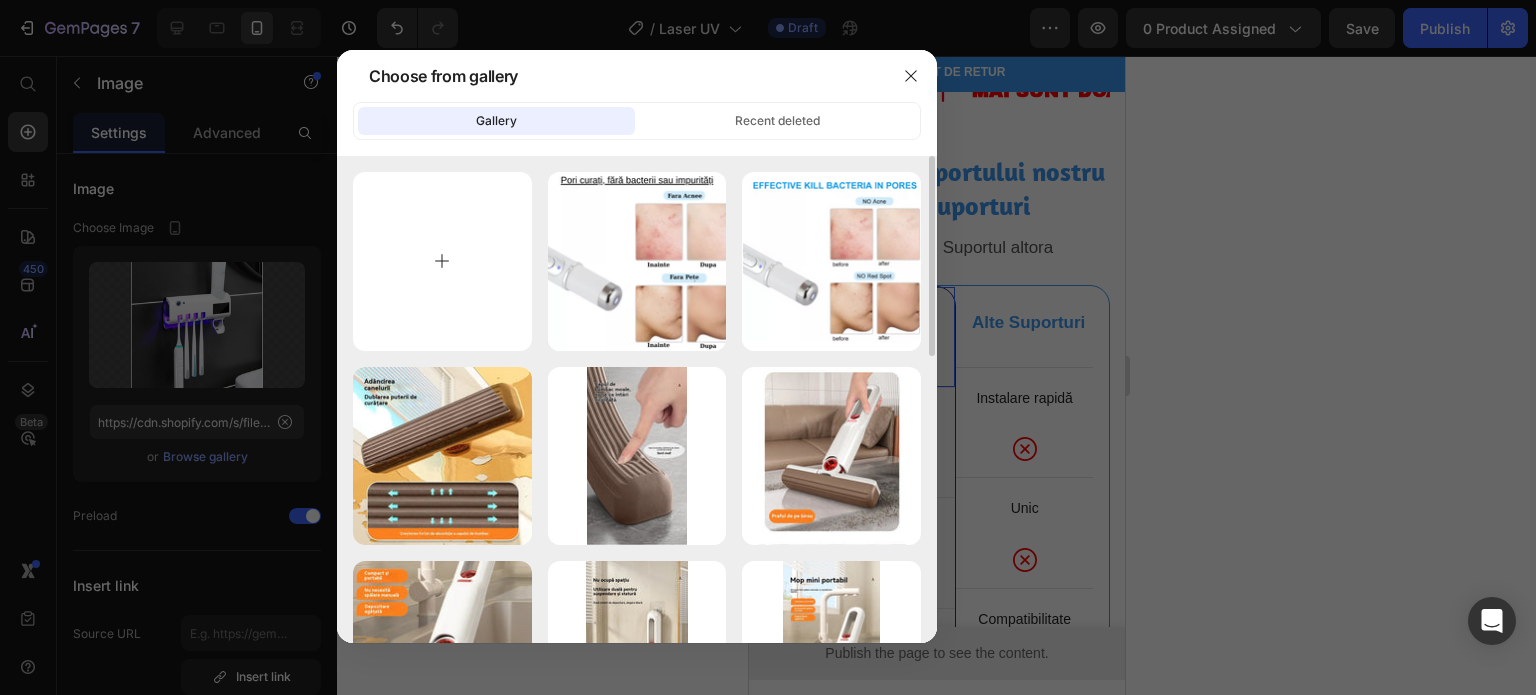 type on "C:\fakepath\Screenshot 2025-07-11 203835.png" 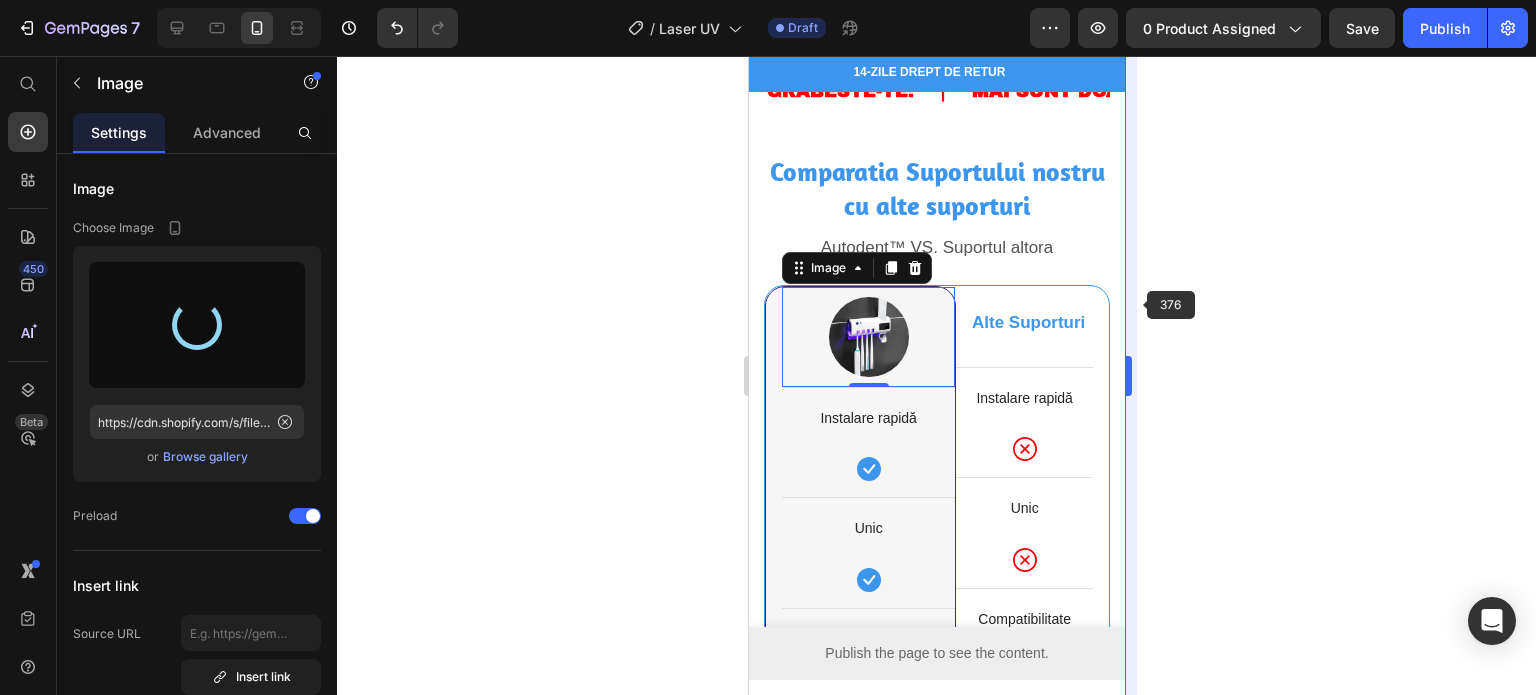 type on "https://cdn.shopify.com/s/files/1/0915/5294/0406/files/gempages_562550910291543205-3d58a526-f2c8-4a9a-90f2-ce924b1d3a73.png" 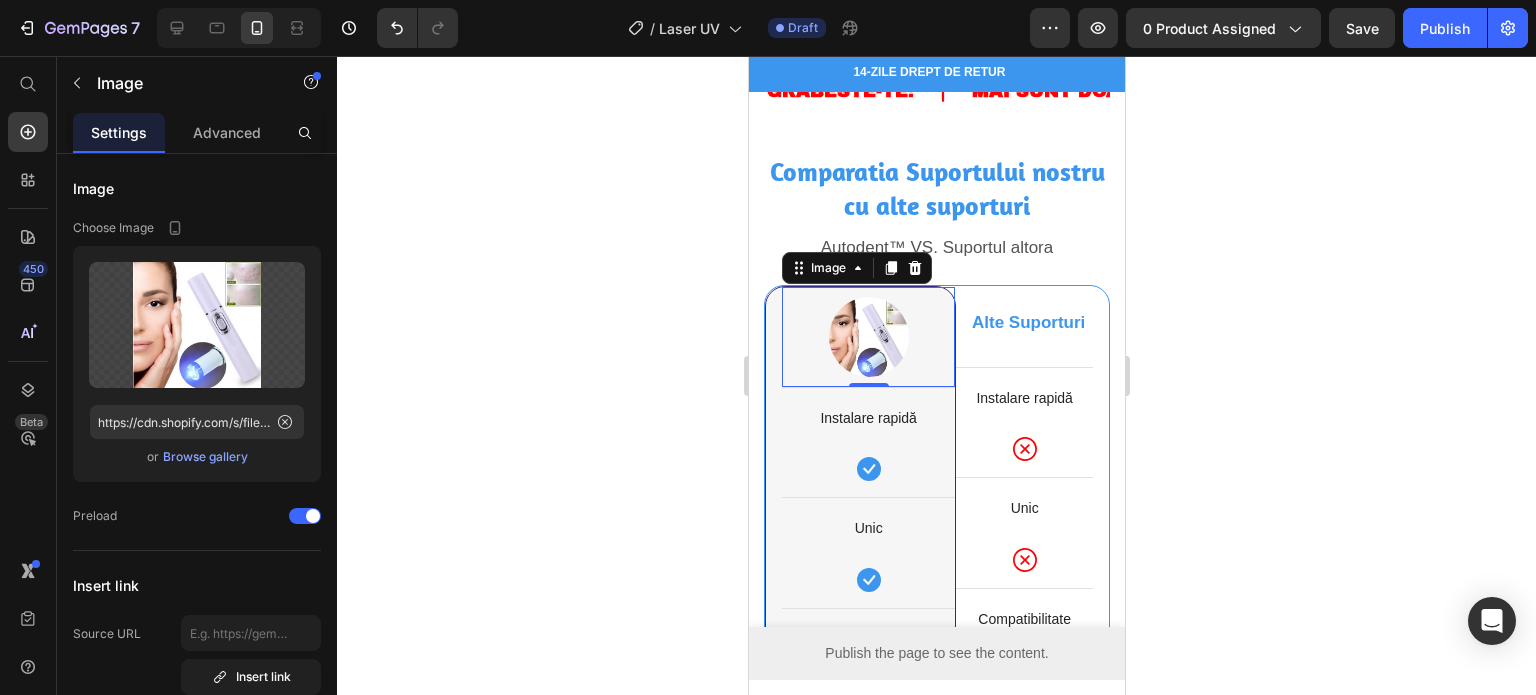 click 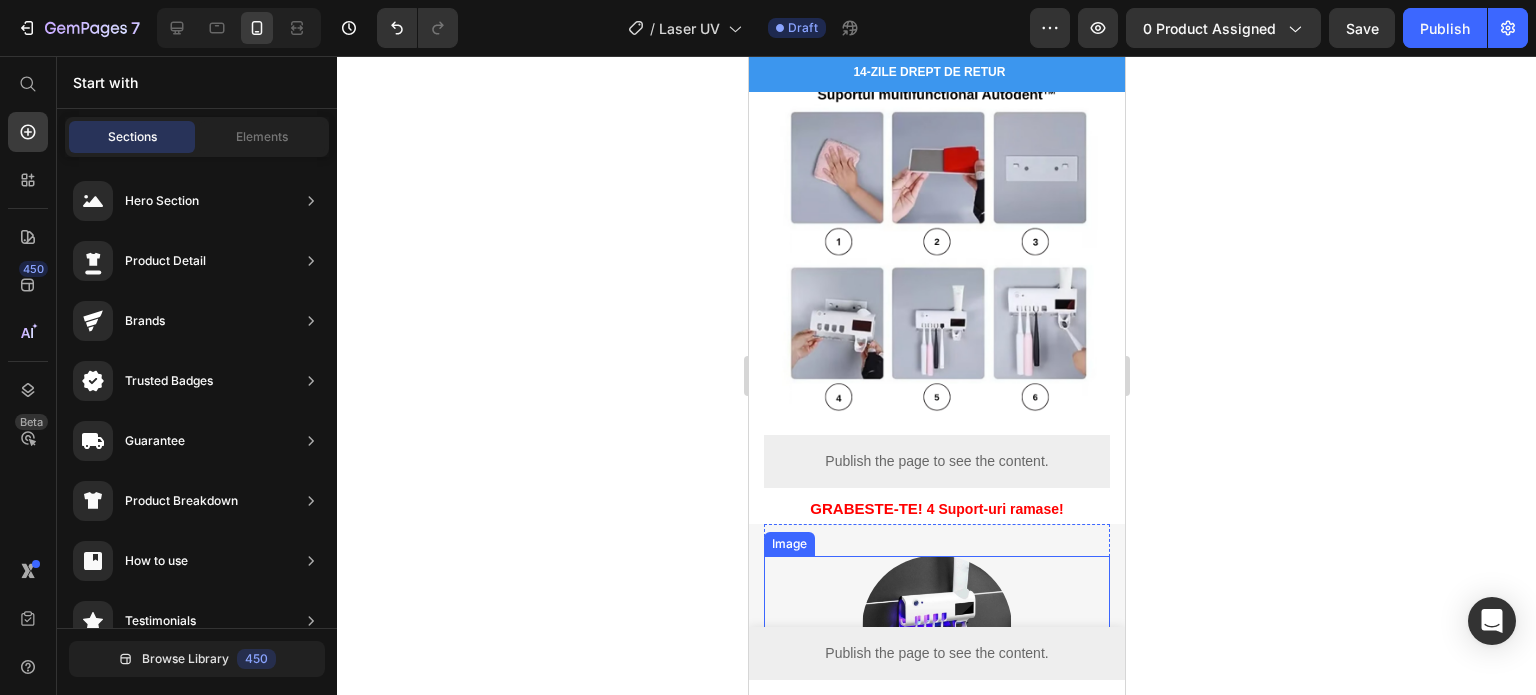 scroll, scrollTop: 5300, scrollLeft: 0, axis: vertical 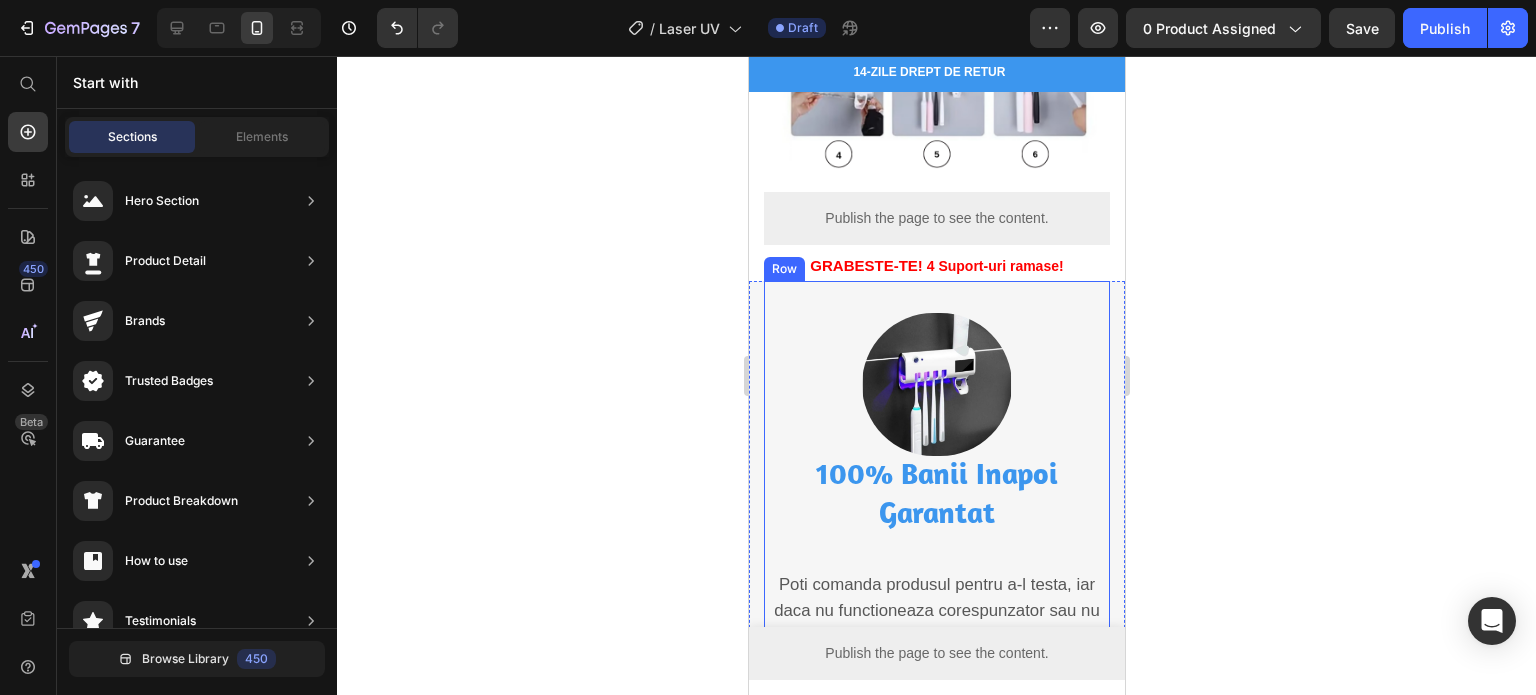 click at bounding box center (936, 384) 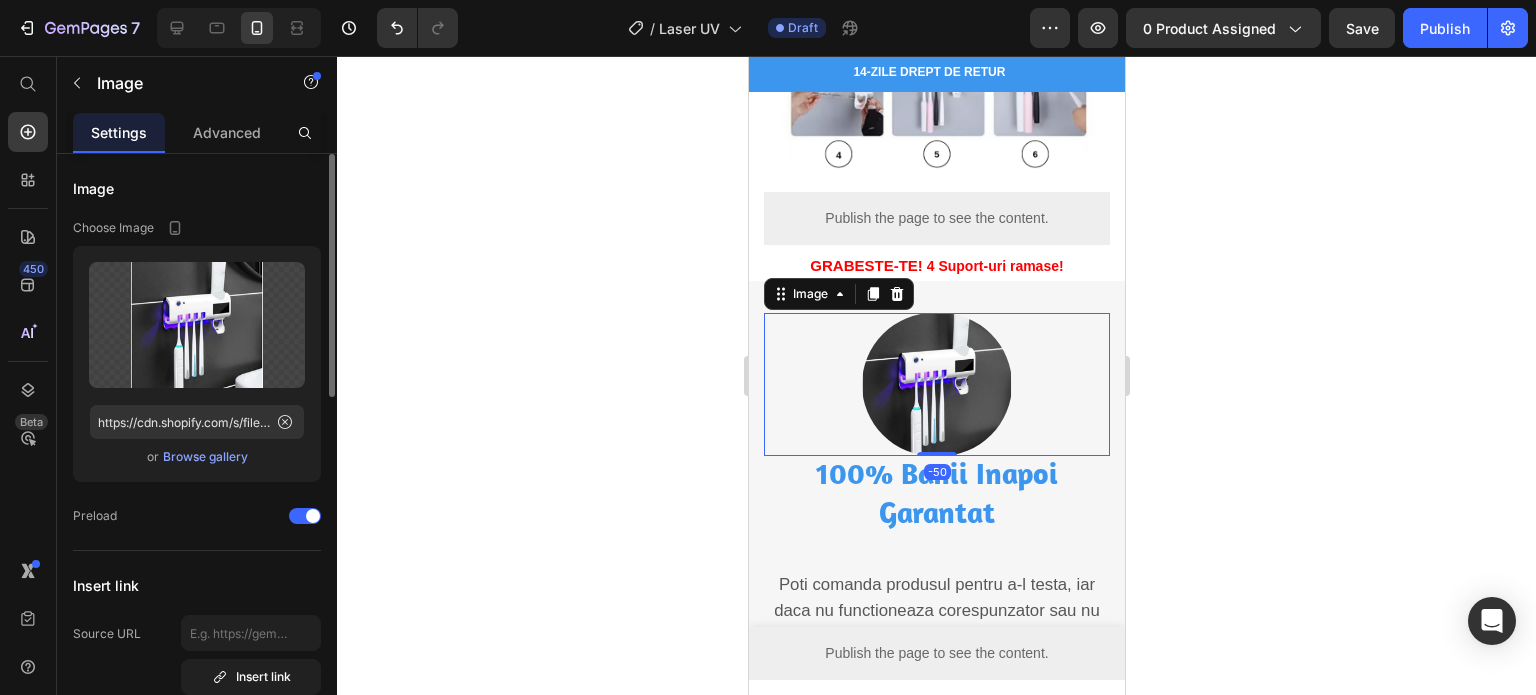 click on "Browse gallery" at bounding box center [205, 457] 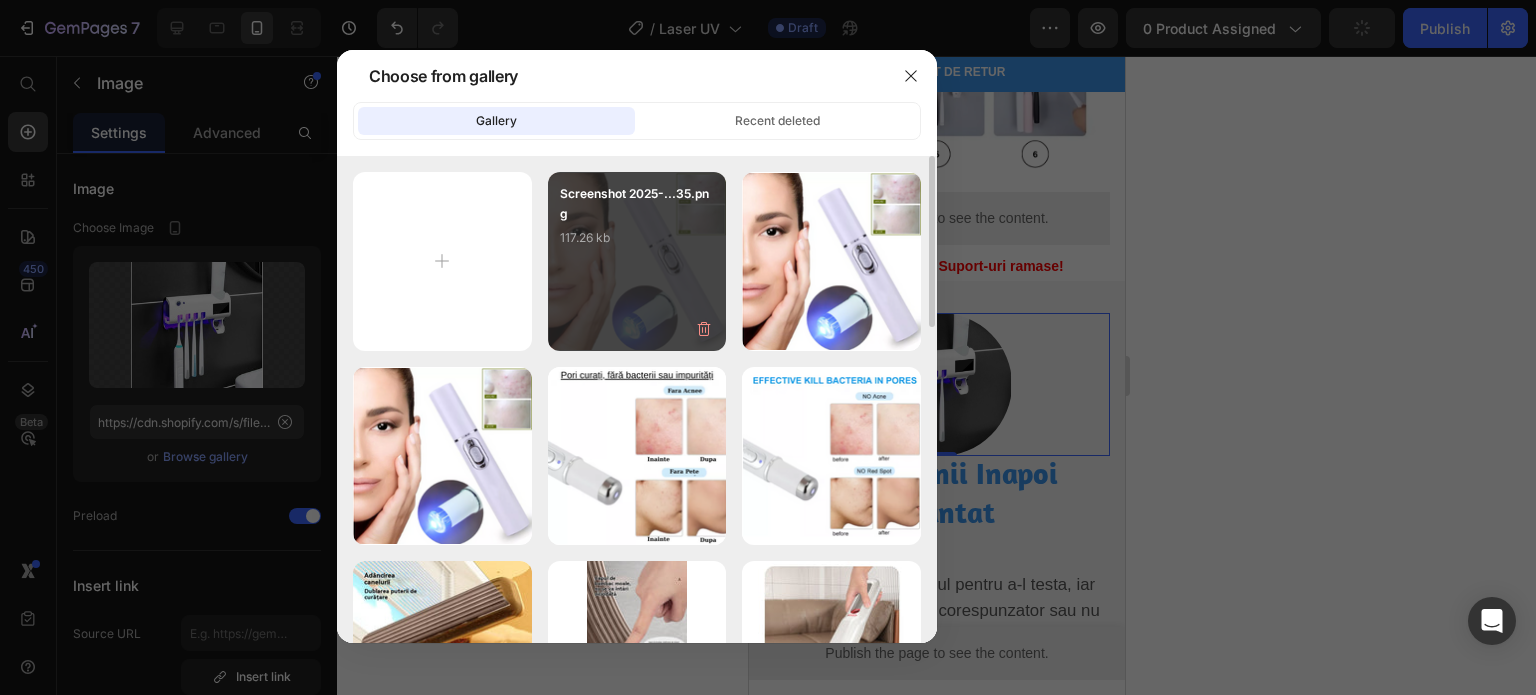 click on "Screenshot 2025-...35.png 117.26 kb" at bounding box center (637, 224) 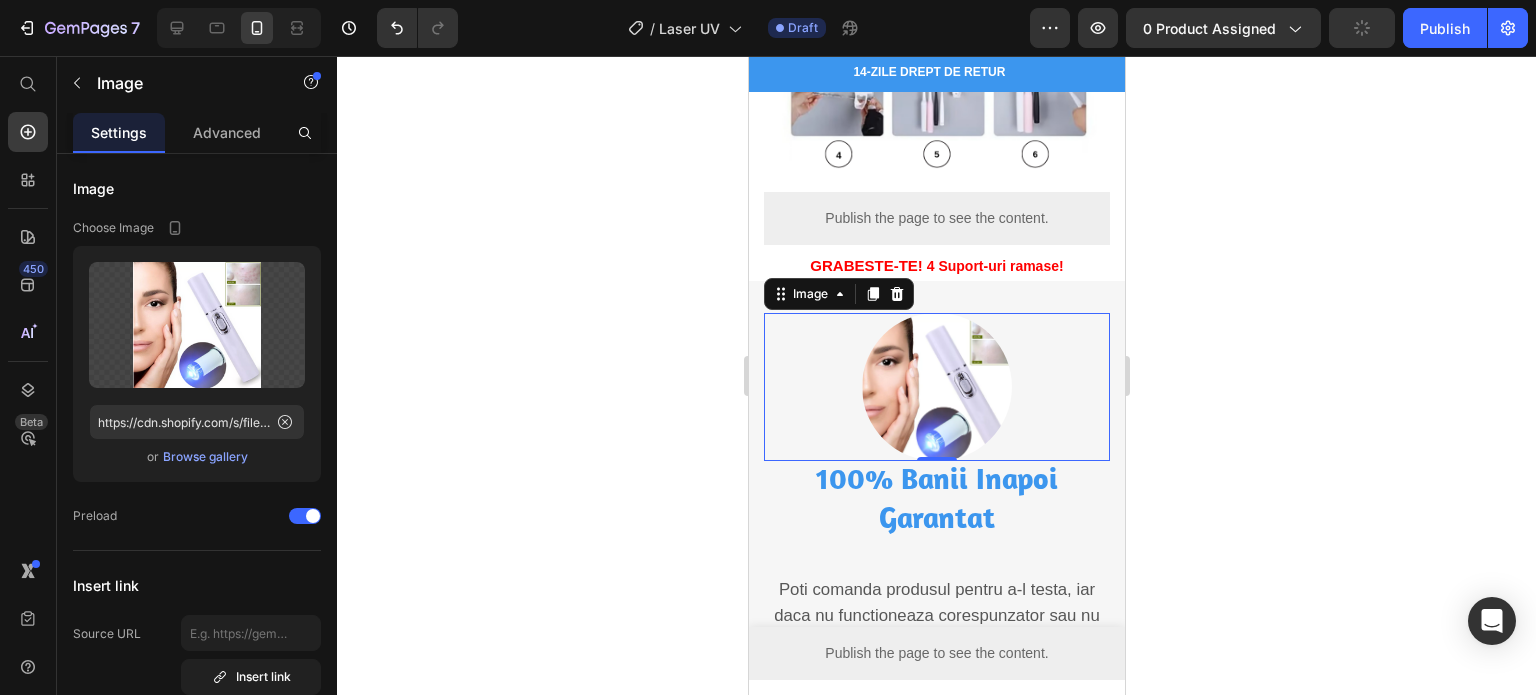 drag, startPoint x: 1269, startPoint y: 320, endPoint x: 1169, endPoint y: 342, distance: 102.3914 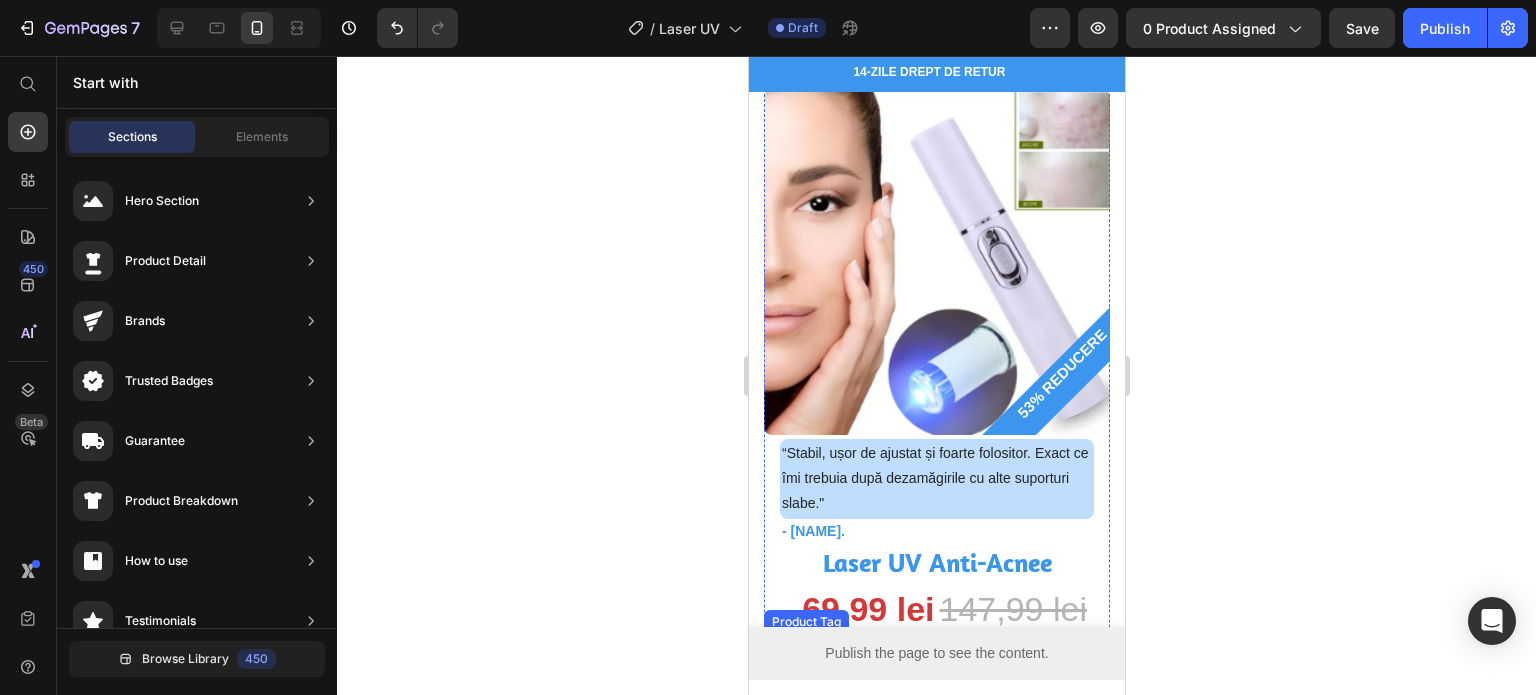 scroll, scrollTop: 0, scrollLeft: 0, axis: both 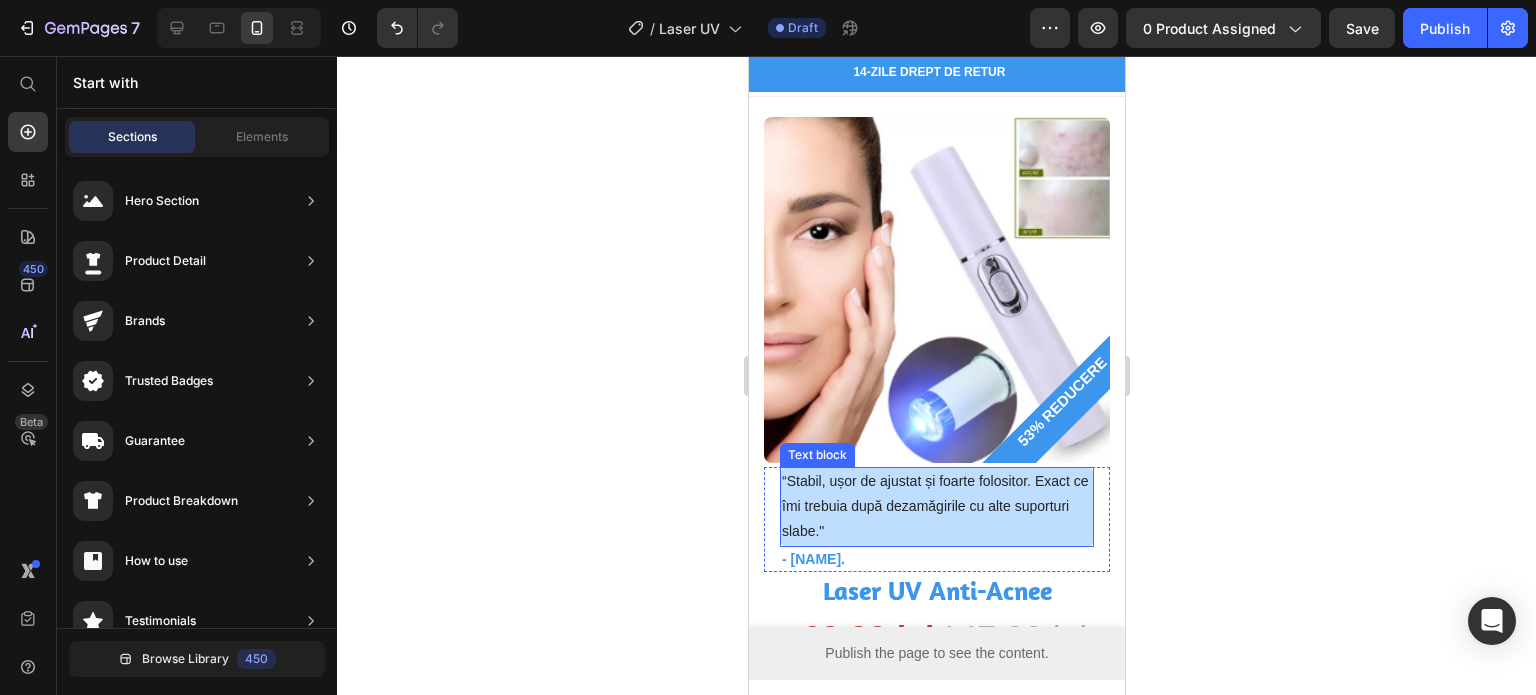 click on "“Stabil, ușor de ajustat și foarte folositor. Exact ce îmi trebuia după dezamăgirile cu alte suporturi slabe."" at bounding box center [936, 507] 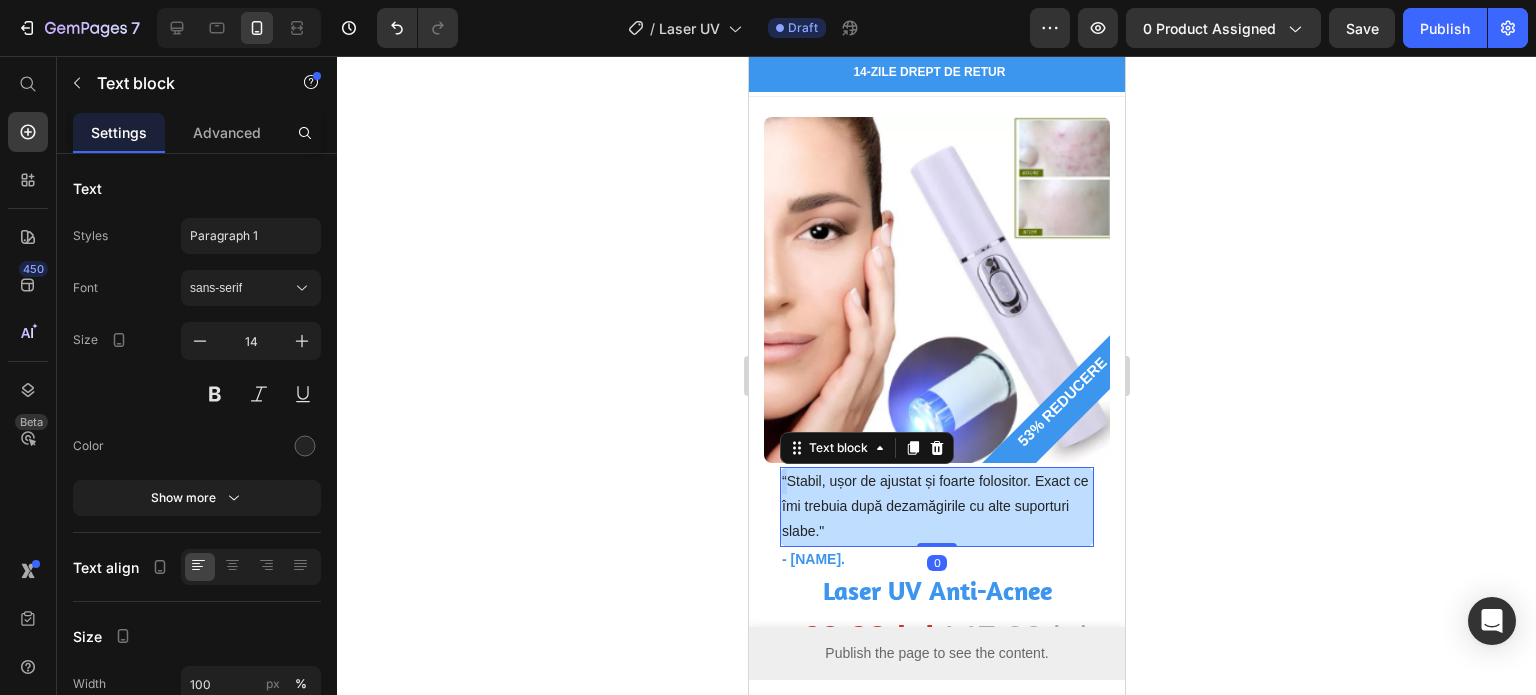 click on "“Stabil, ușor de ajustat și foarte folositor. Exact ce îmi trebuia după dezamăgirile cu alte suporturi slabe."" at bounding box center [936, 507] 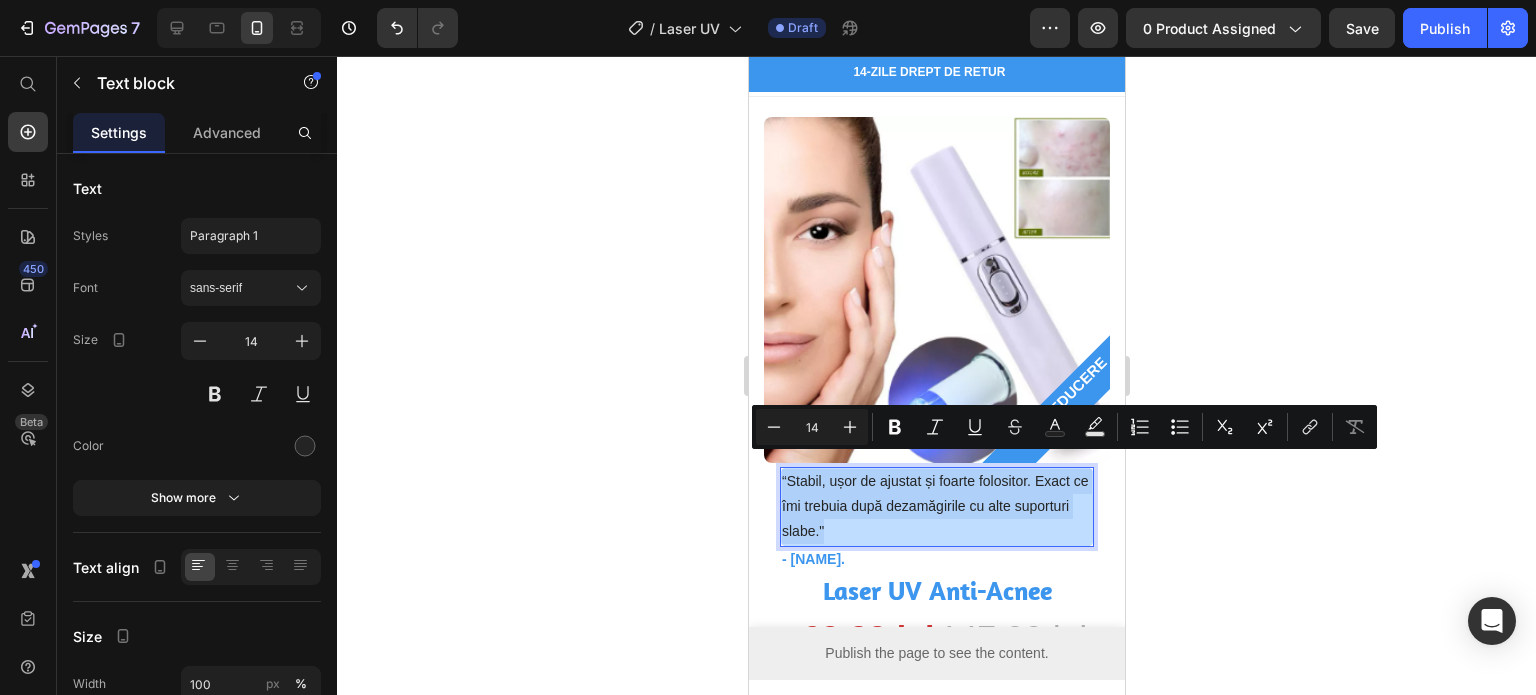 drag, startPoint x: 780, startPoint y: 459, endPoint x: 790, endPoint y: 467, distance: 12.806249 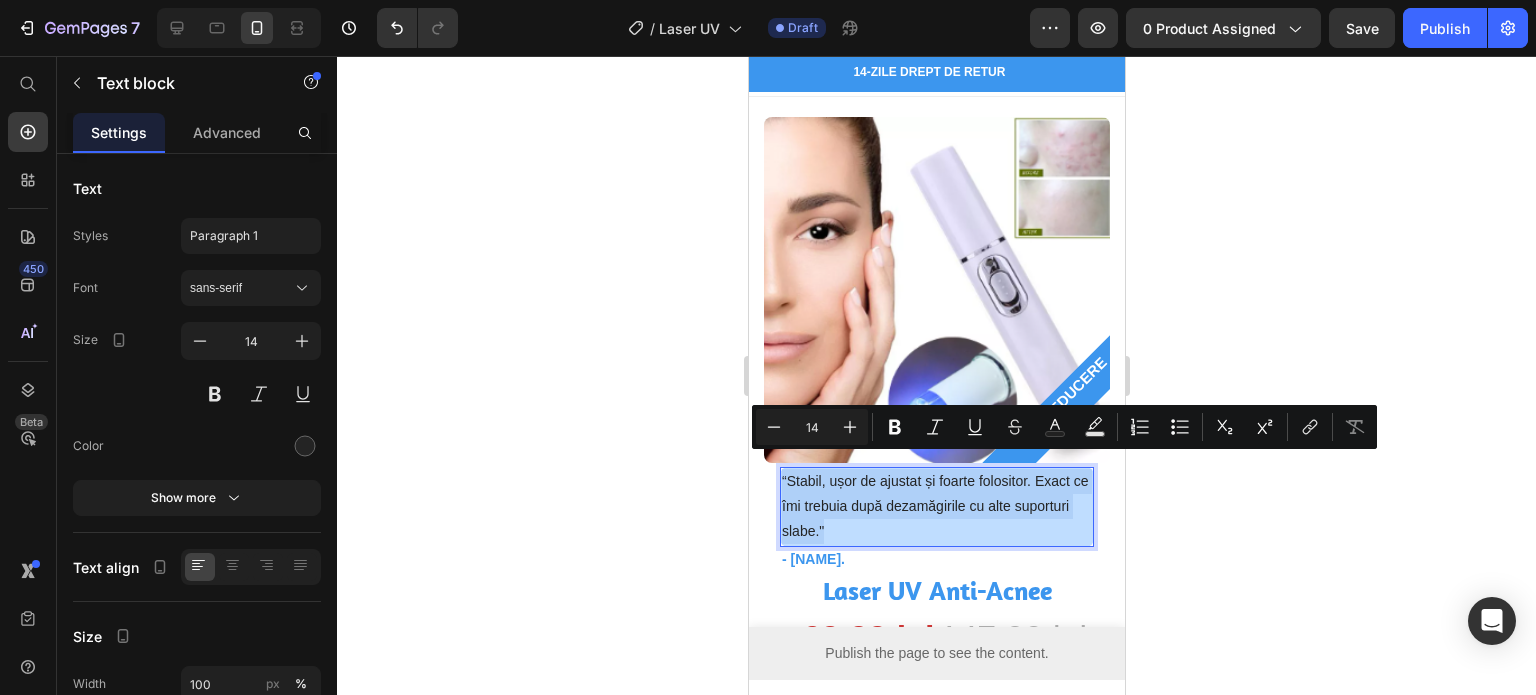 copy on "“Stabil, ușor de ajustat și foarte folositor. Exact ce îmi trebuia după dezamăgirile cu alte suporturi slabe."" 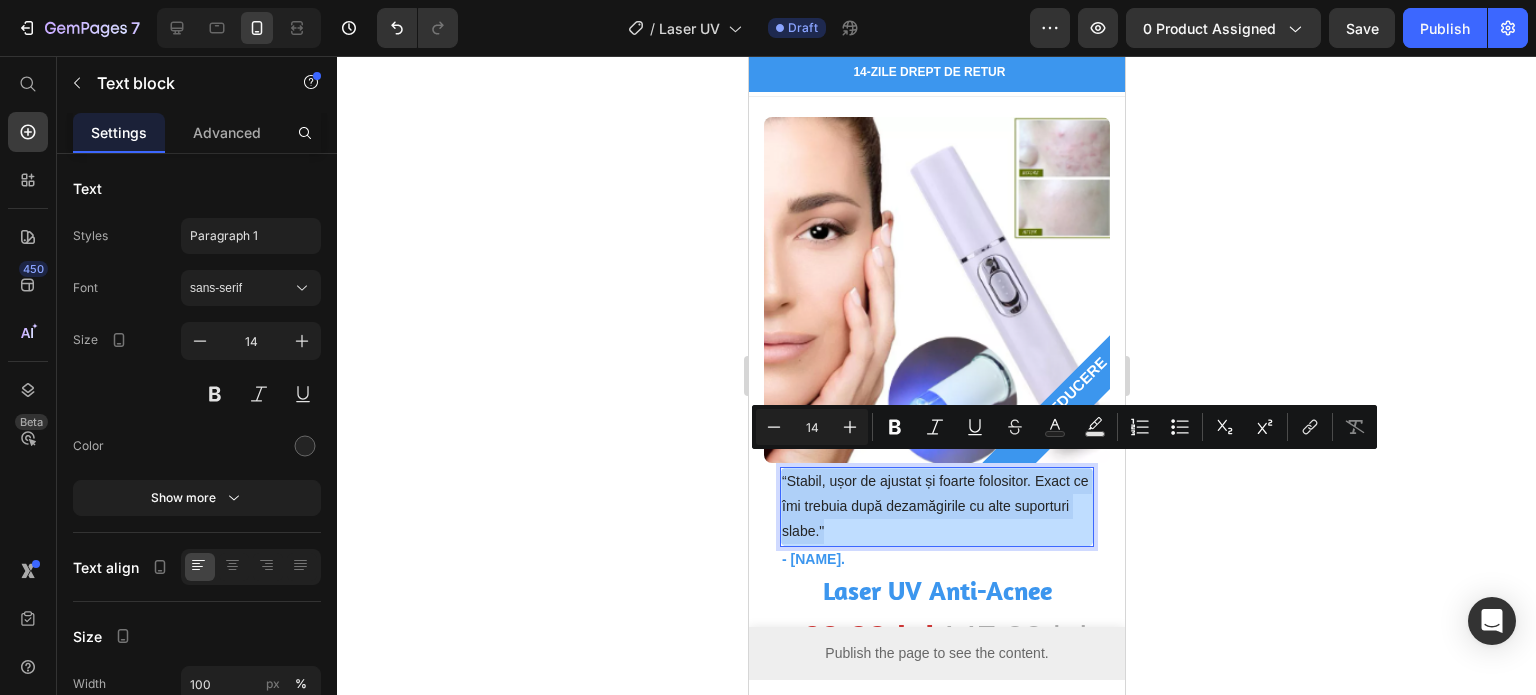 click on "“Stabil, ușor de ajustat și foarte folositor. Exact ce îmi trebuia după dezamăgirile cu alte suporturi slabe."" at bounding box center [936, 507] 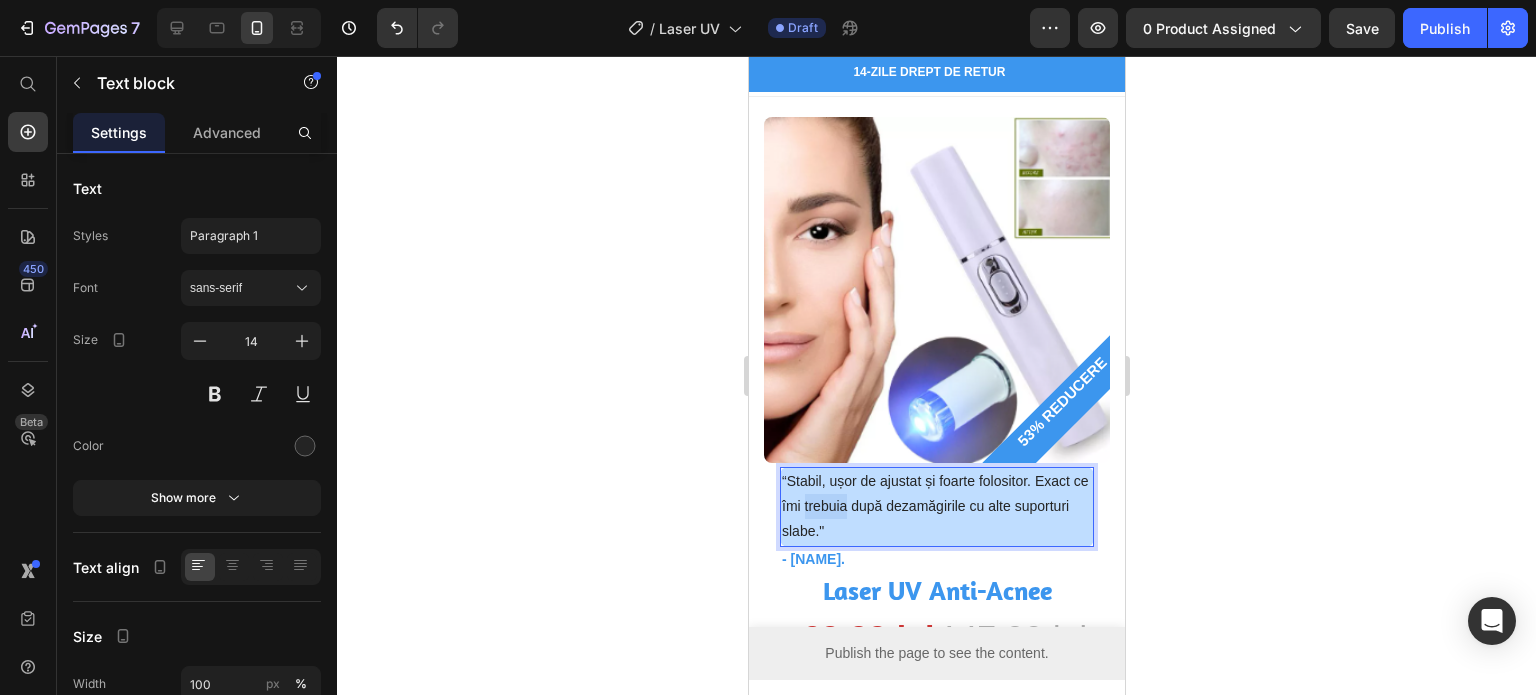 click on "“Stabil, ușor de ajustat și foarte folositor. Exact ce îmi trebuia după dezamăgirile cu alte suporturi slabe."" at bounding box center [936, 507] 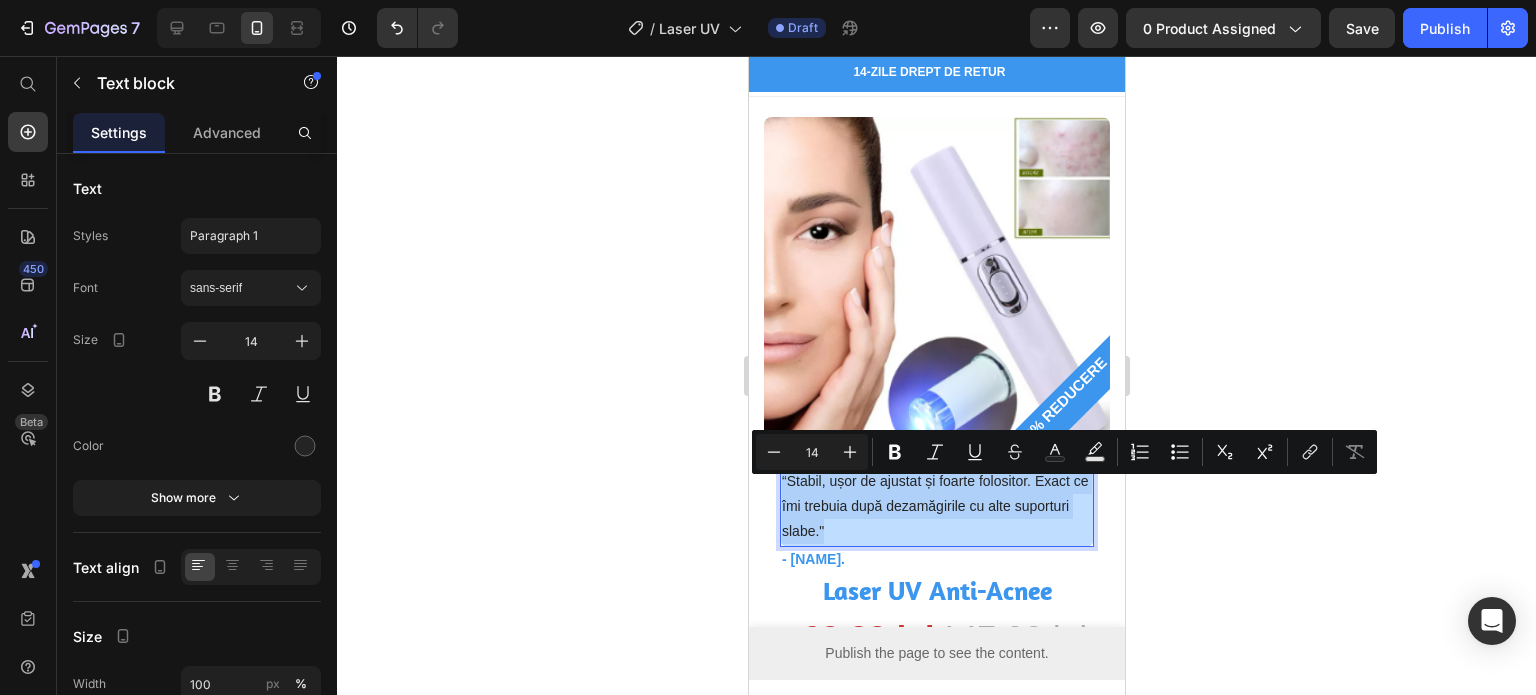 click on "“Stabil, ușor de ajustat și foarte folositor. Exact ce îmi trebuia după dezamăgirile cu alte suporturi slabe."" at bounding box center [936, 507] 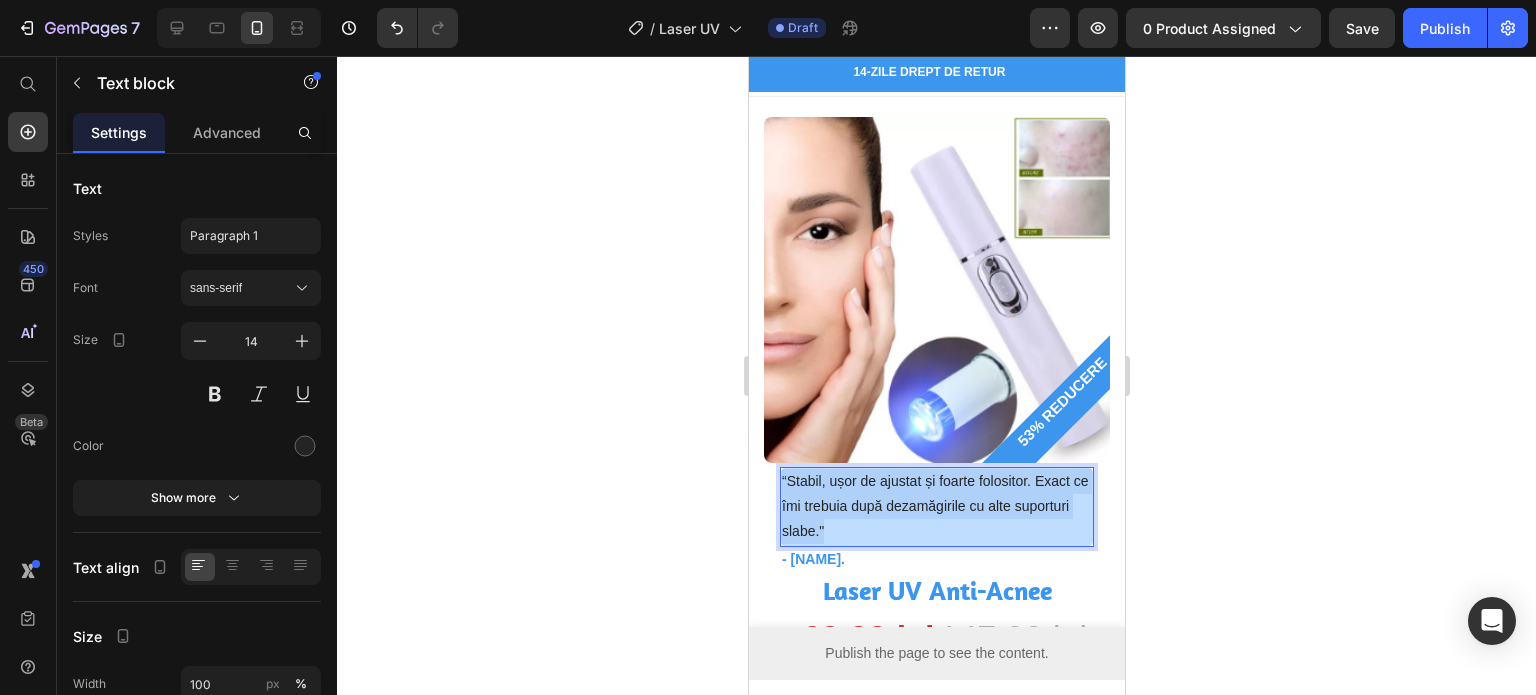 click on "“Stabil, ușor de ajustat și foarte folositor. Exact ce îmi trebuia după dezamăgirile cu alte suporturi slabe."" at bounding box center (936, 507) 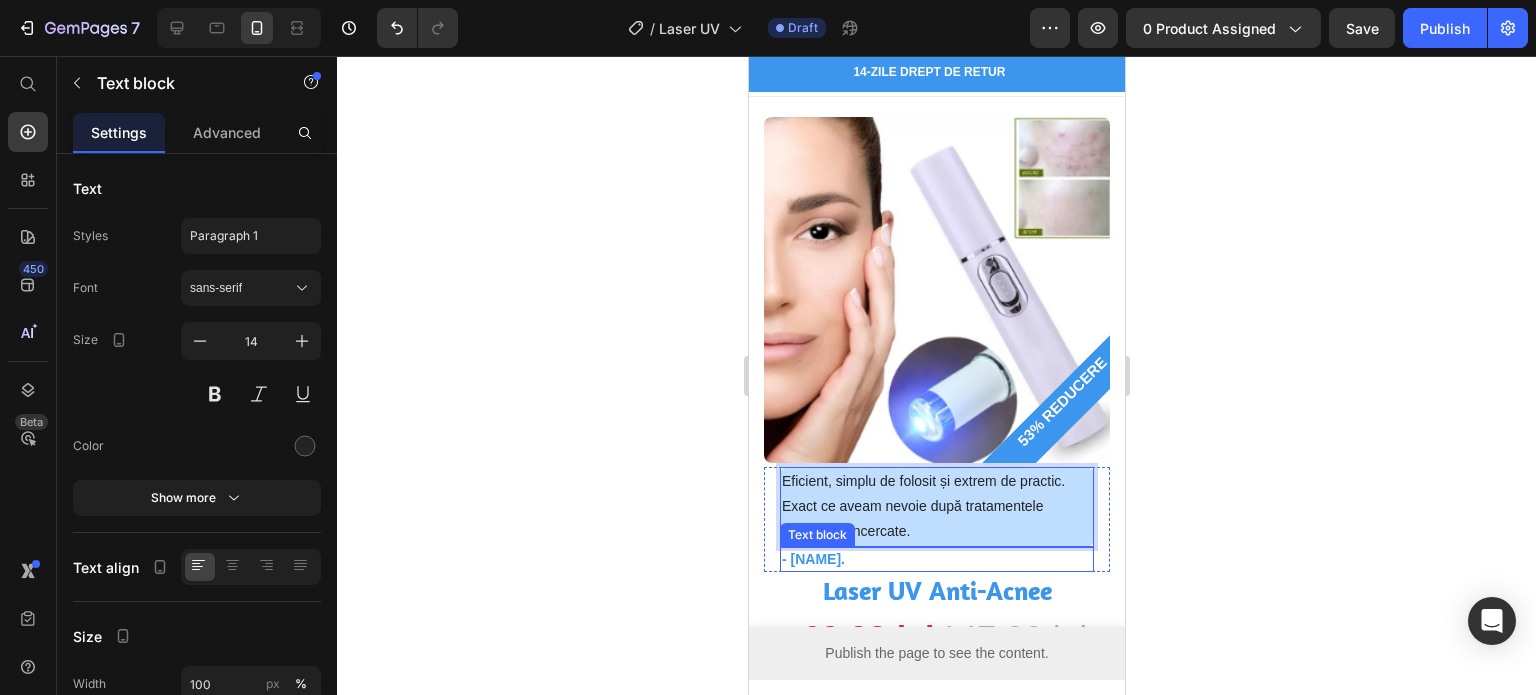 click on "- [NAME]." at bounding box center [936, 559] 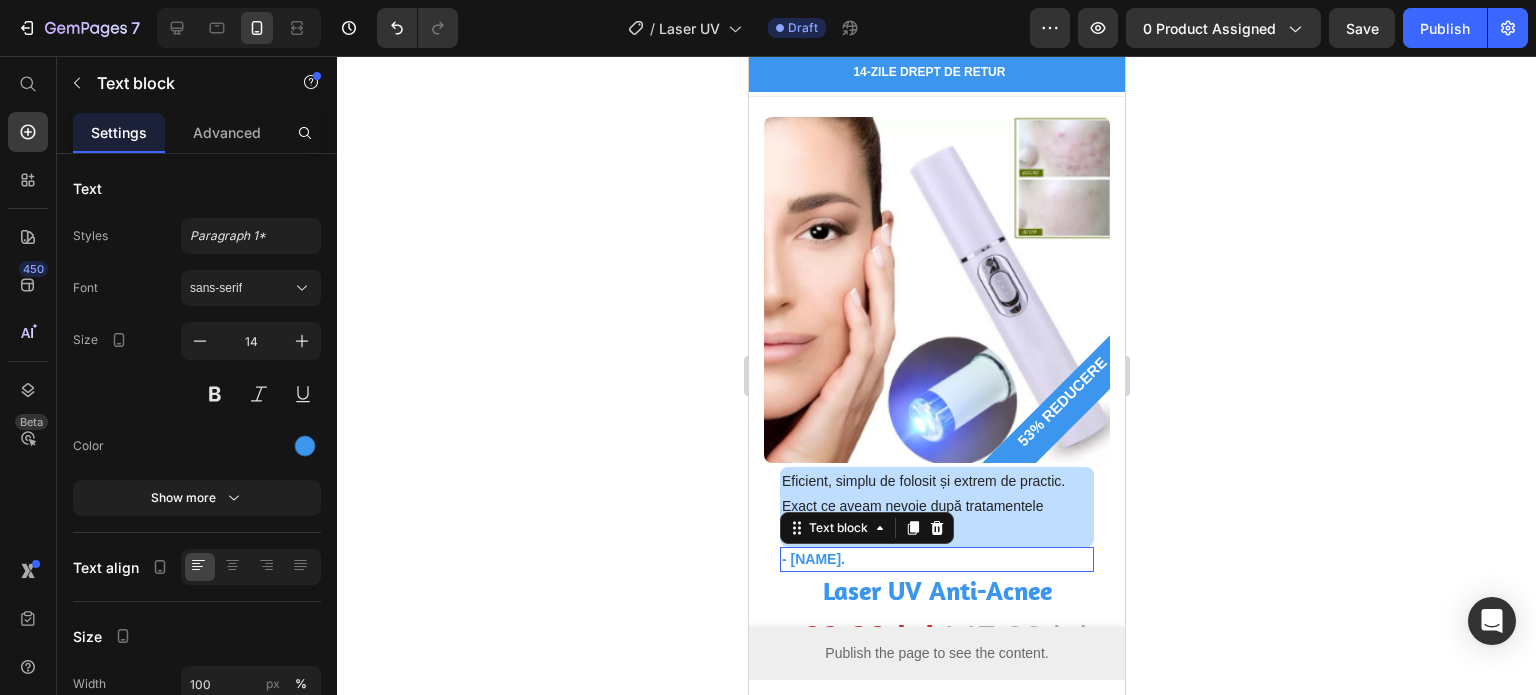 click on "- [NAME]." at bounding box center [936, 559] 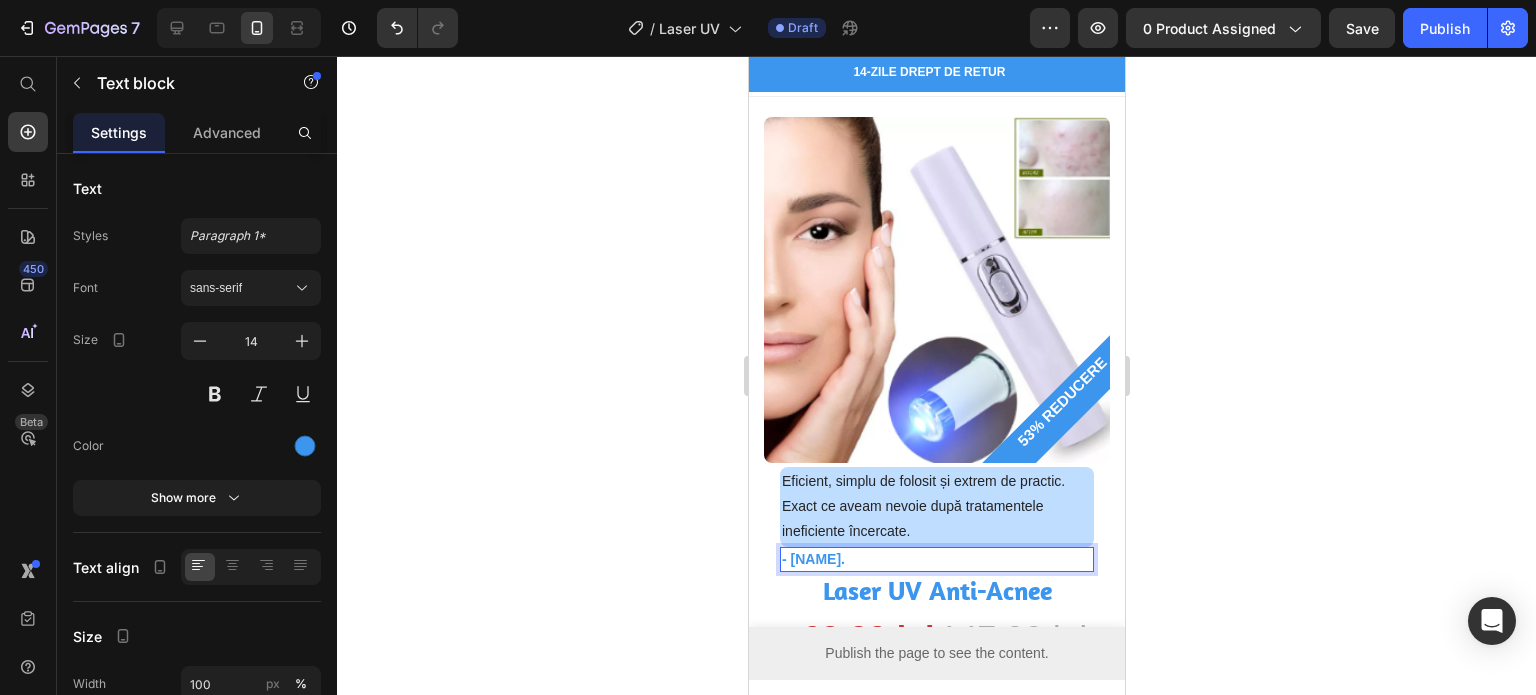 drag, startPoint x: 1366, startPoint y: 414, endPoint x: 1344, endPoint y: 415, distance: 22.022715 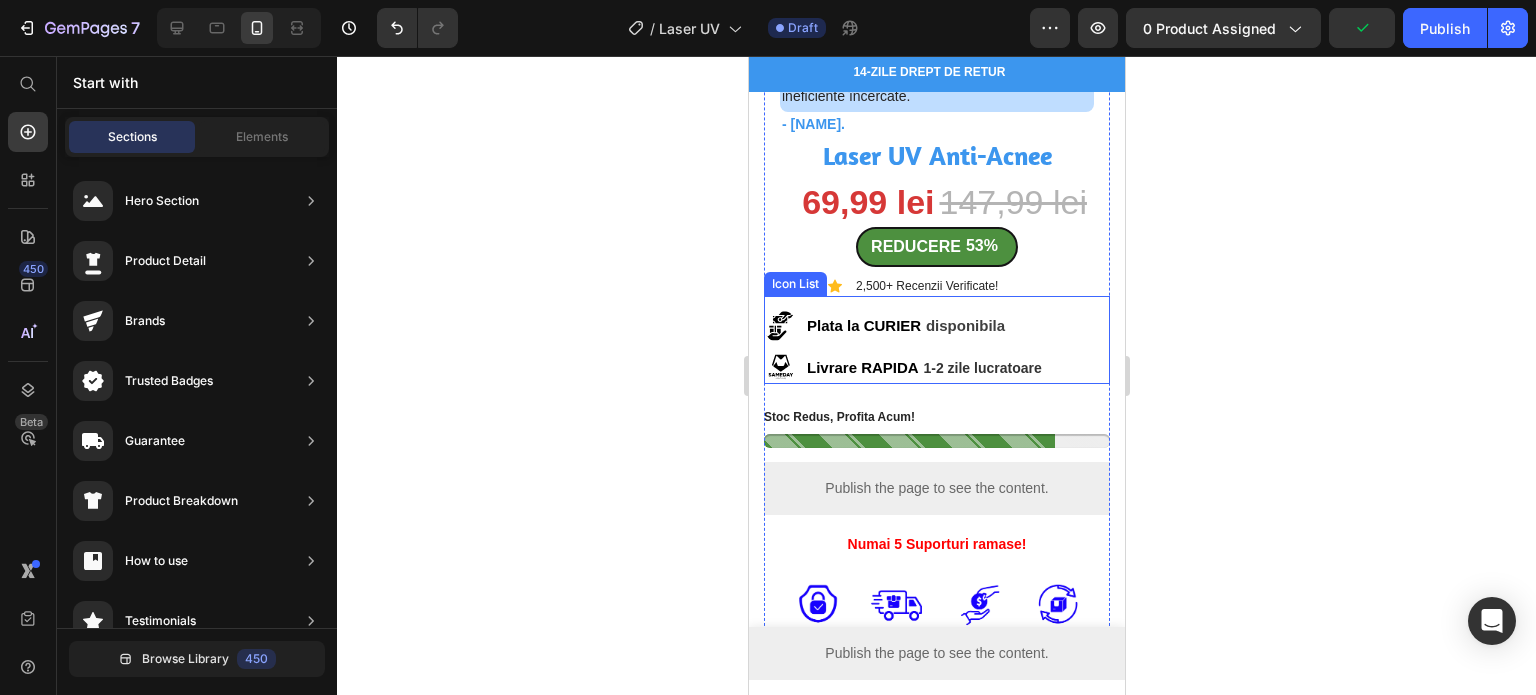 scroll, scrollTop: 400, scrollLeft: 0, axis: vertical 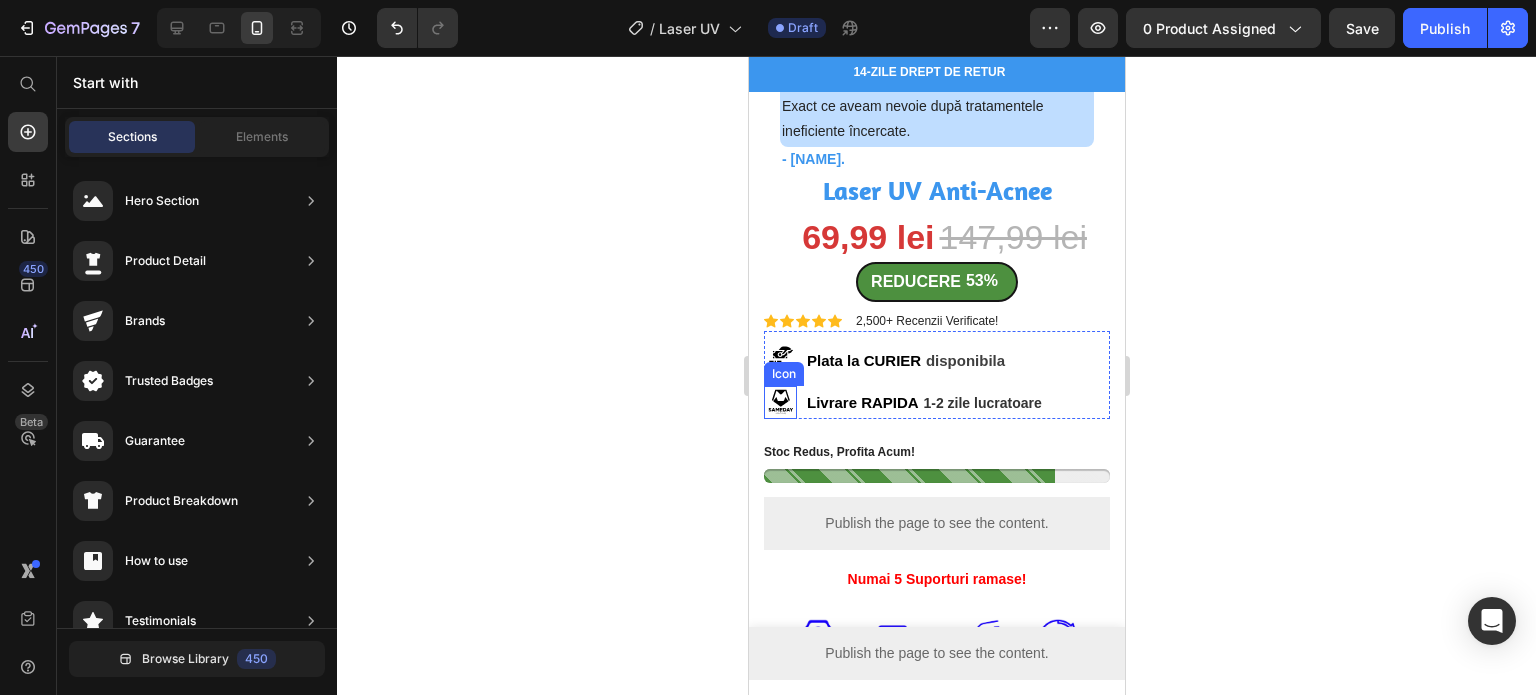 click 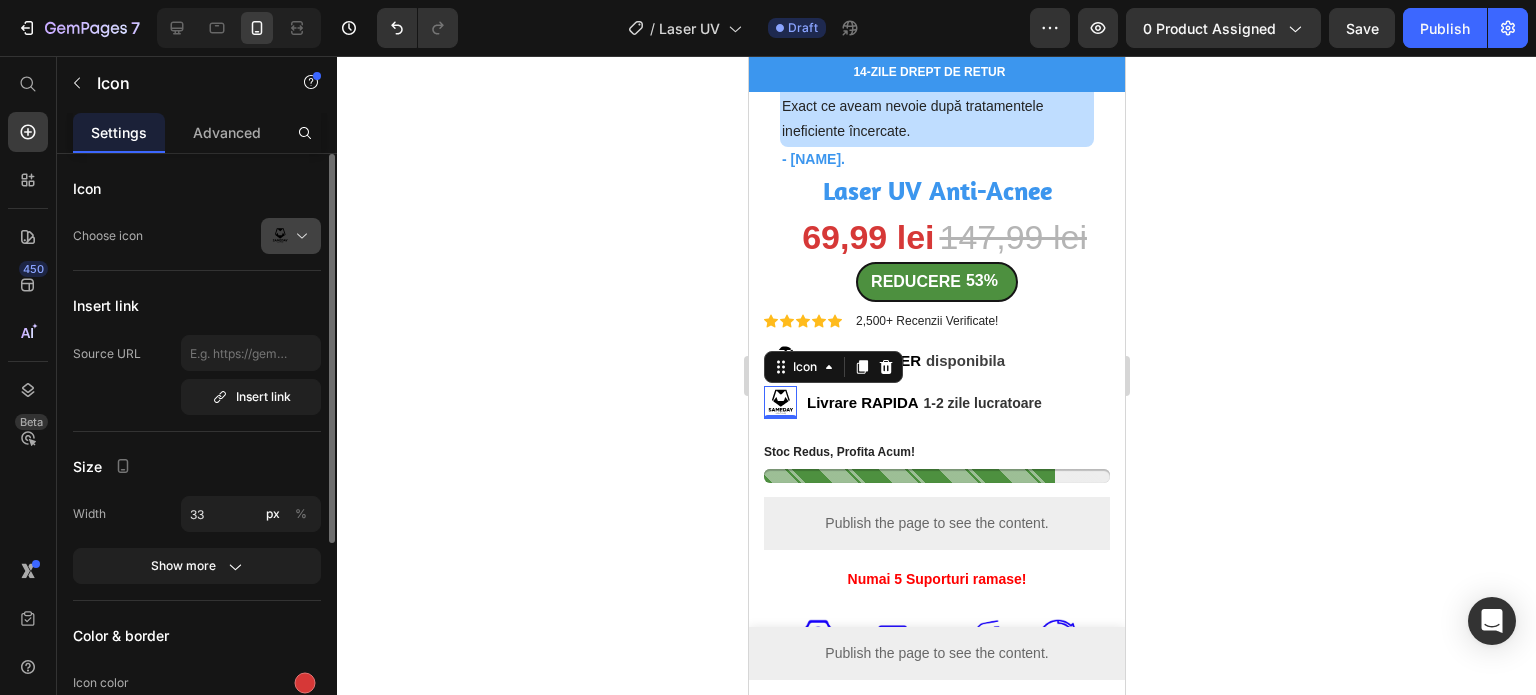 click at bounding box center [299, 236] 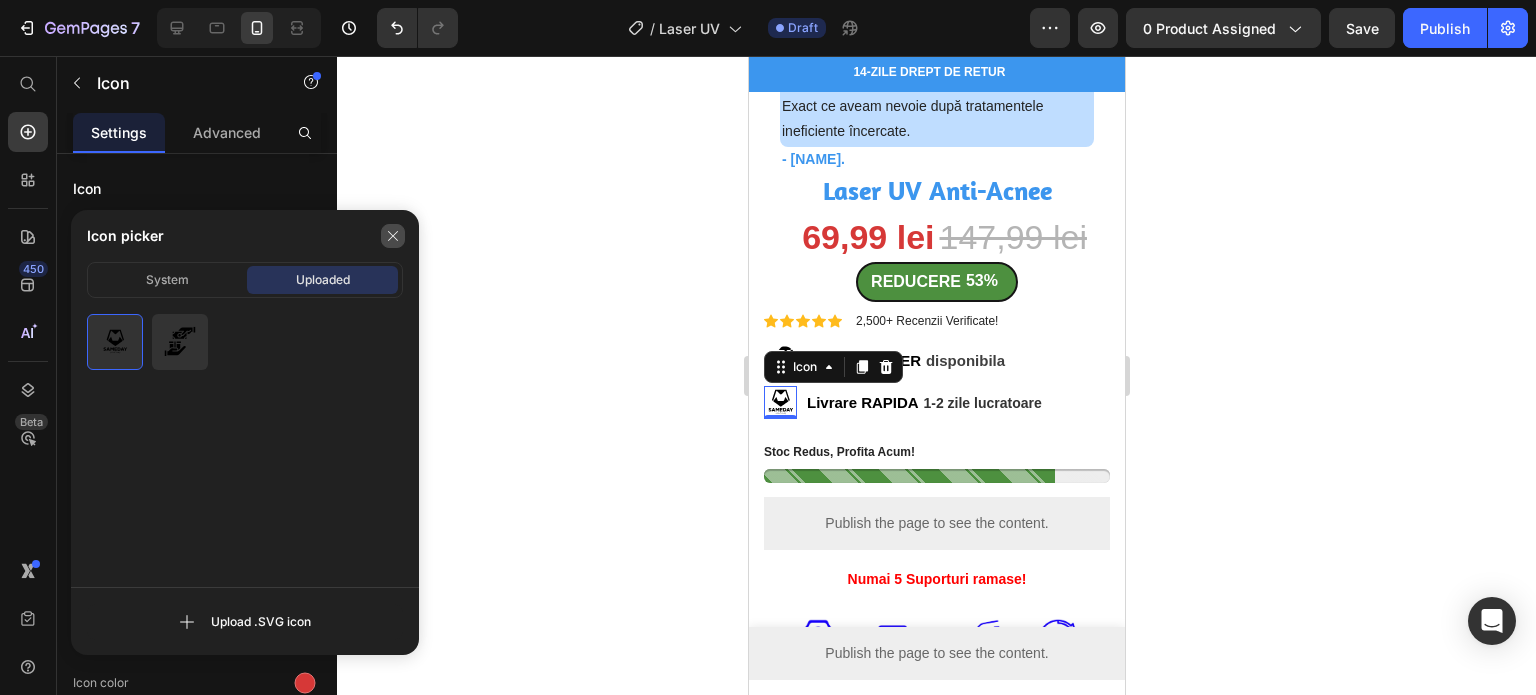 drag, startPoint x: 117, startPoint y: 351, endPoint x: 394, endPoint y: 236, distance: 299.9233 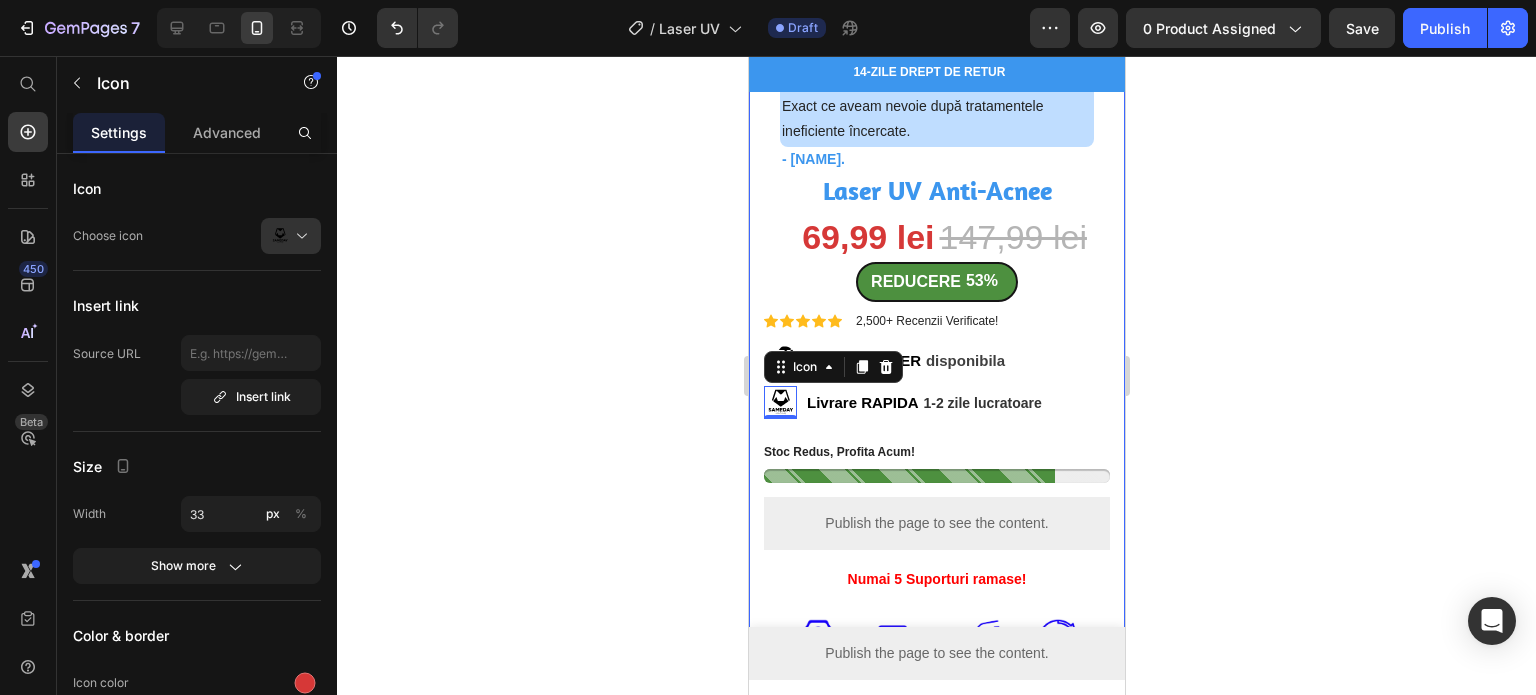 click 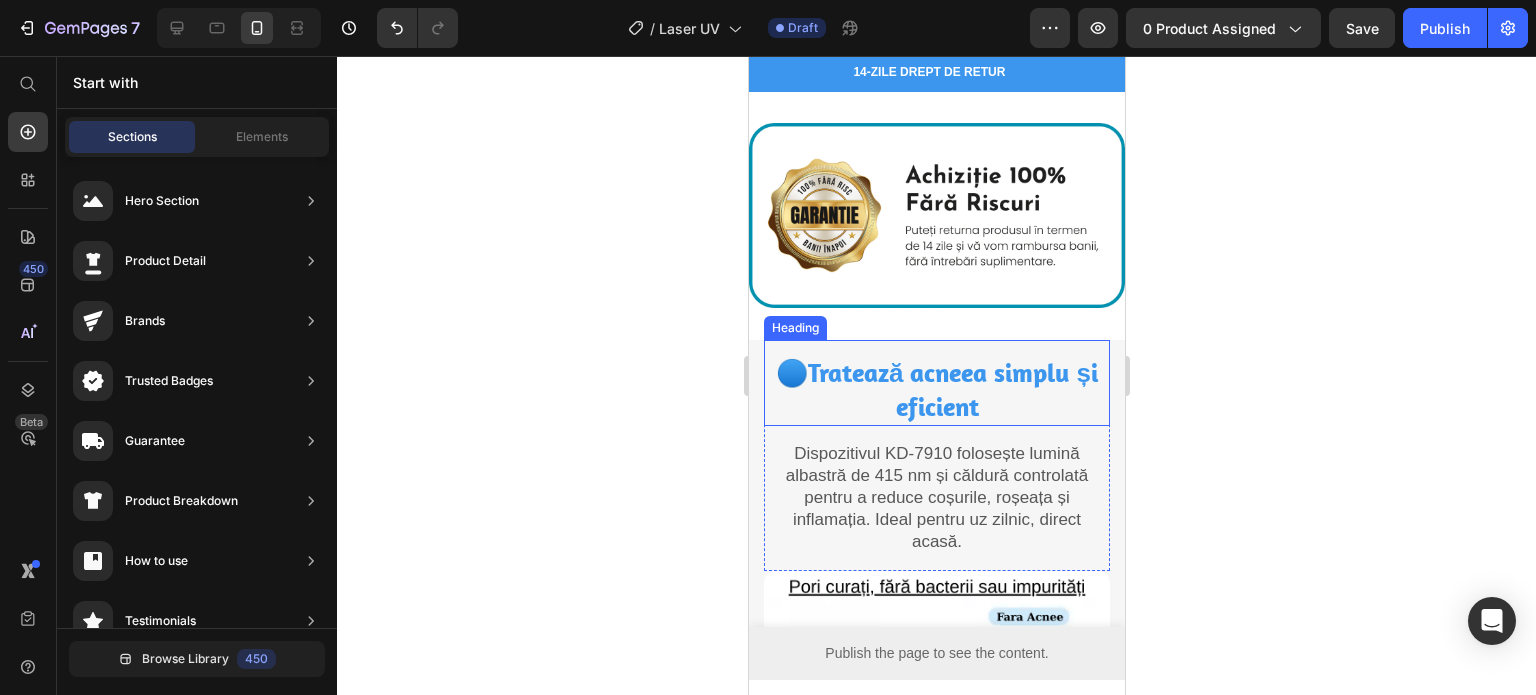 scroll, scrollTop: 1300, scrollLeft: 0, axis: vertical 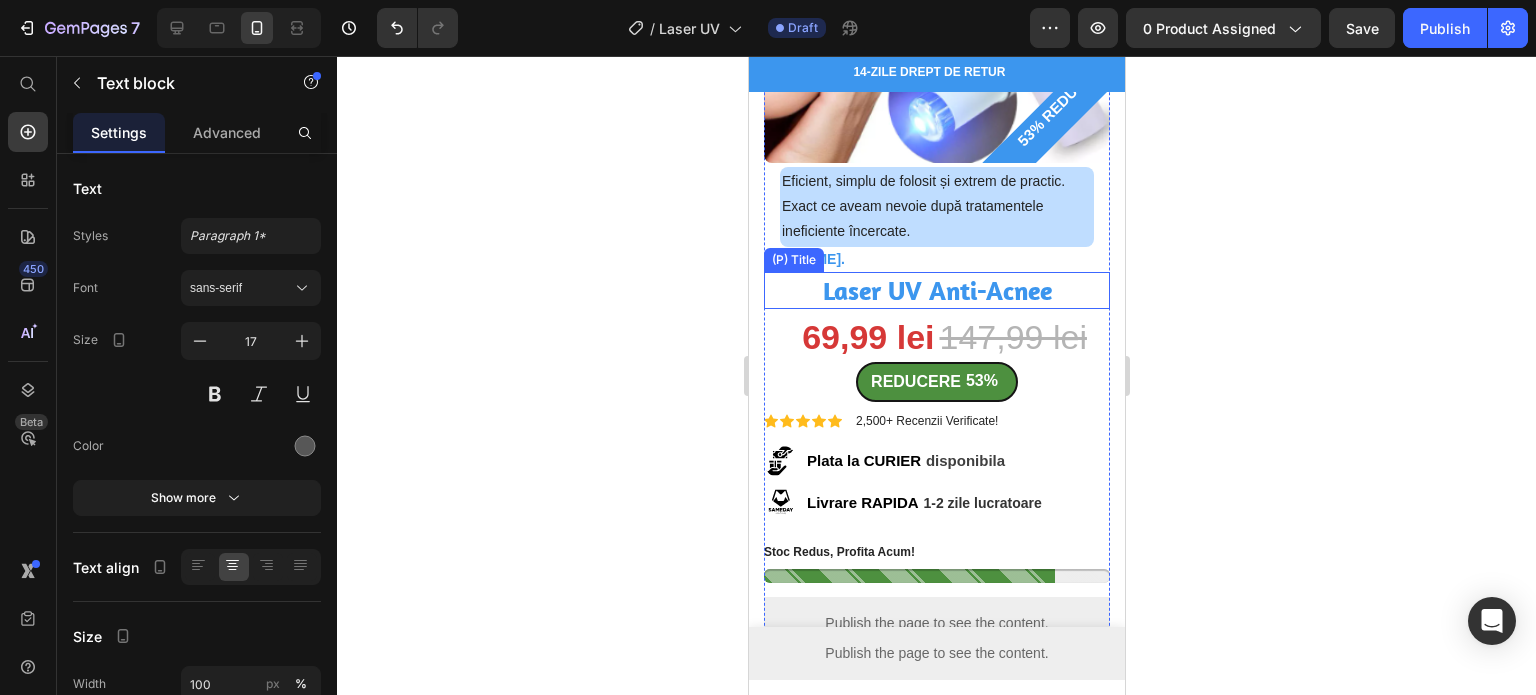 click on "Laser UV Anti-Acnee" at bounding box center (936, 291) 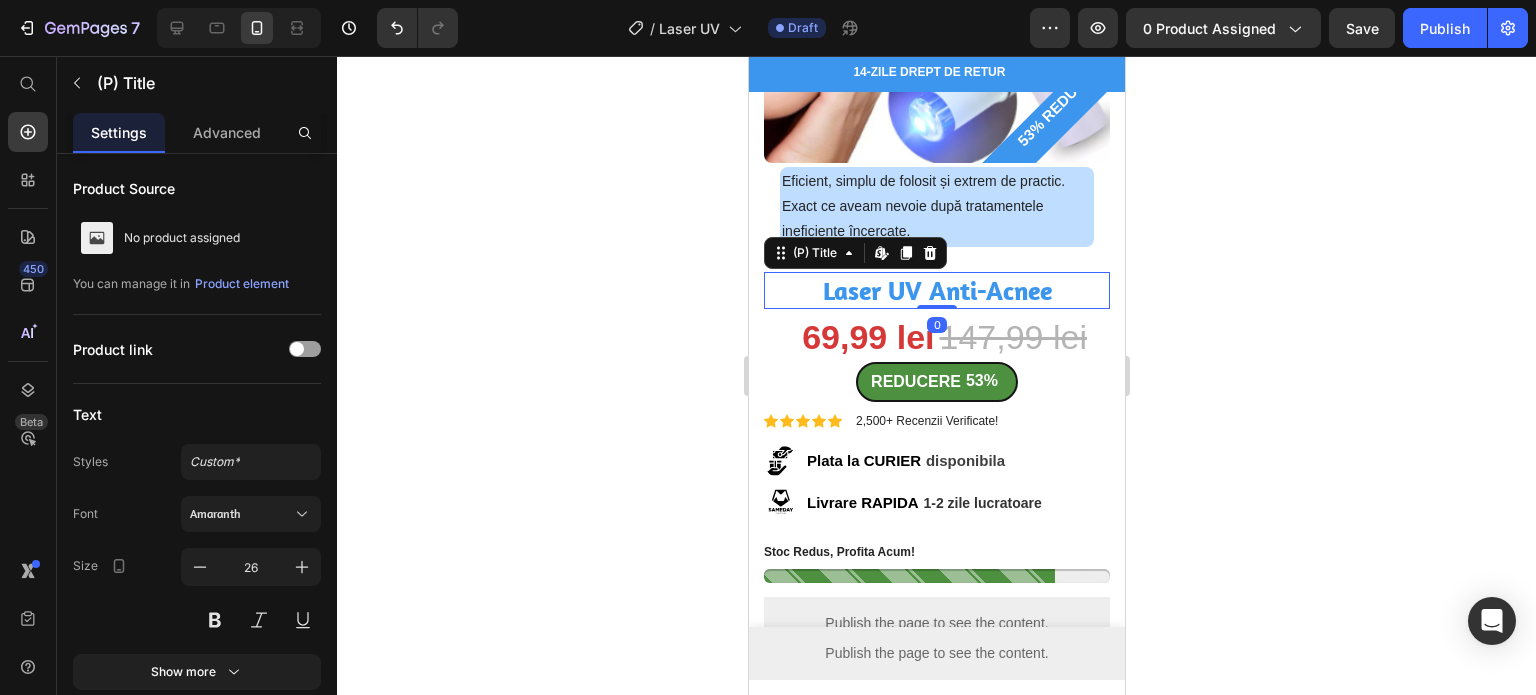 click on "Laser UV Anti-Acnee" at bounding box center (936, 291) 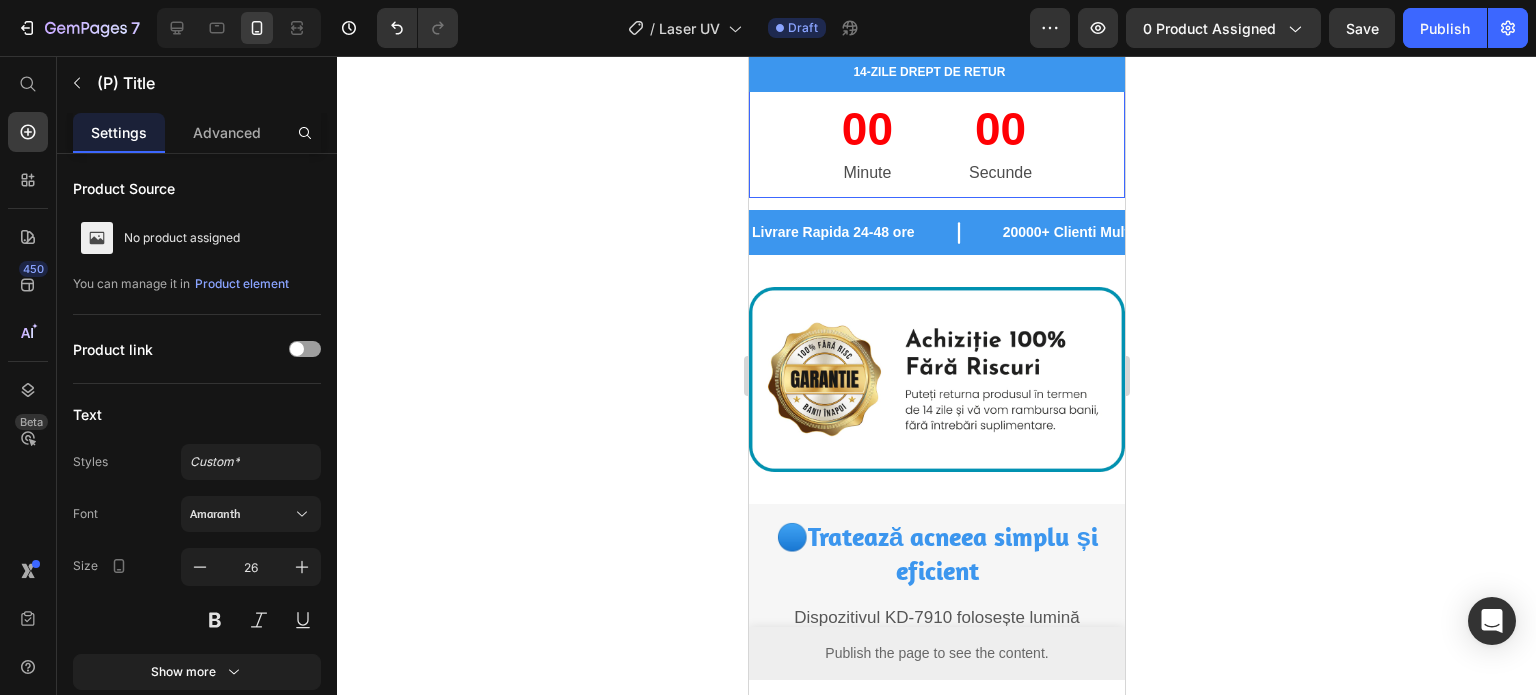 scroll, scrollTop: 1200, scrollLeft: 0, axis: vertical 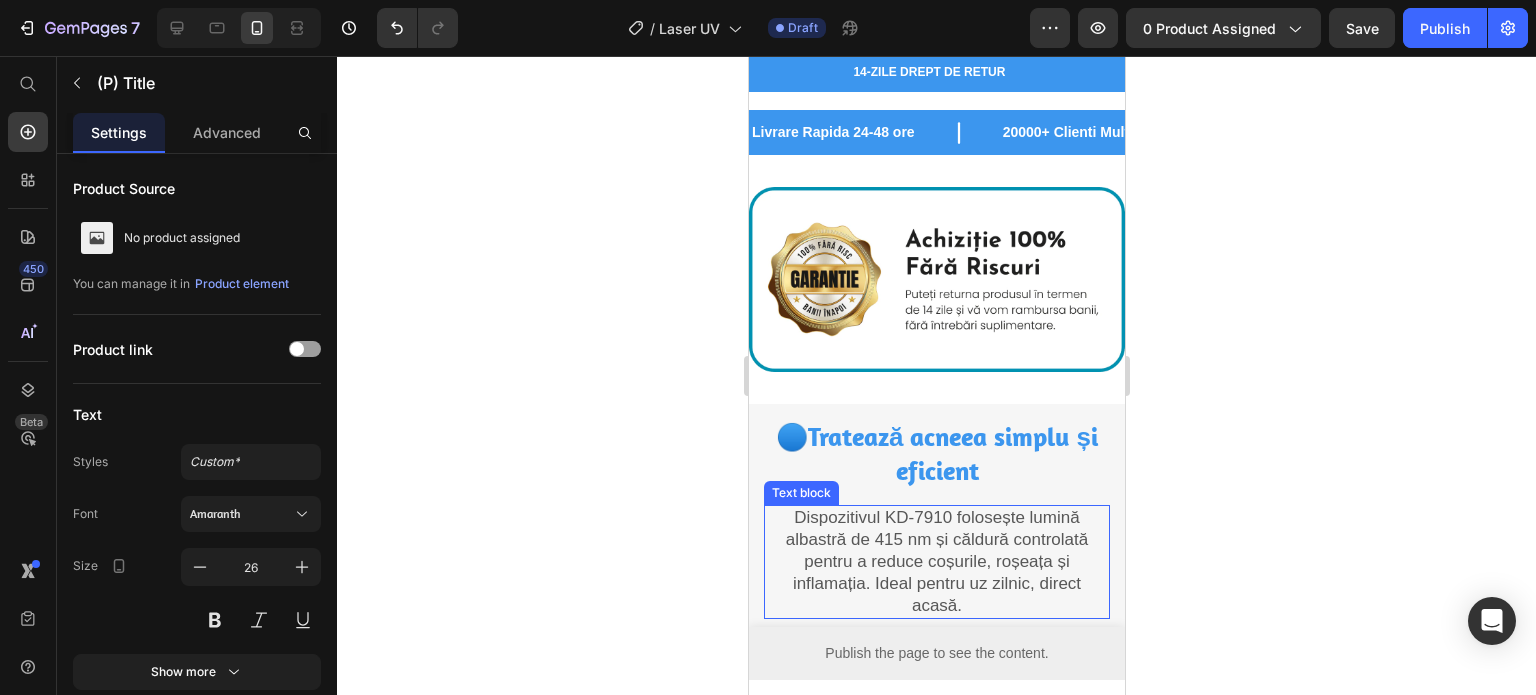 click on "Dispozitivul KD-7910 folosește lumină albastră de 415 nm și căldură controlată pentru a reduce coșurile, roșeața și inflamația. Ideal pentru uz zilnic, direct acasă." at bounding box center (936, 562) 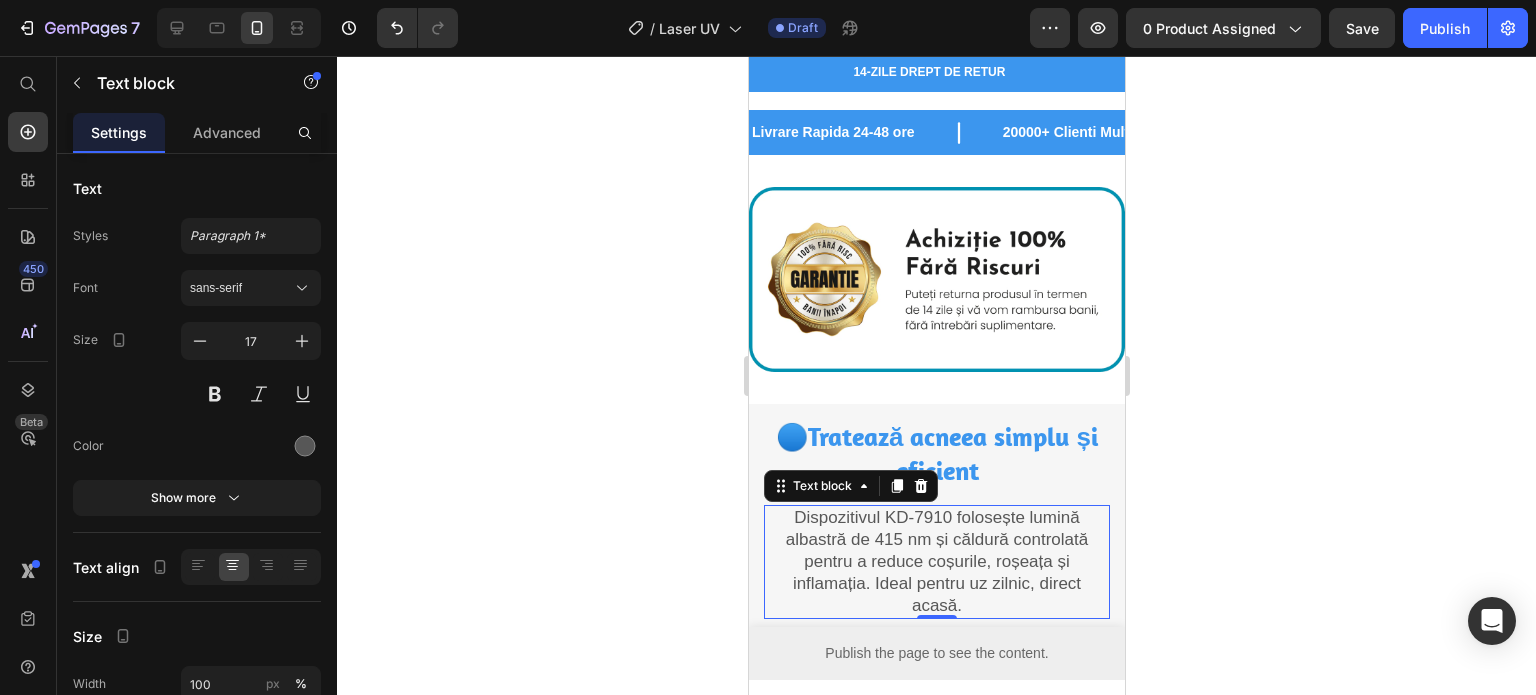 click on "Dispozitivul KD-7910 folosește lumină albastră de 415 nm și căldură controlată pentru a reduce coșurile, roșeața și inflamația. Ideal pentru uz zilnic, direct acasă." at bounding box center (936, 562) 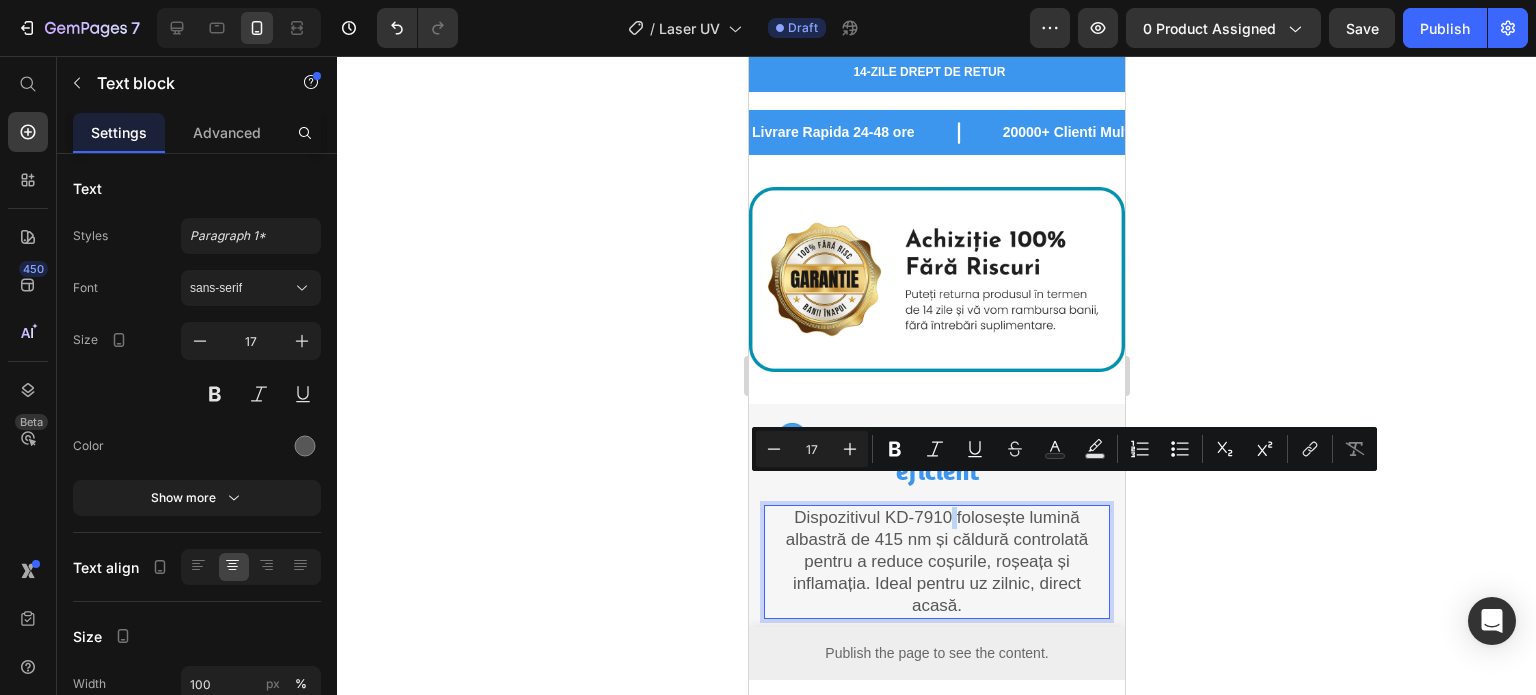 click on "Dispozitivul KD-7910 folosește lumină albastră de 415 nm și căldură controlată pentru a reduce coșurile, roșeața și inflamația. Ideal pentru uz zilnic, direct acasă." at bounding box center [936, 562] 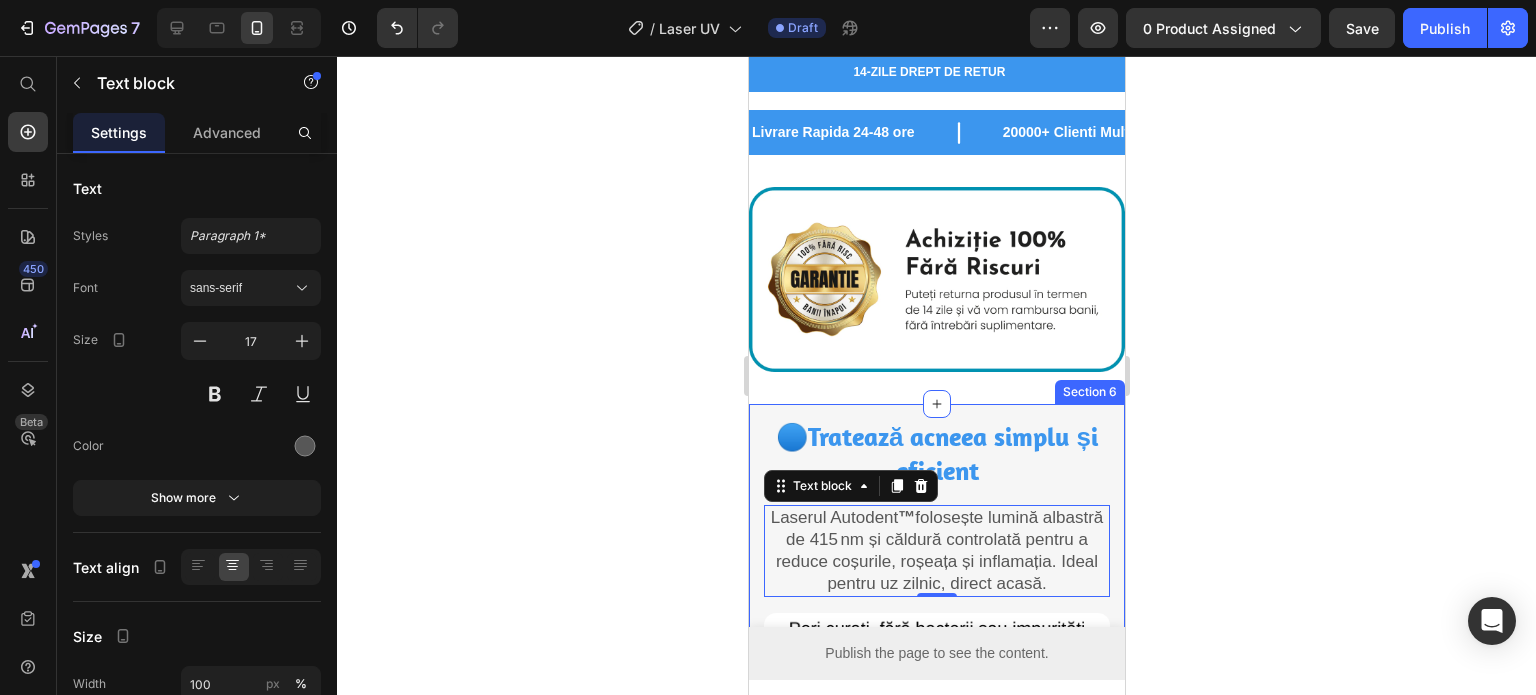 click 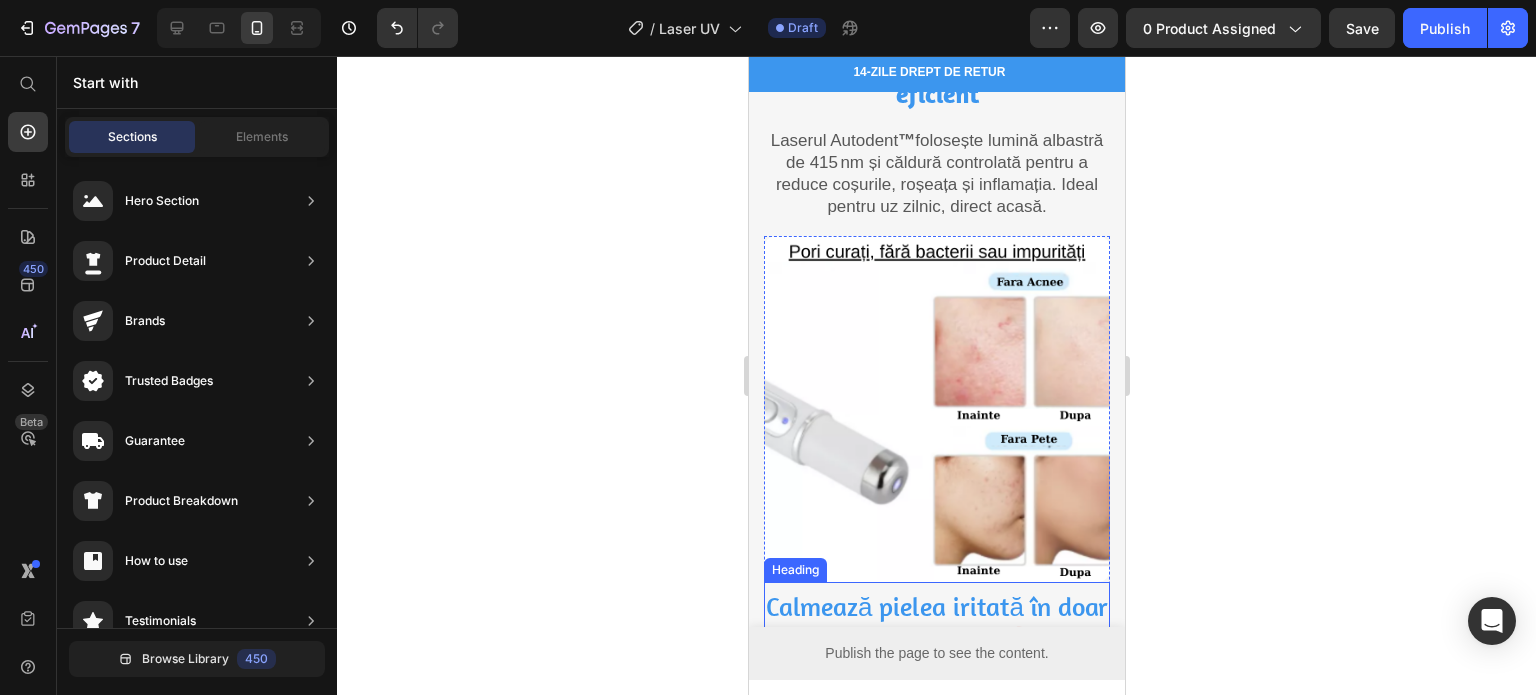 scroll, scrollTop: 1600, scrollLeft: 0, axis: vertical 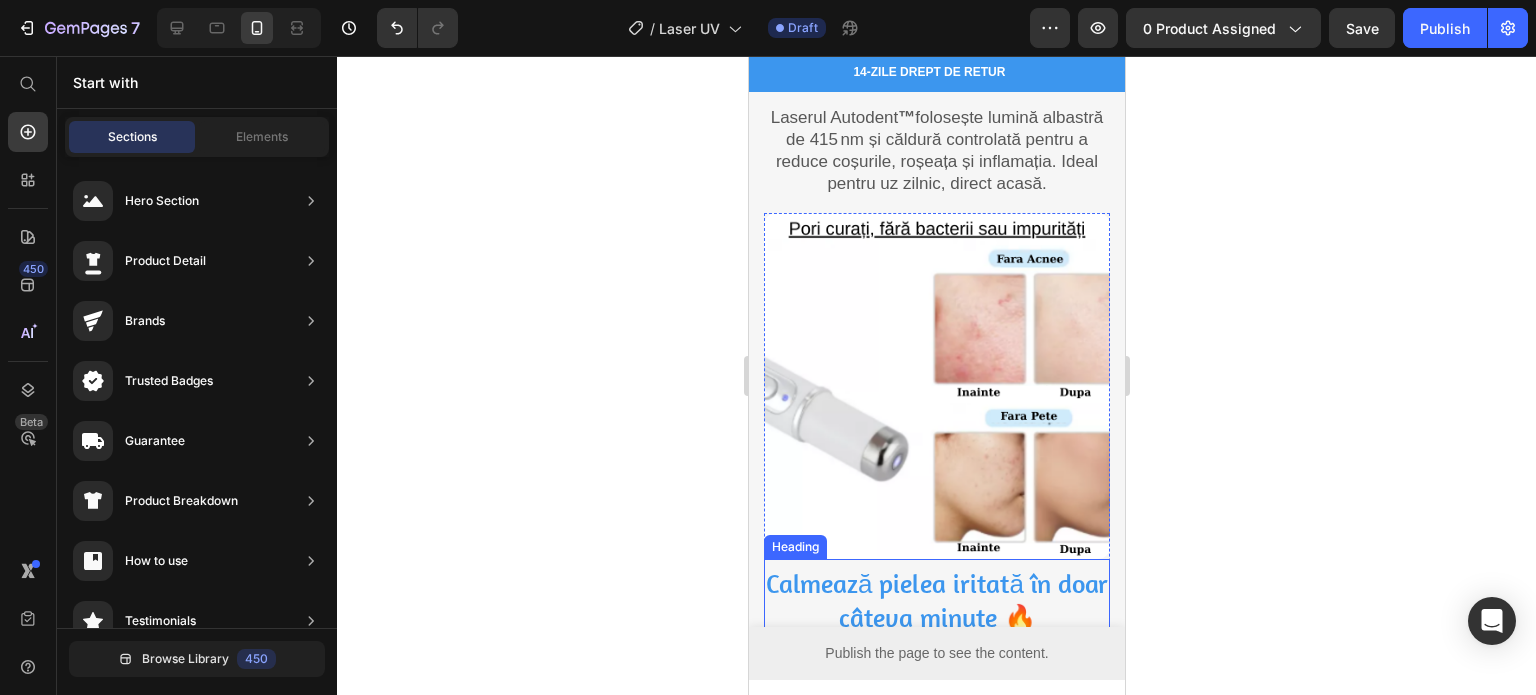 click at bounding box center [936, 386] 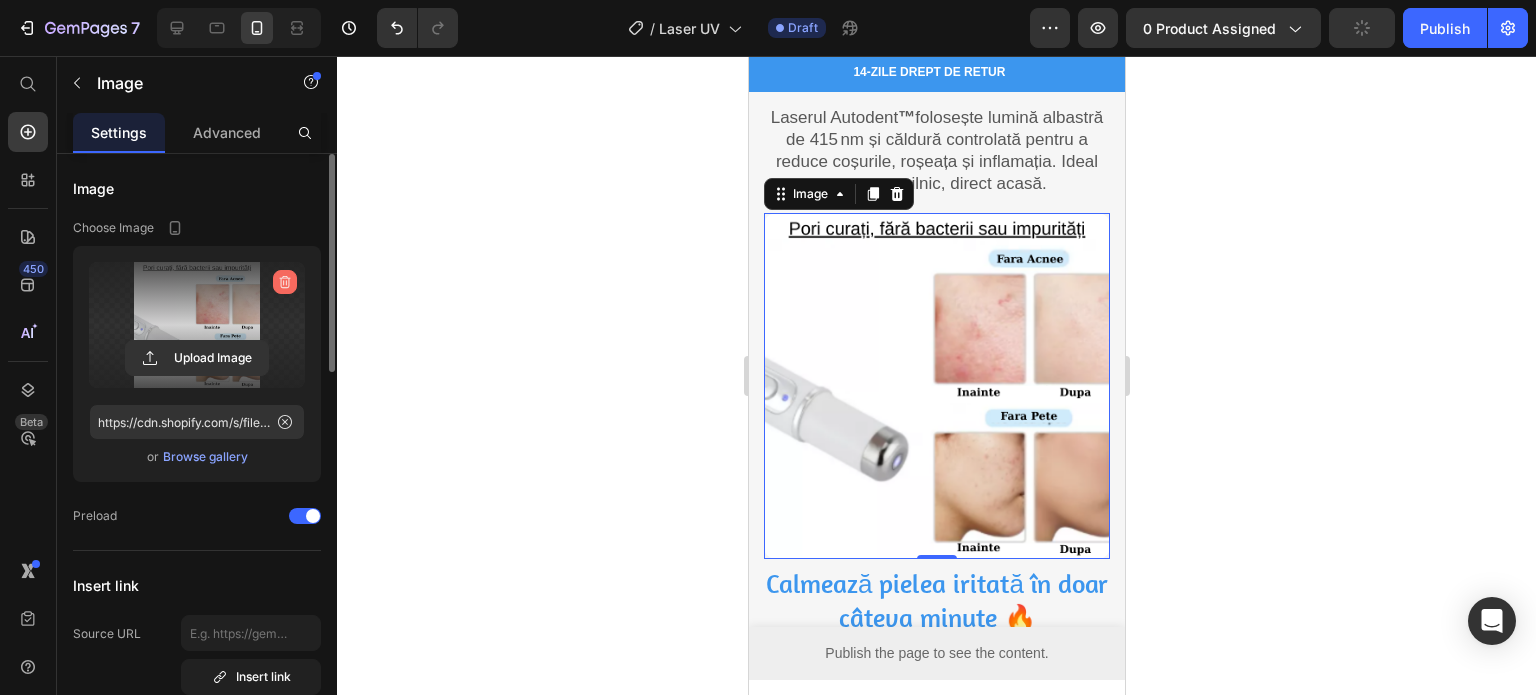 click 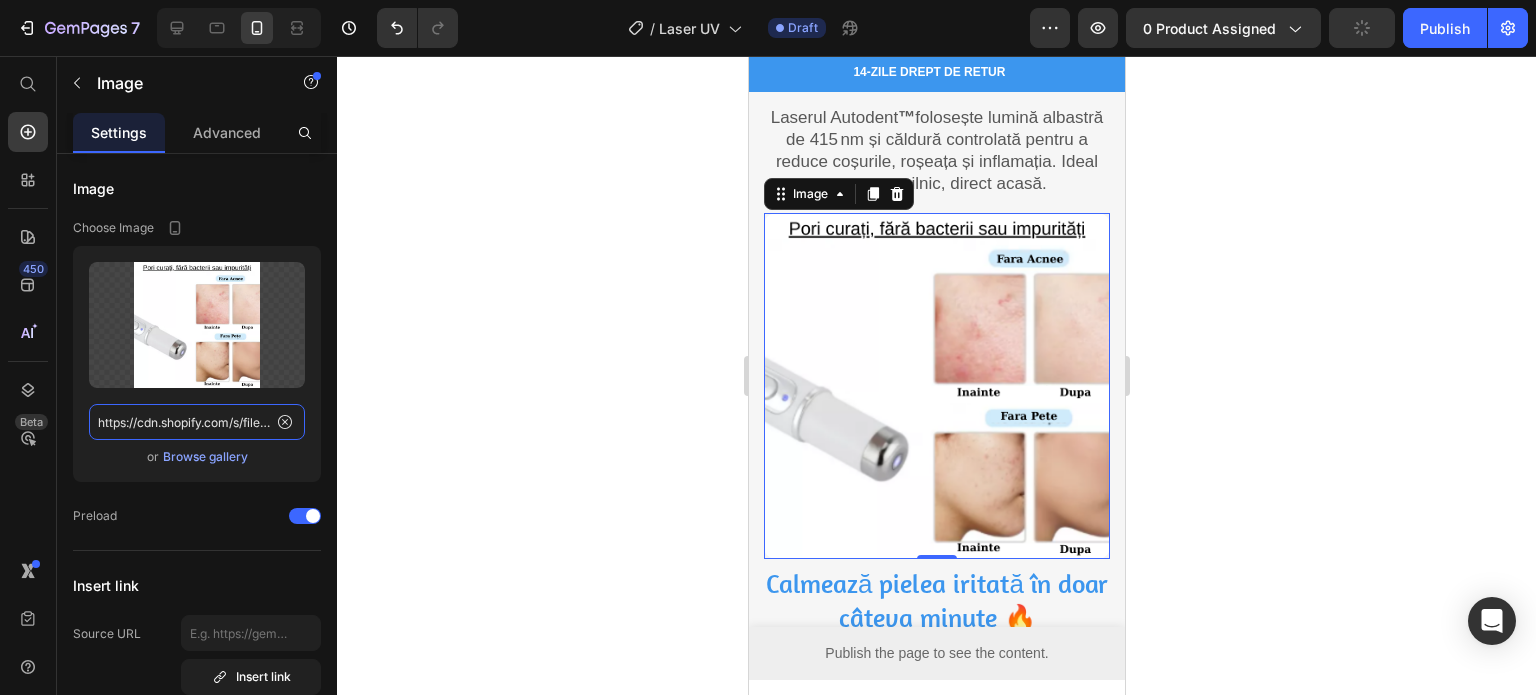 type 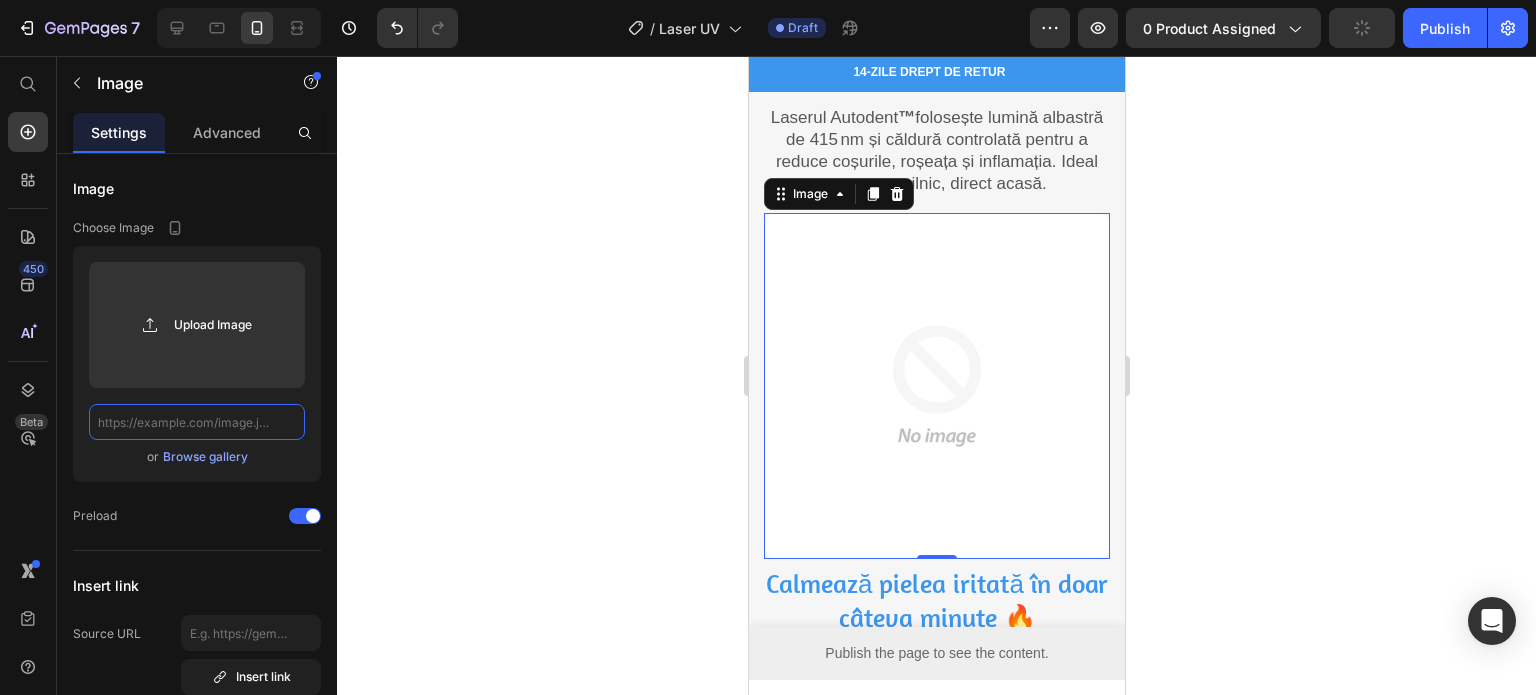 scroll, scrollTop: 0, scrollLeft: 0, axis: both 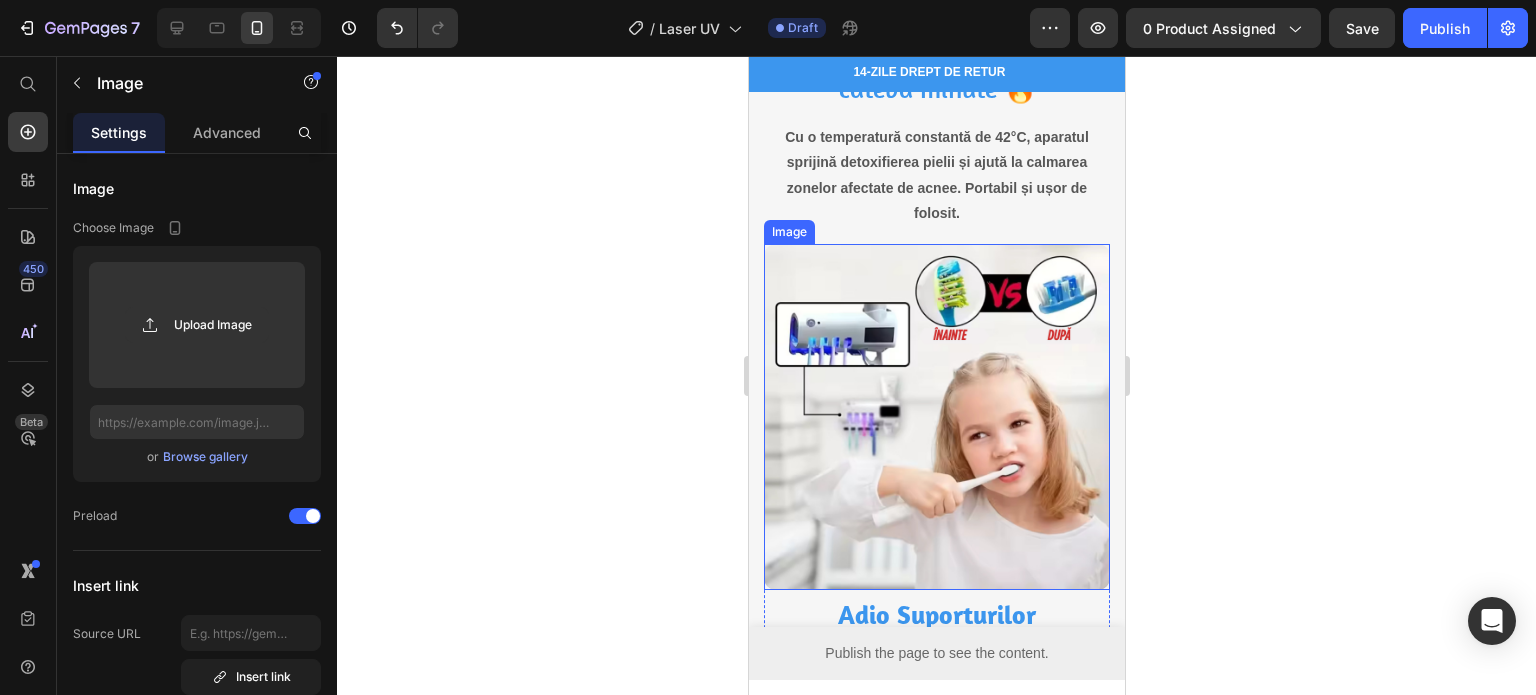 click at bounding box center [936, 417] 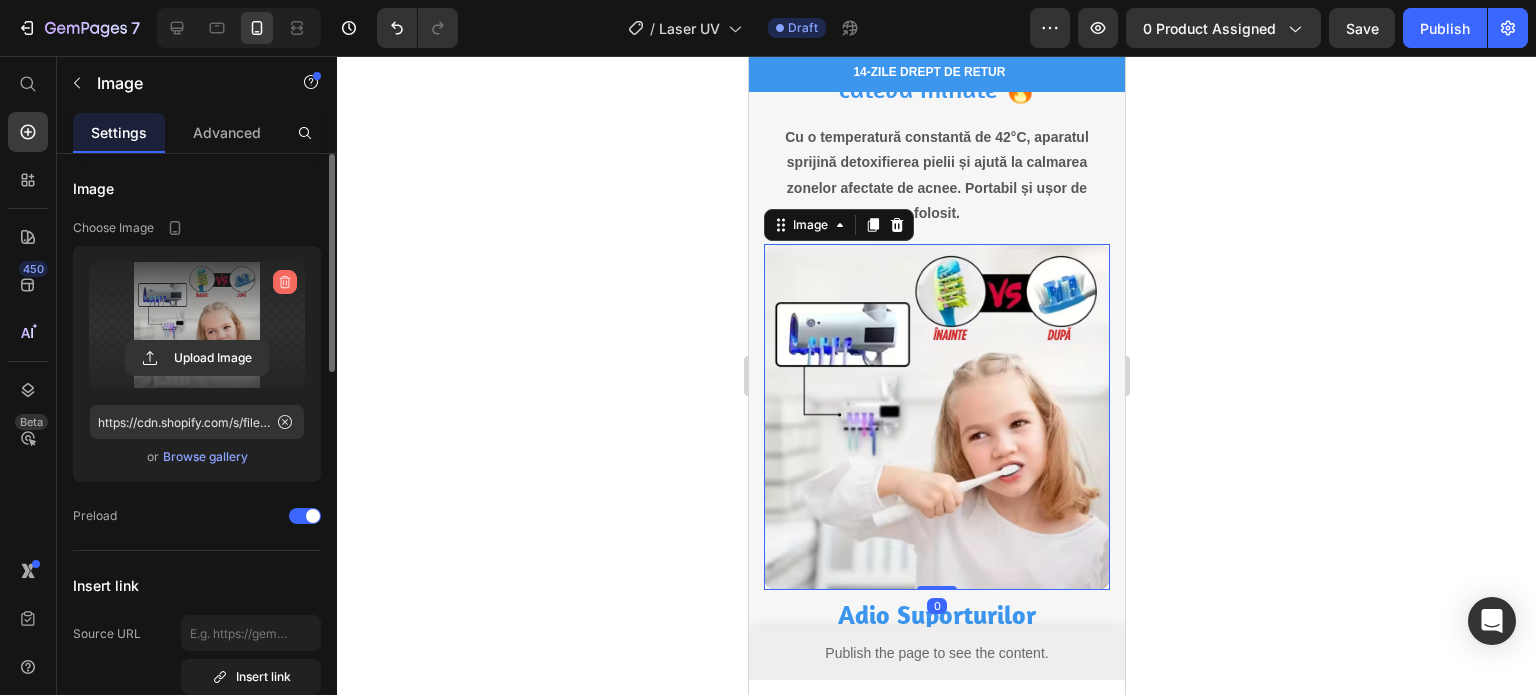 click 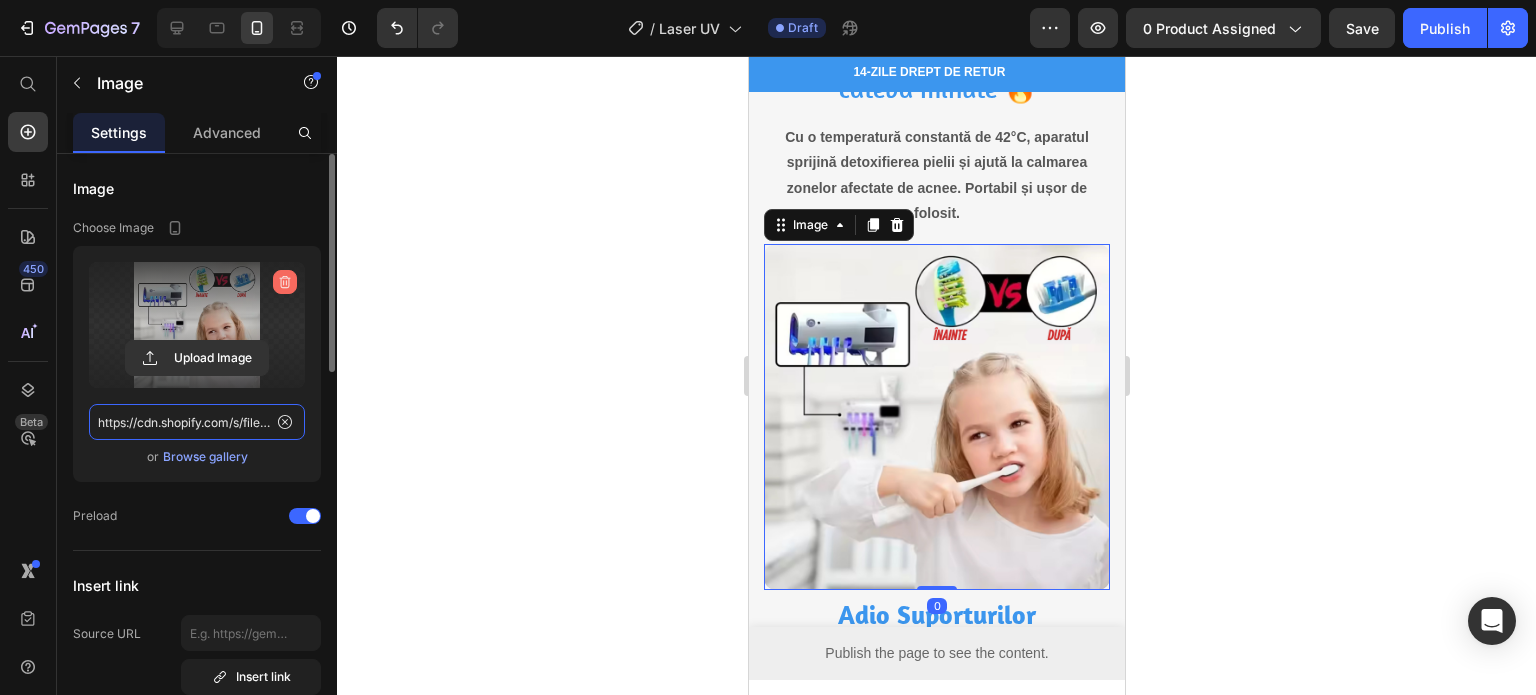 type 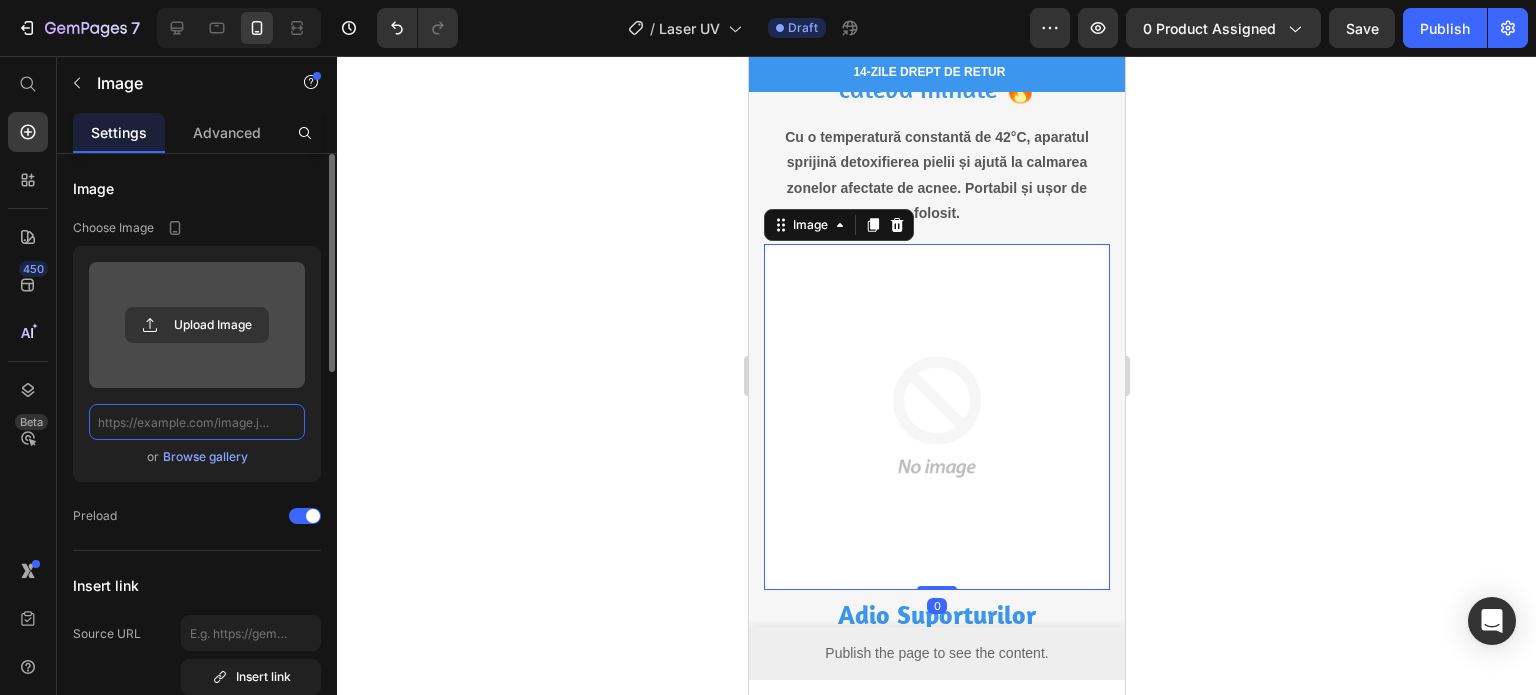 scroll, scrollTop: 0, scrollLeft: 0, axis: both 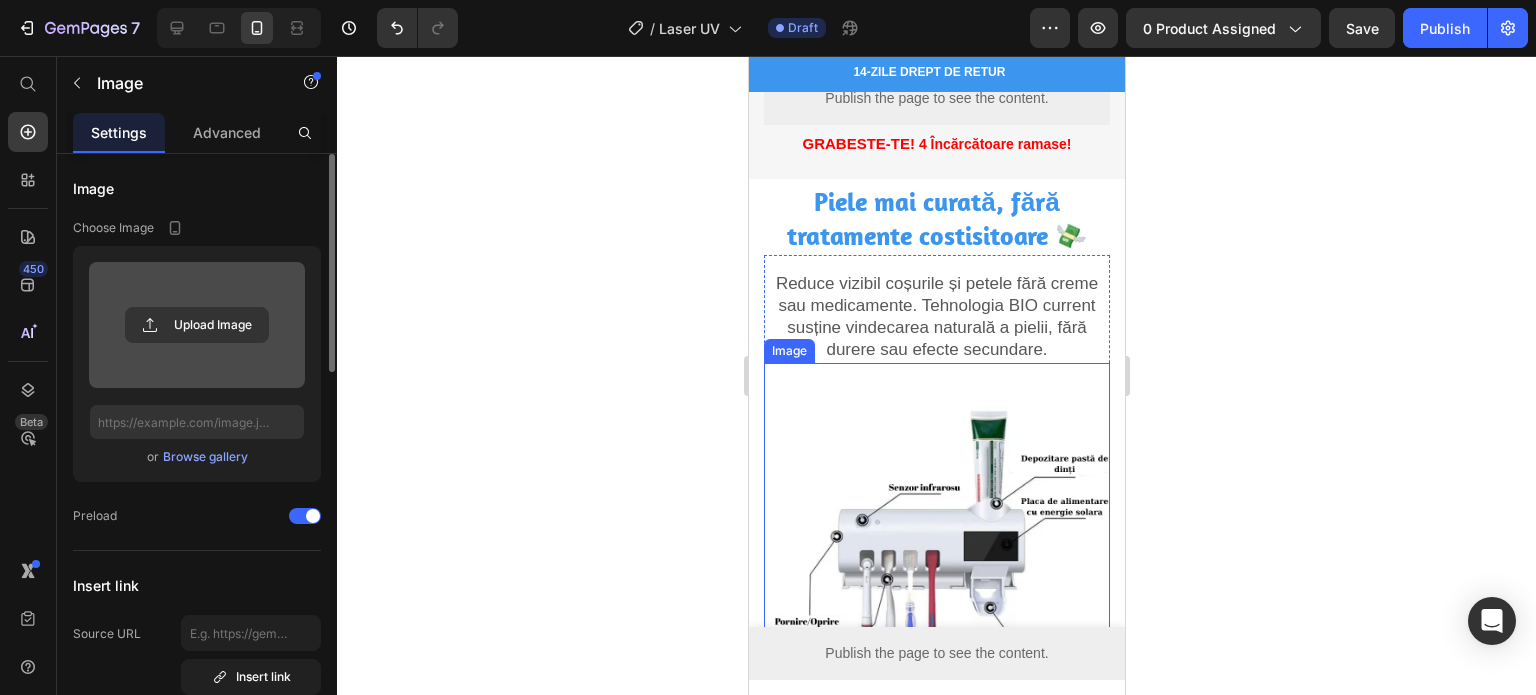 click at bounding box center (936, 536) 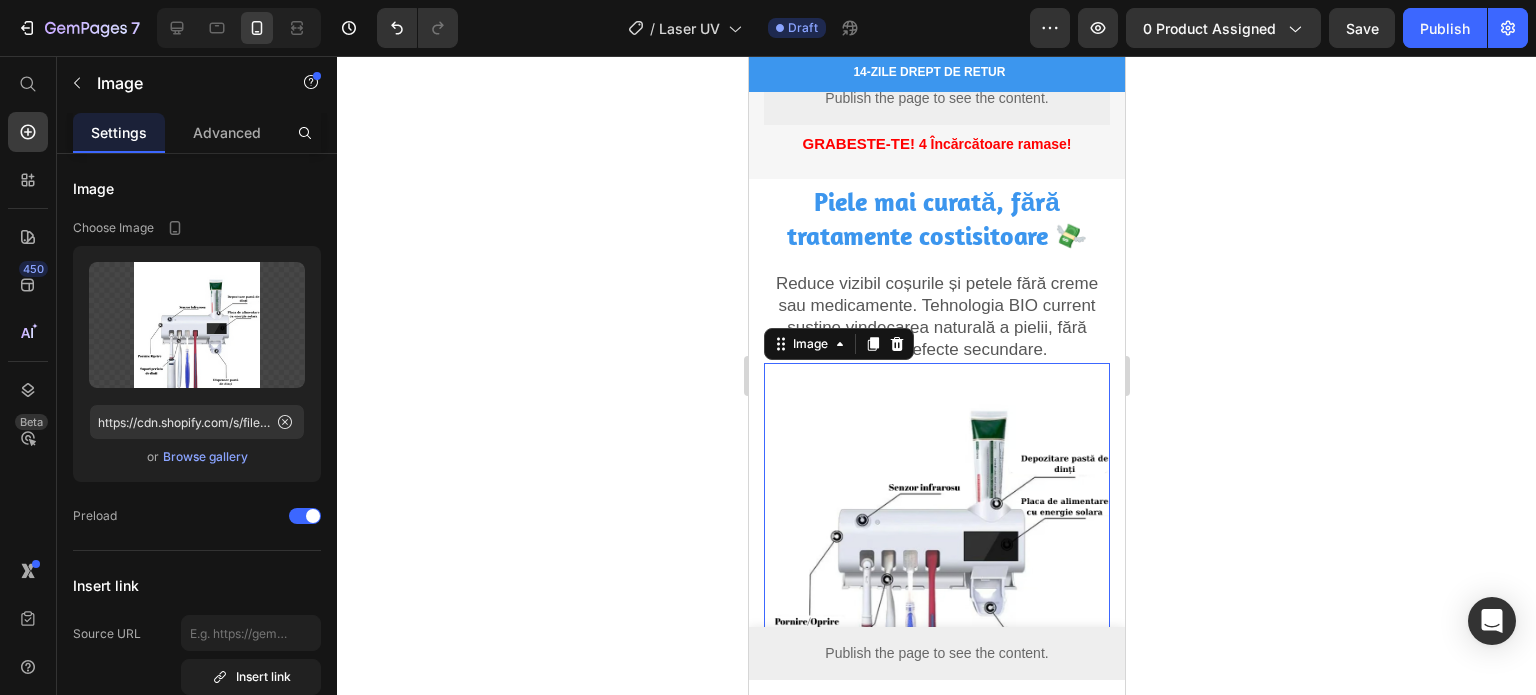 drag, startPoint x: 281, startPoint y: 276, endPoint x: 723, endPoint y: 351, distance: 448.31796 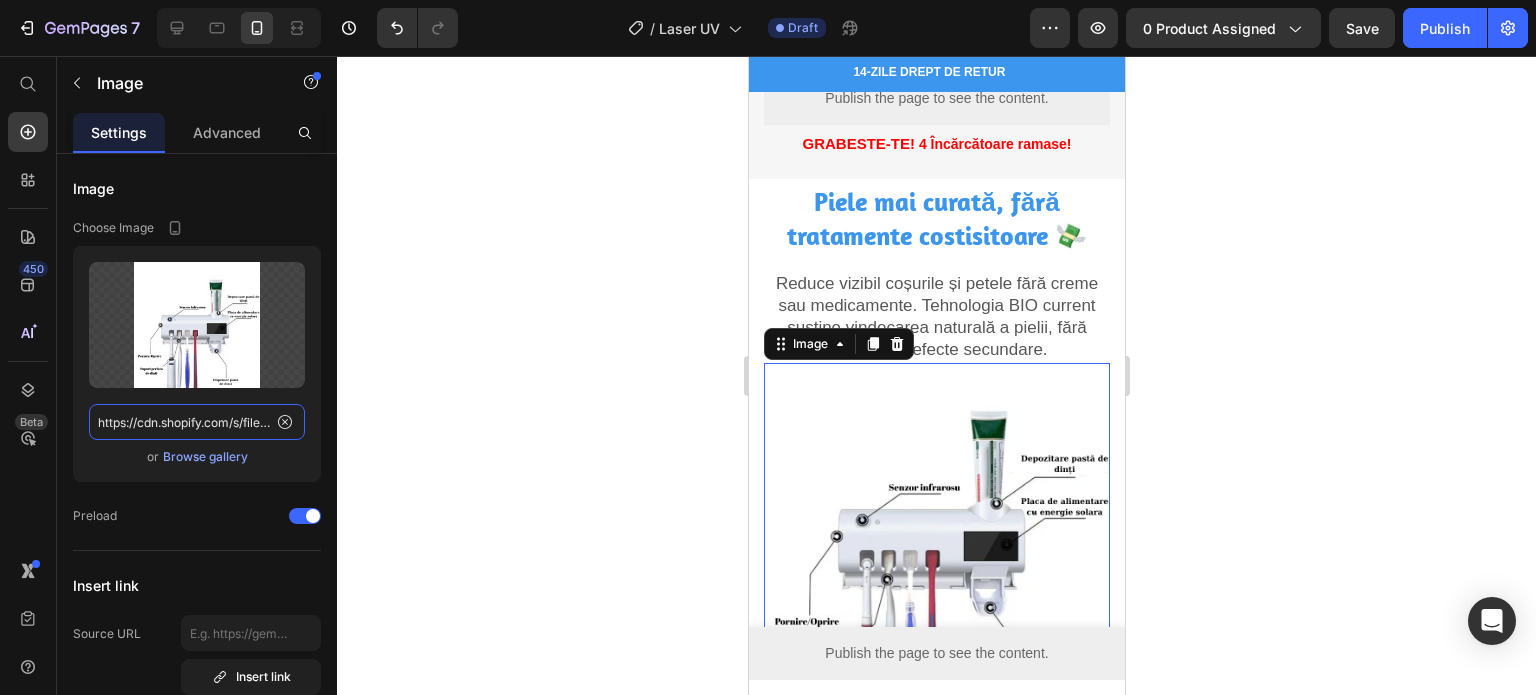 type 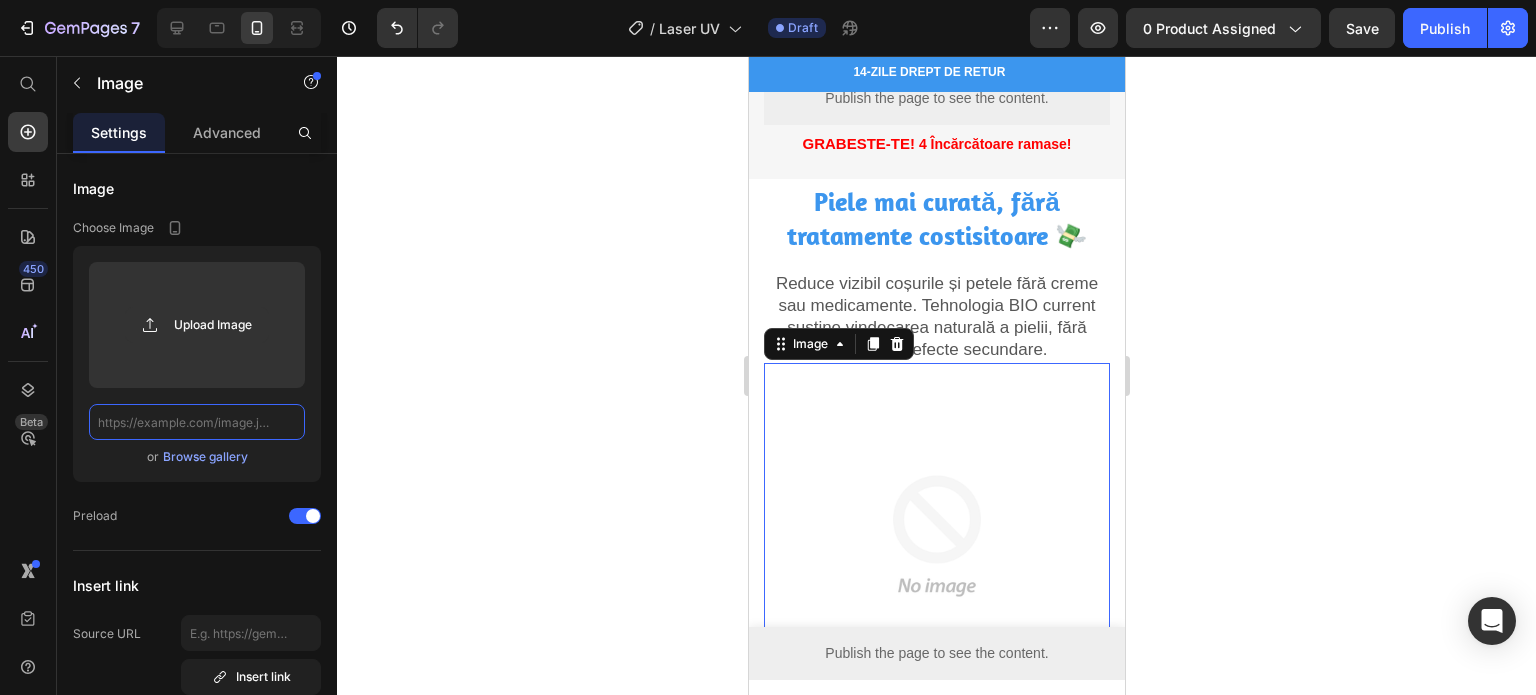 scroll, scrollTop: 0, scrollLeft: 0, axis: both 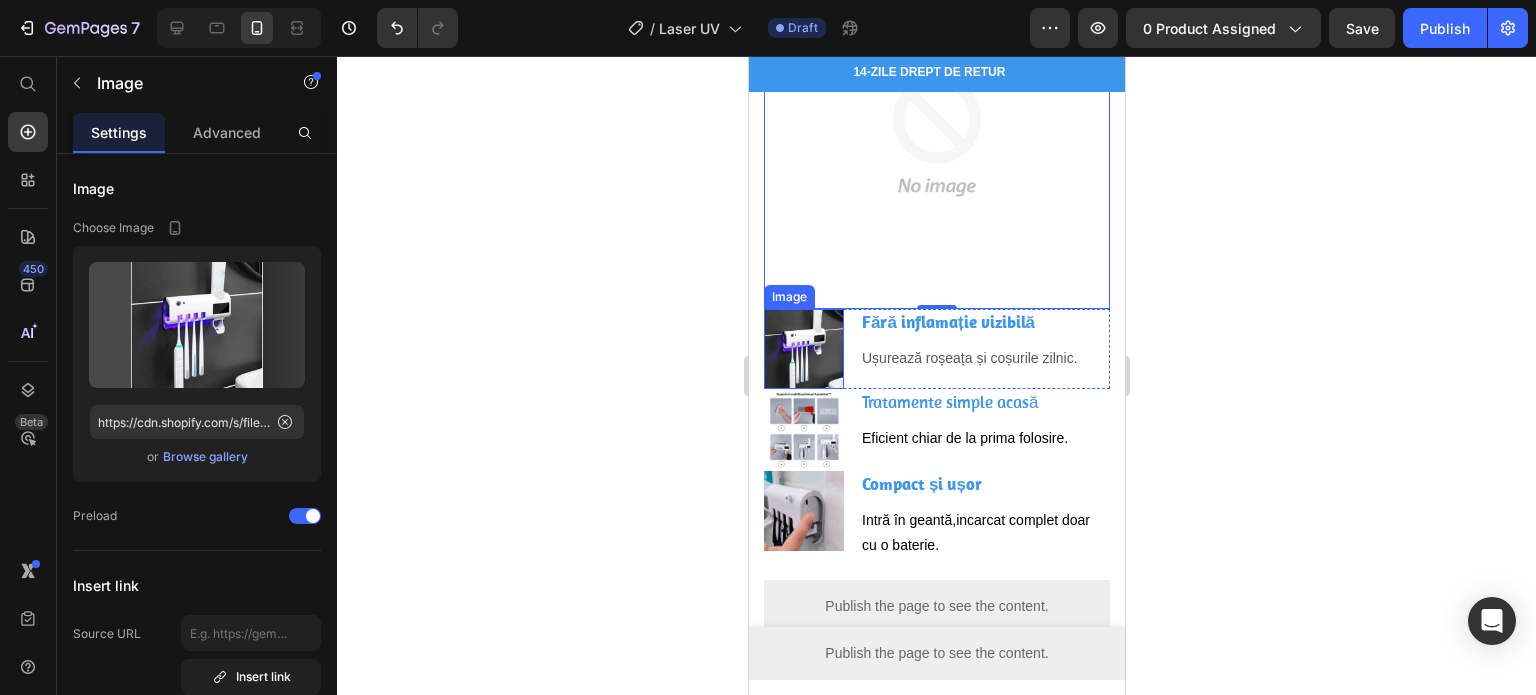 click at bounding box center [803, 349] 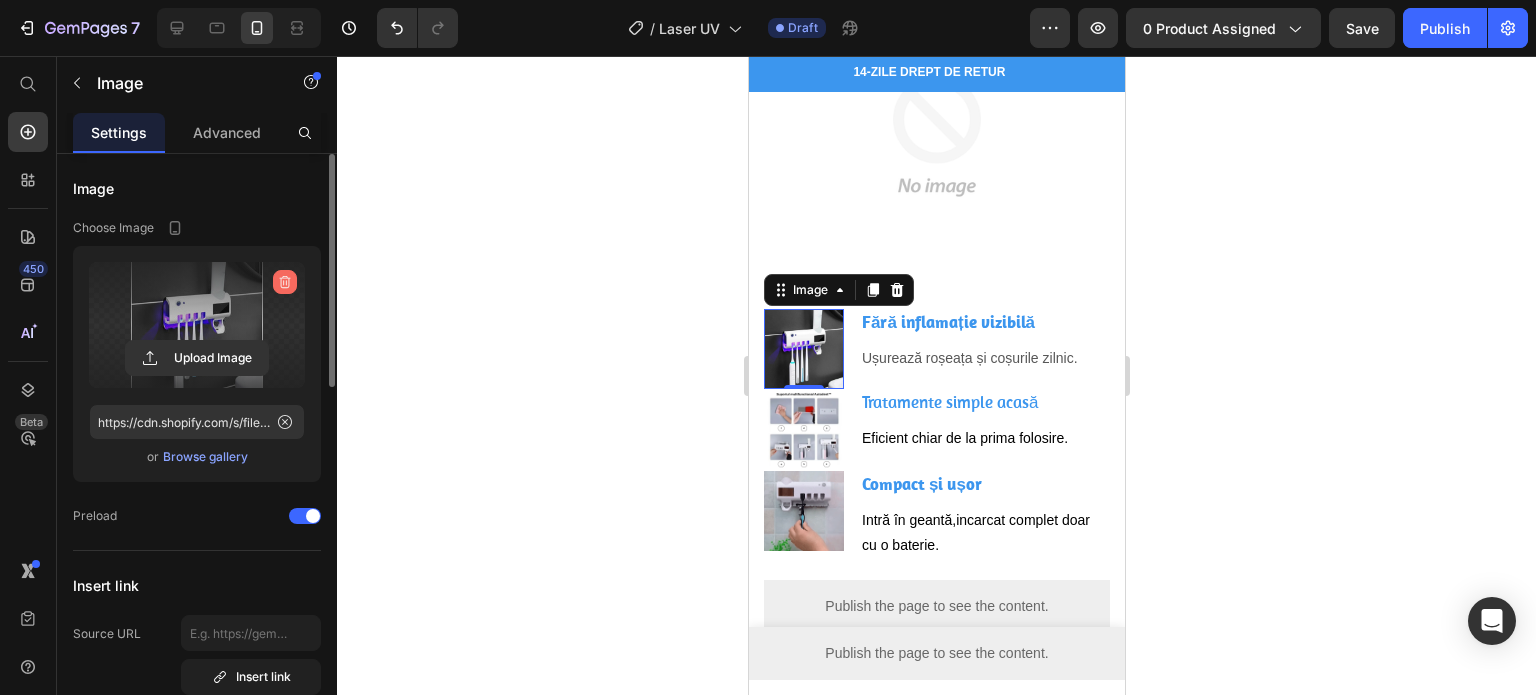 click 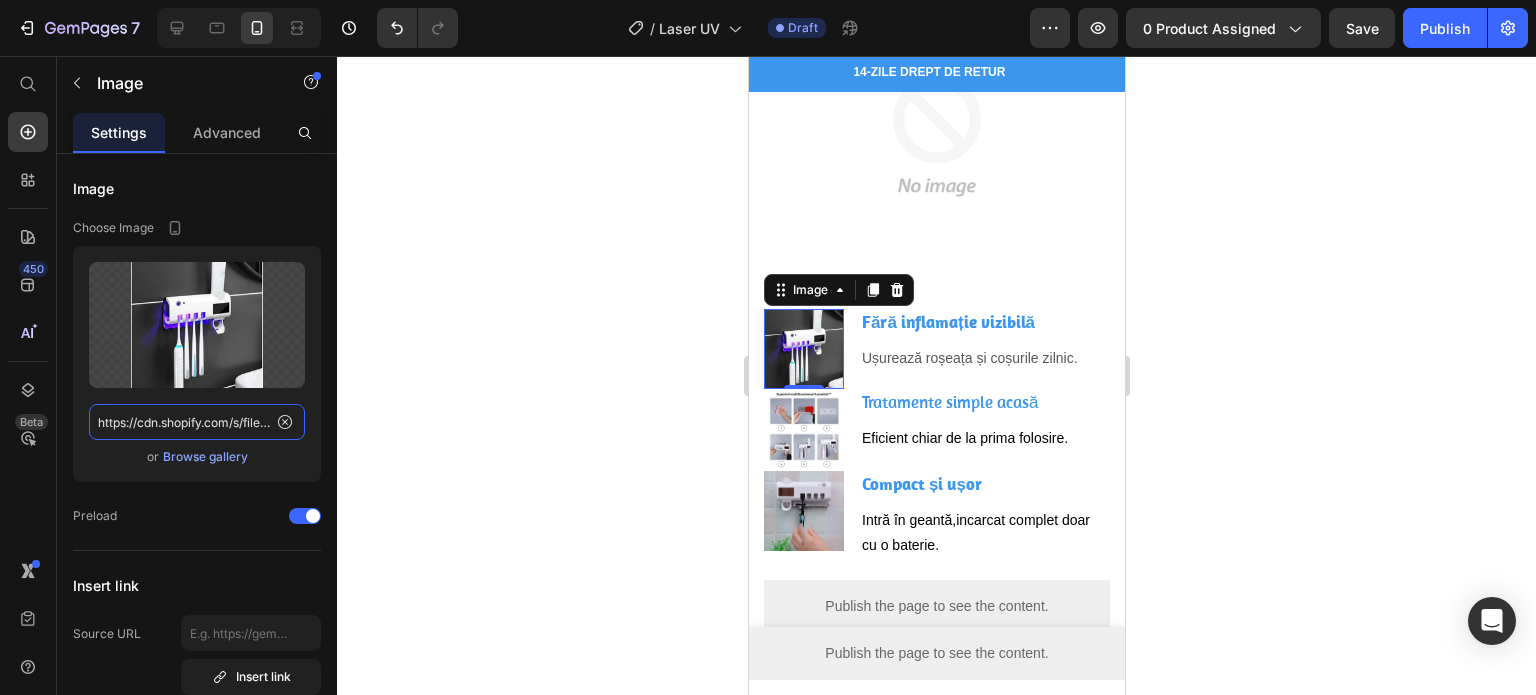 type 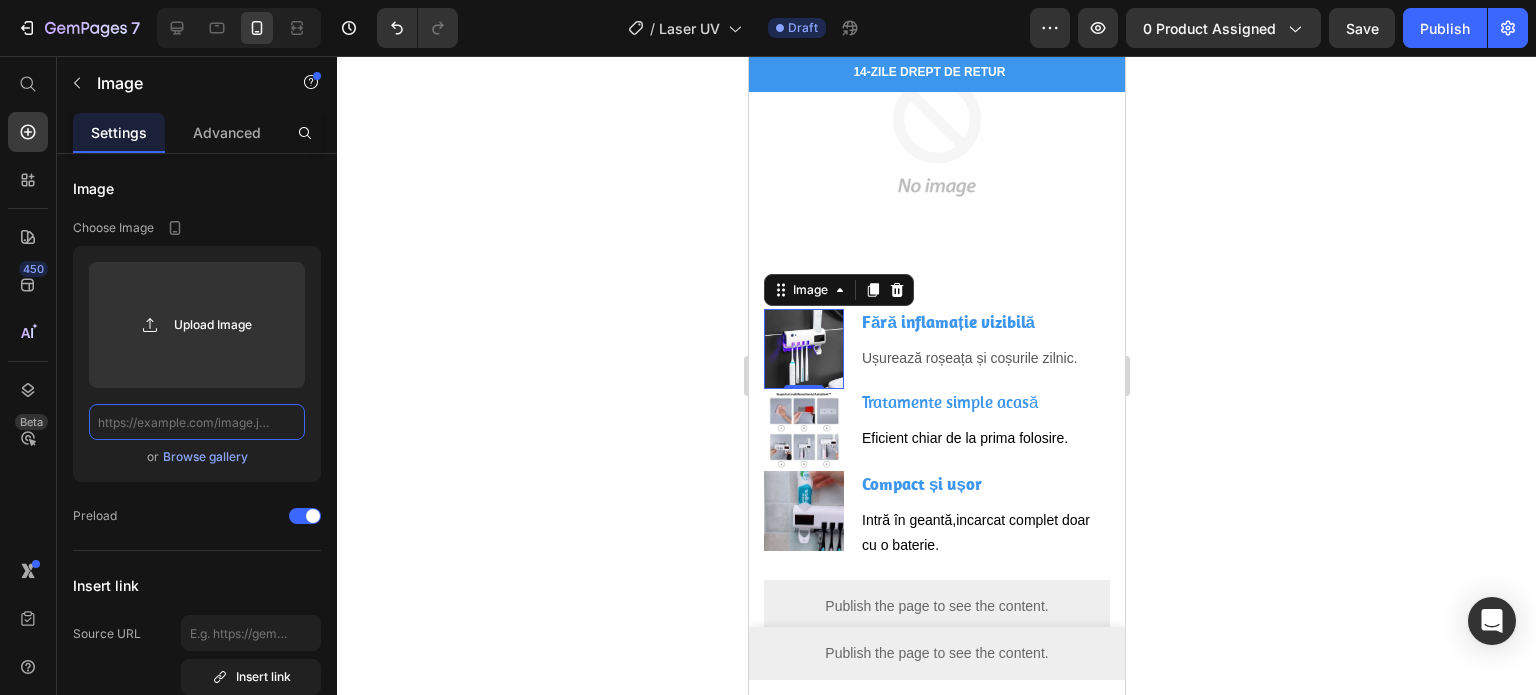 scroll, scrollTop: 0, scrollLeft: 0, axis: both 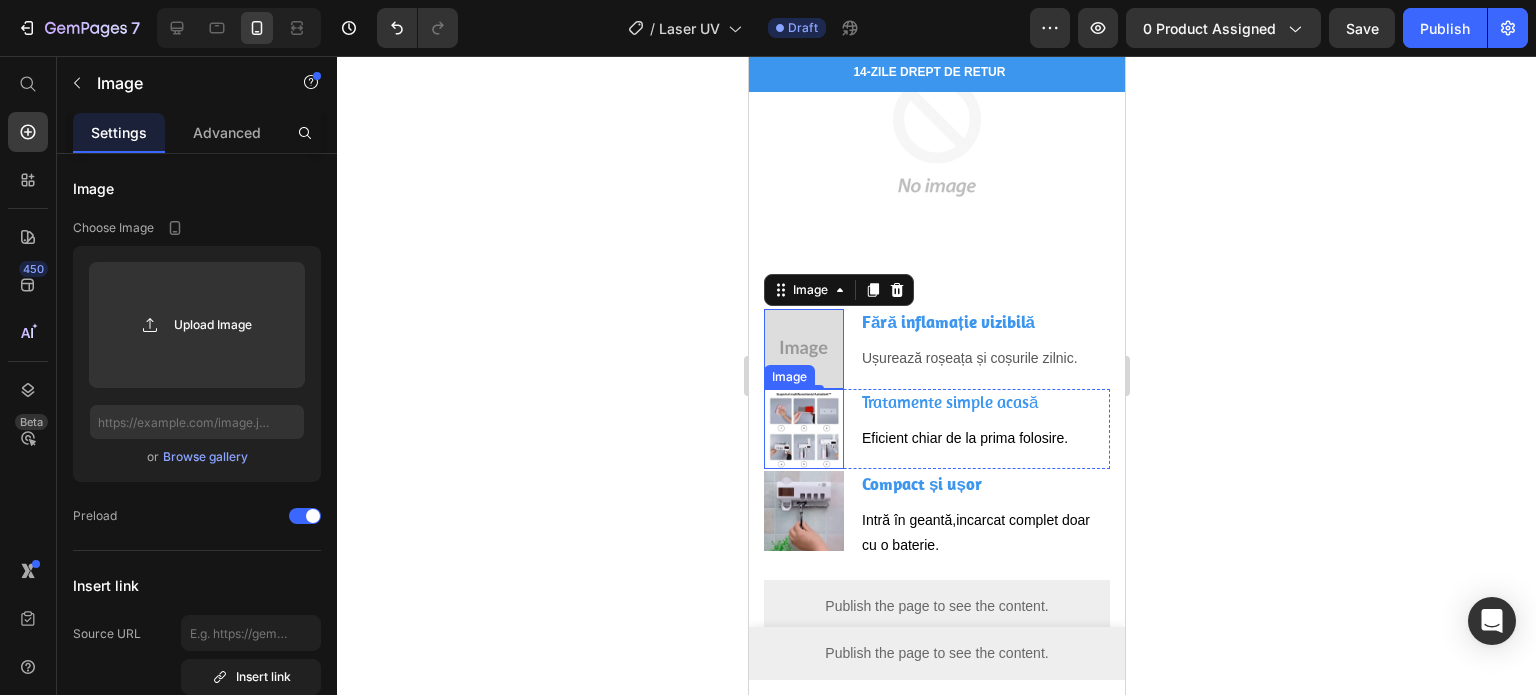 click at bounding box center (803, 429) 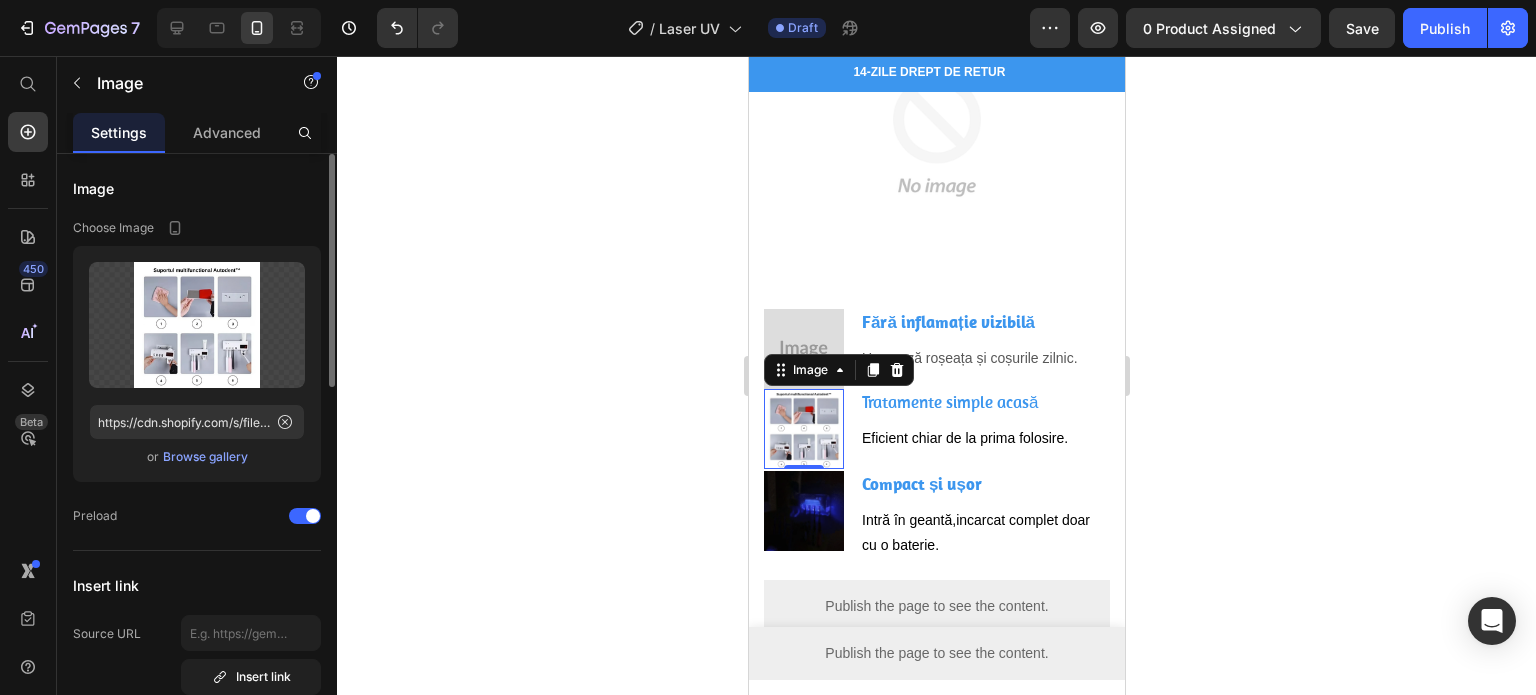 drag, startPoint x: 280, startPoint y: 275, endPoint x: 312, endPoint y: 284, distance: 33.24154 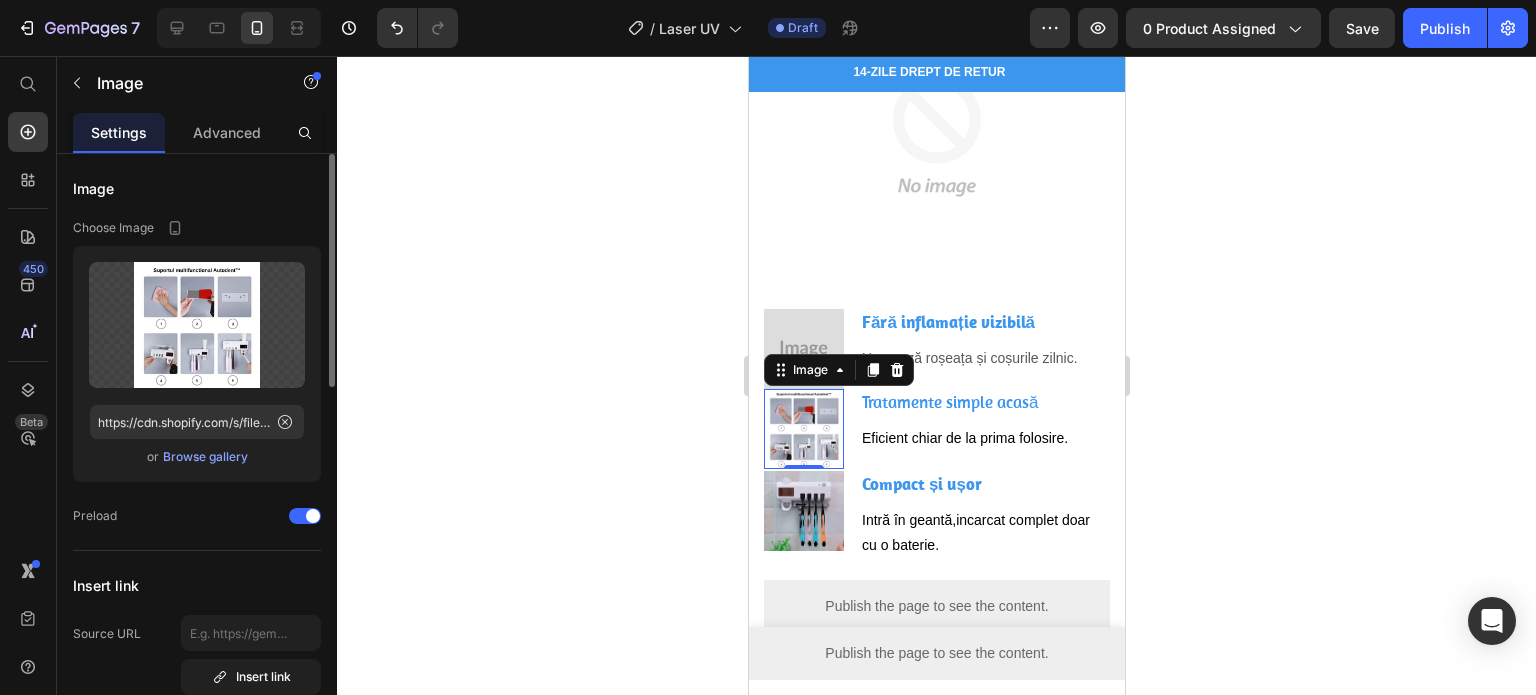 click 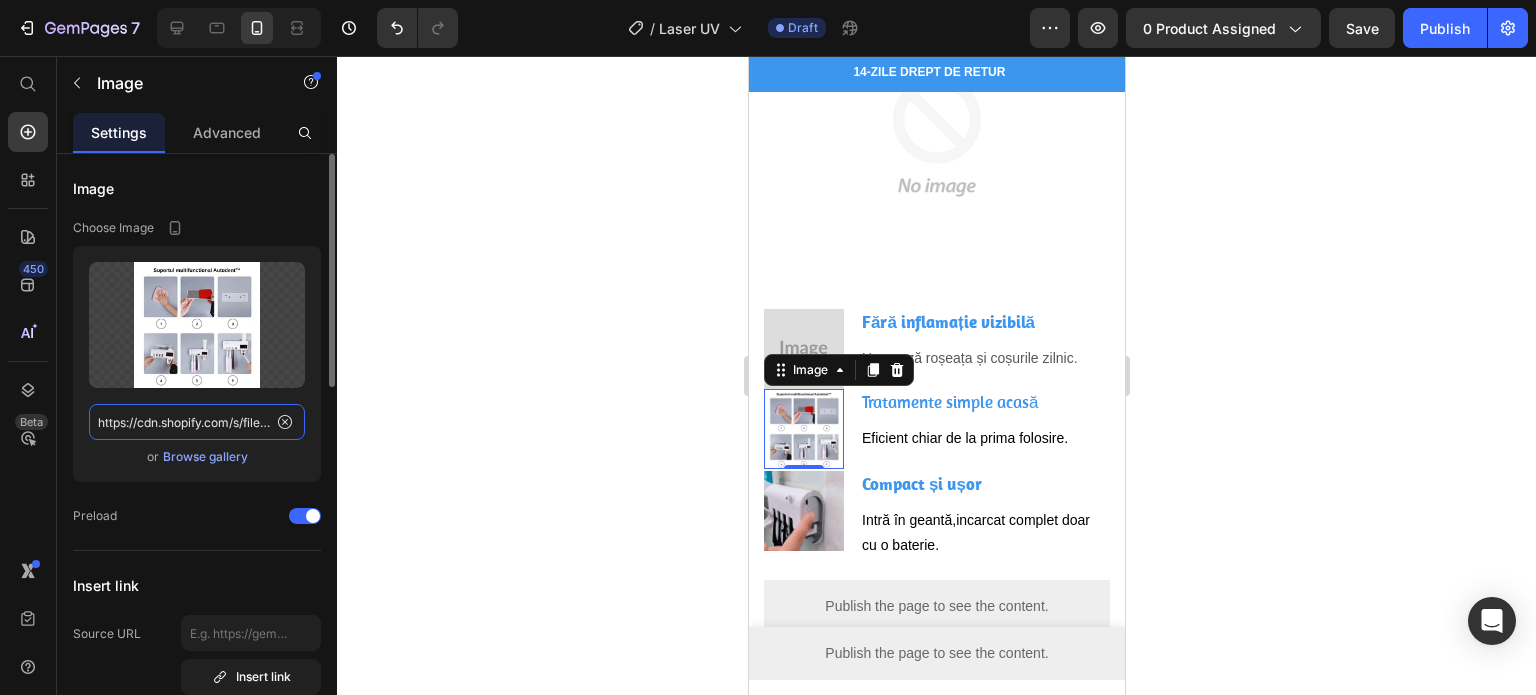 type 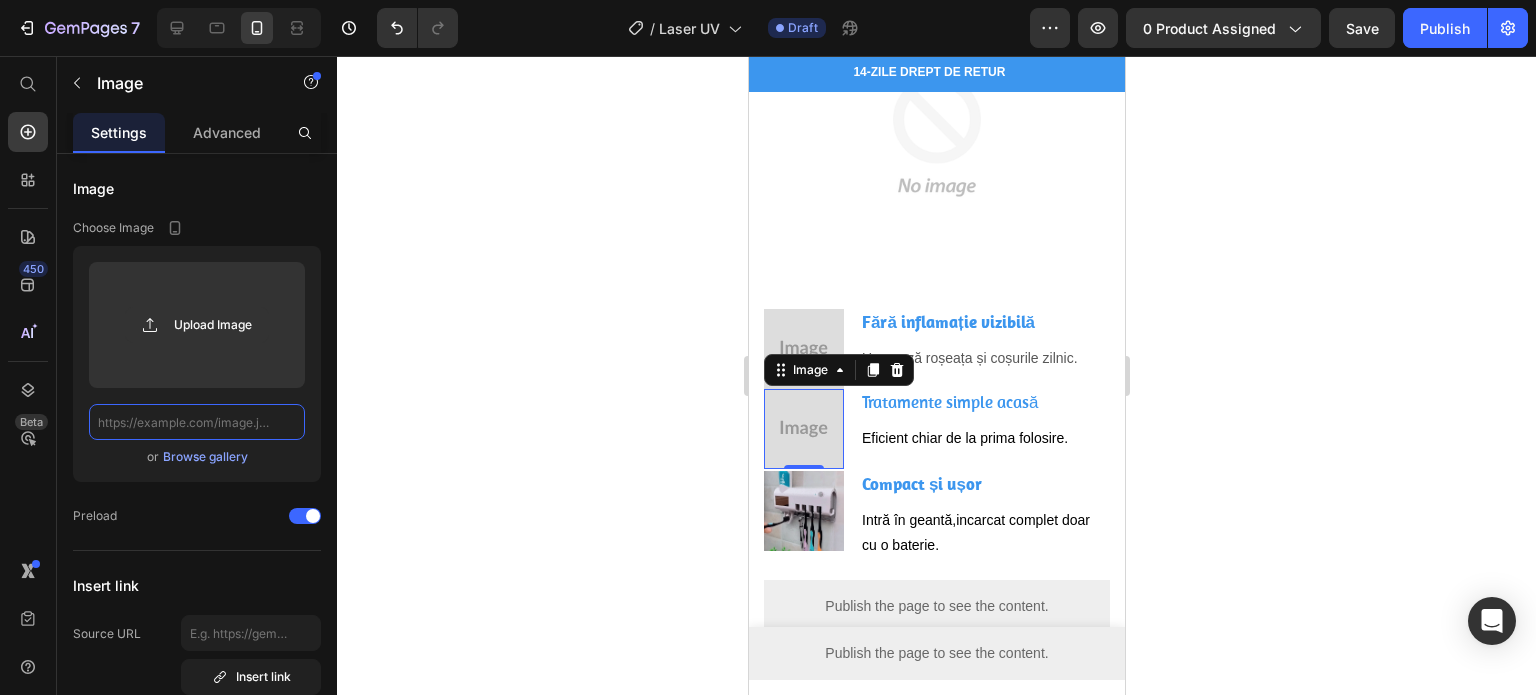 scroll, scrollTop: 0, scrollLeft: 0, axis: both 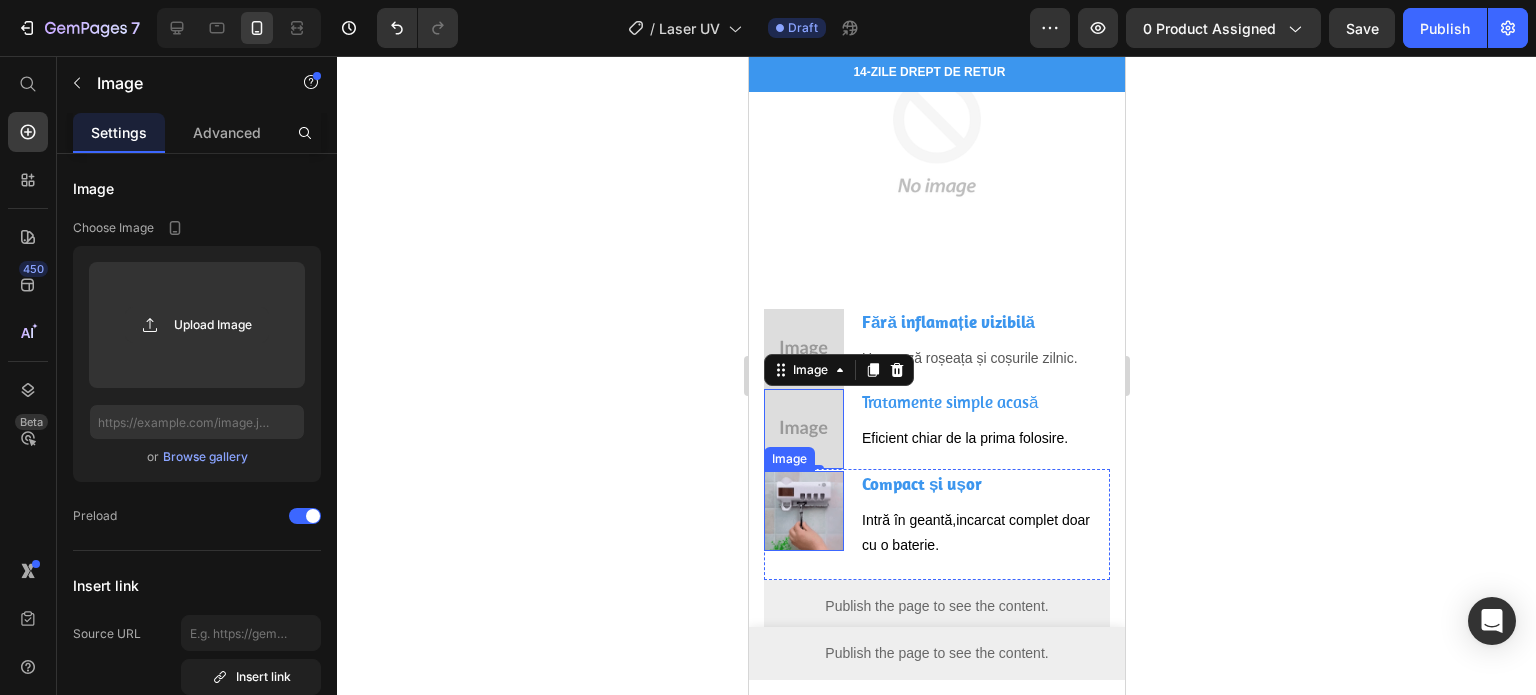 click at bounding box center [803, 511] 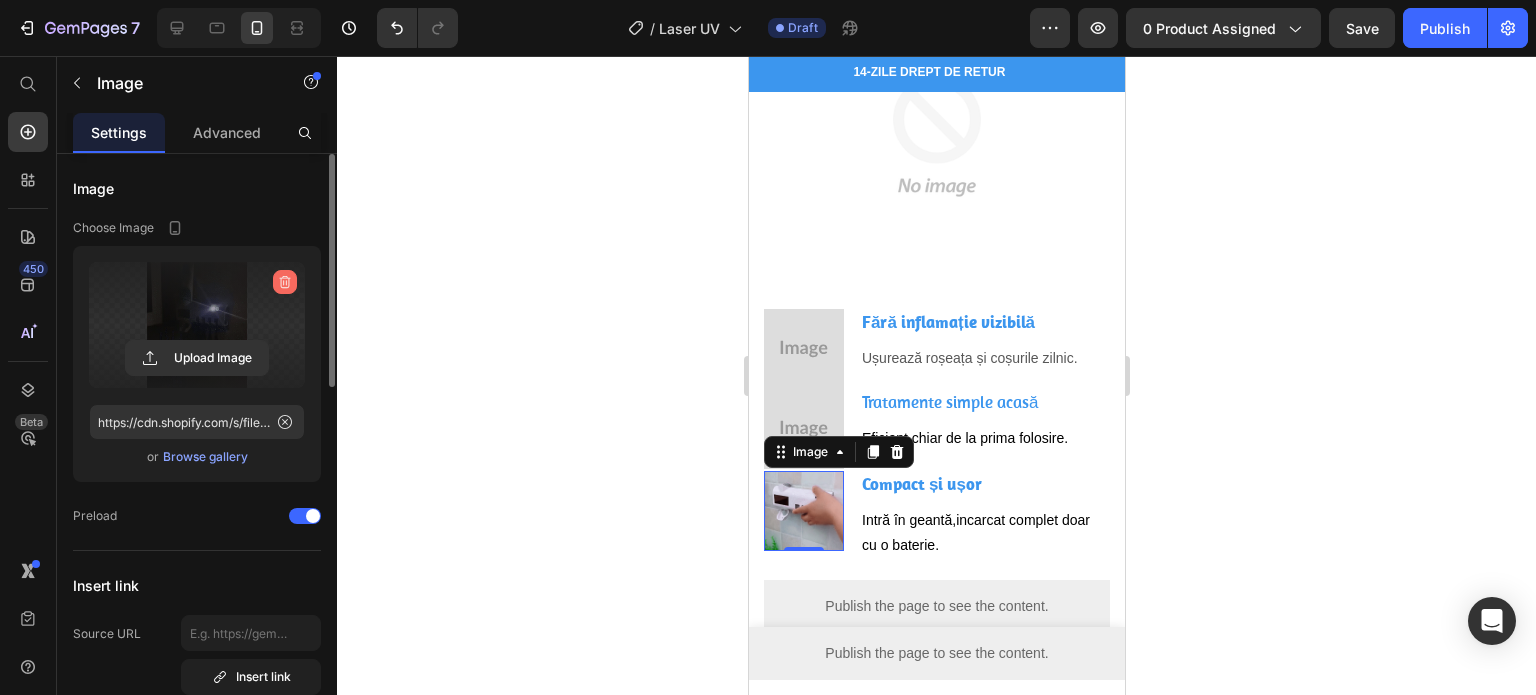 click 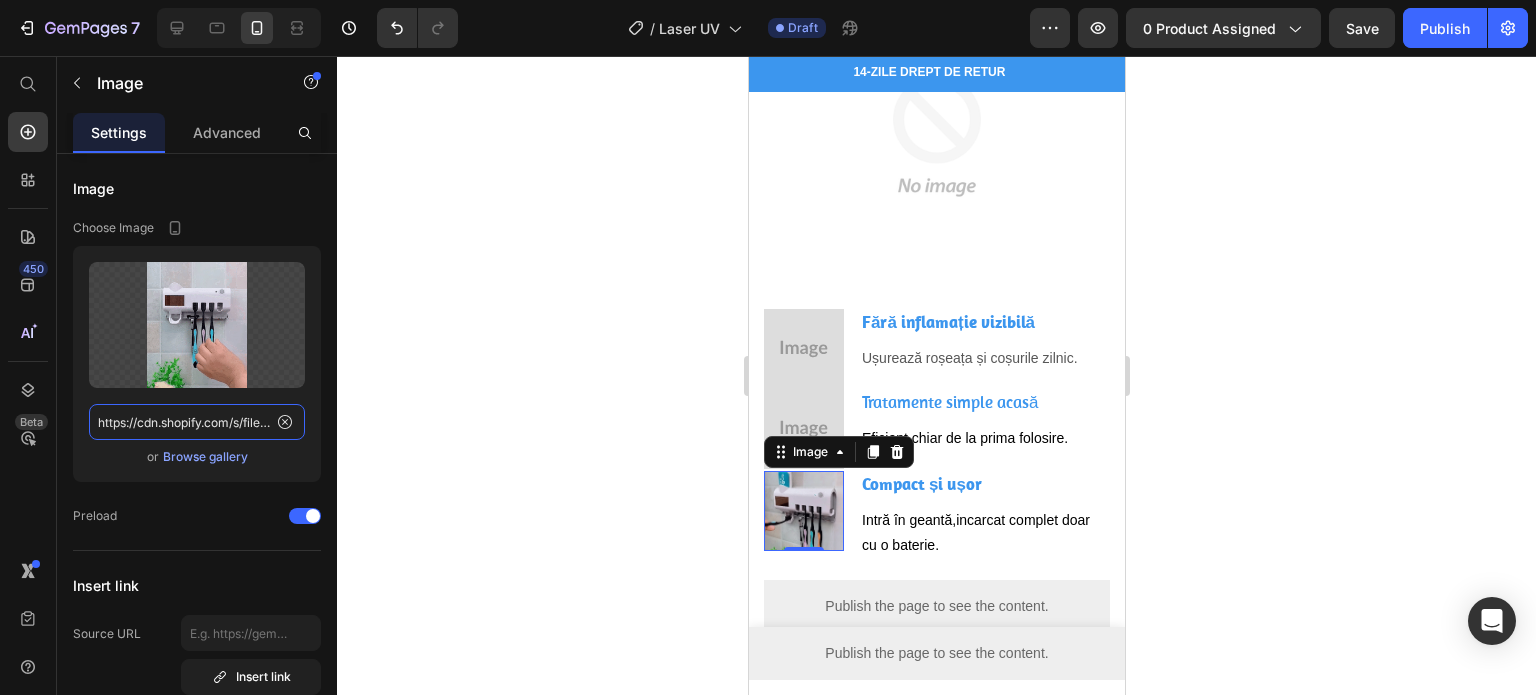 type 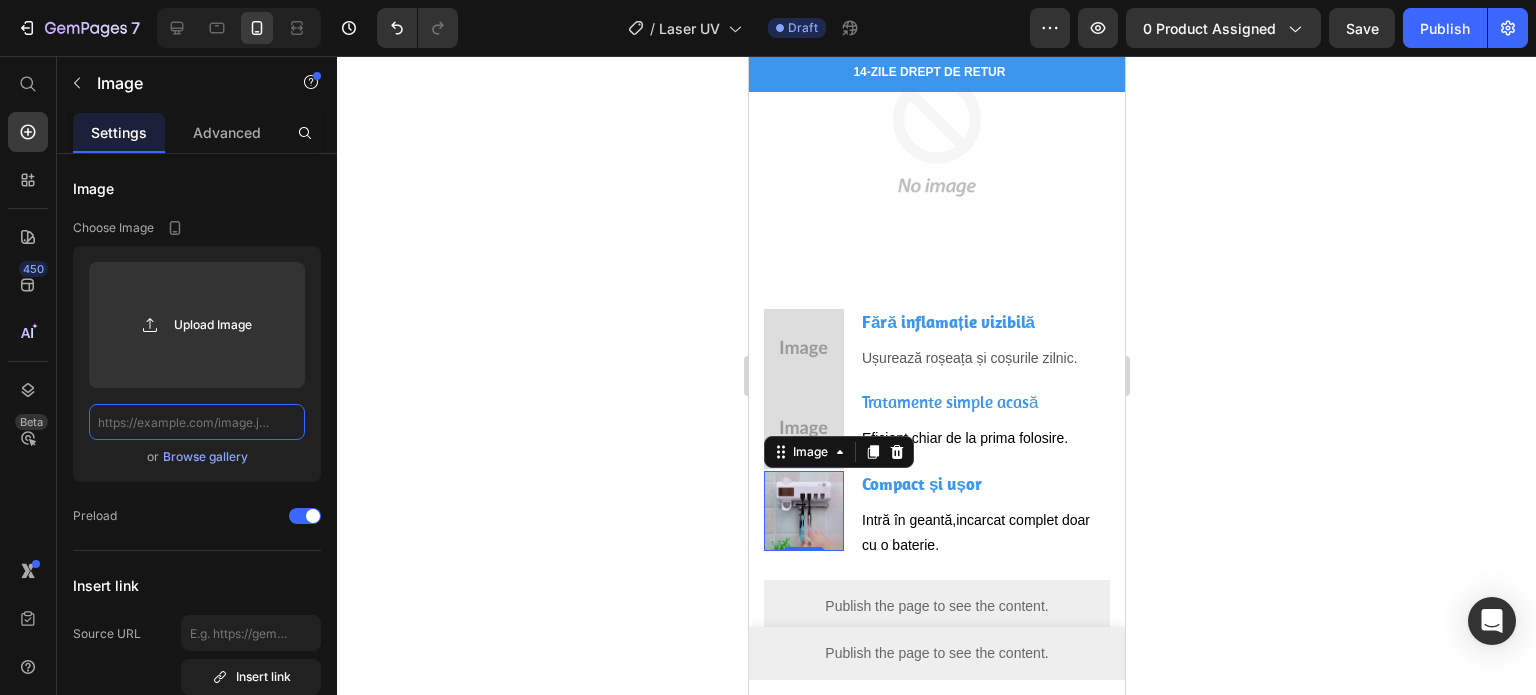 scroll, scrollTop: 0, scrollLeft: 0, axis: both 